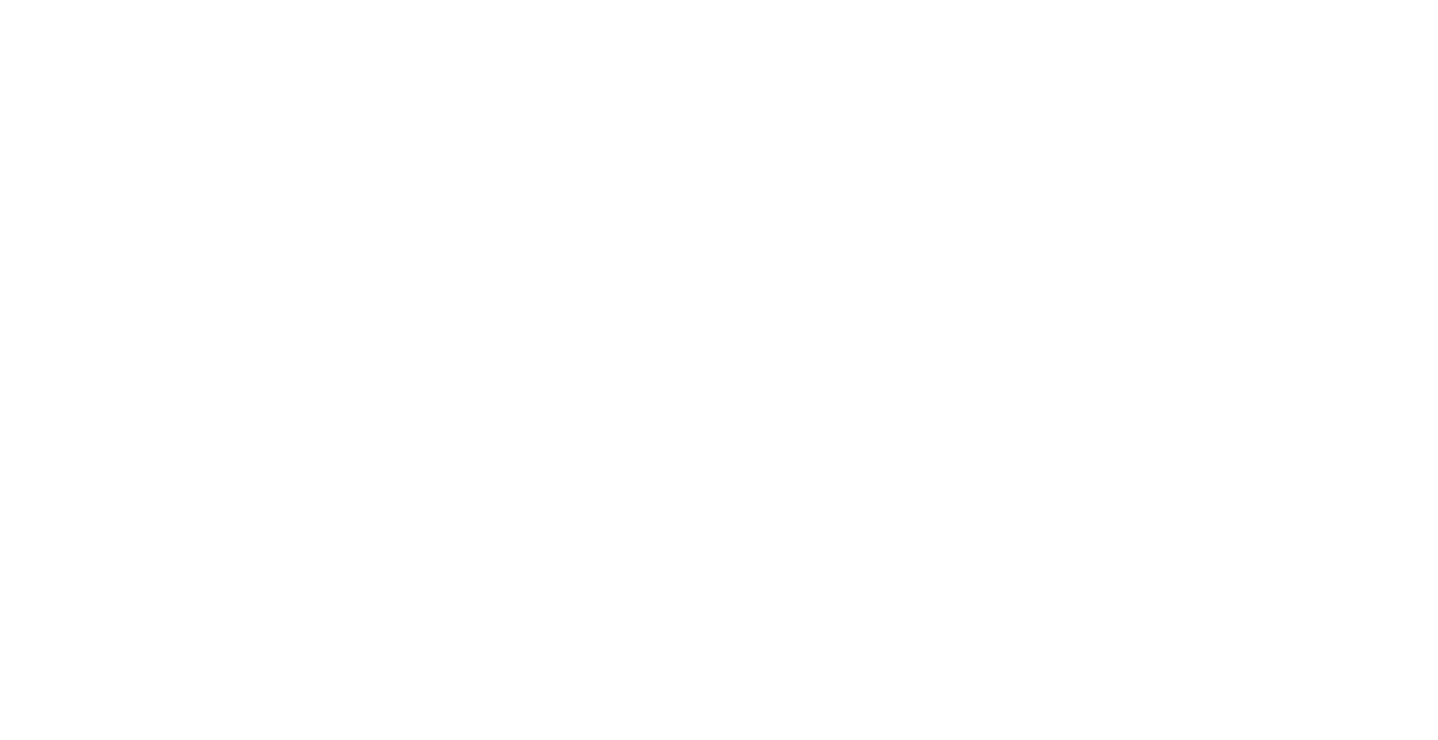 scroll, scrollTop: 0, scrollLeft: 0, axis: both 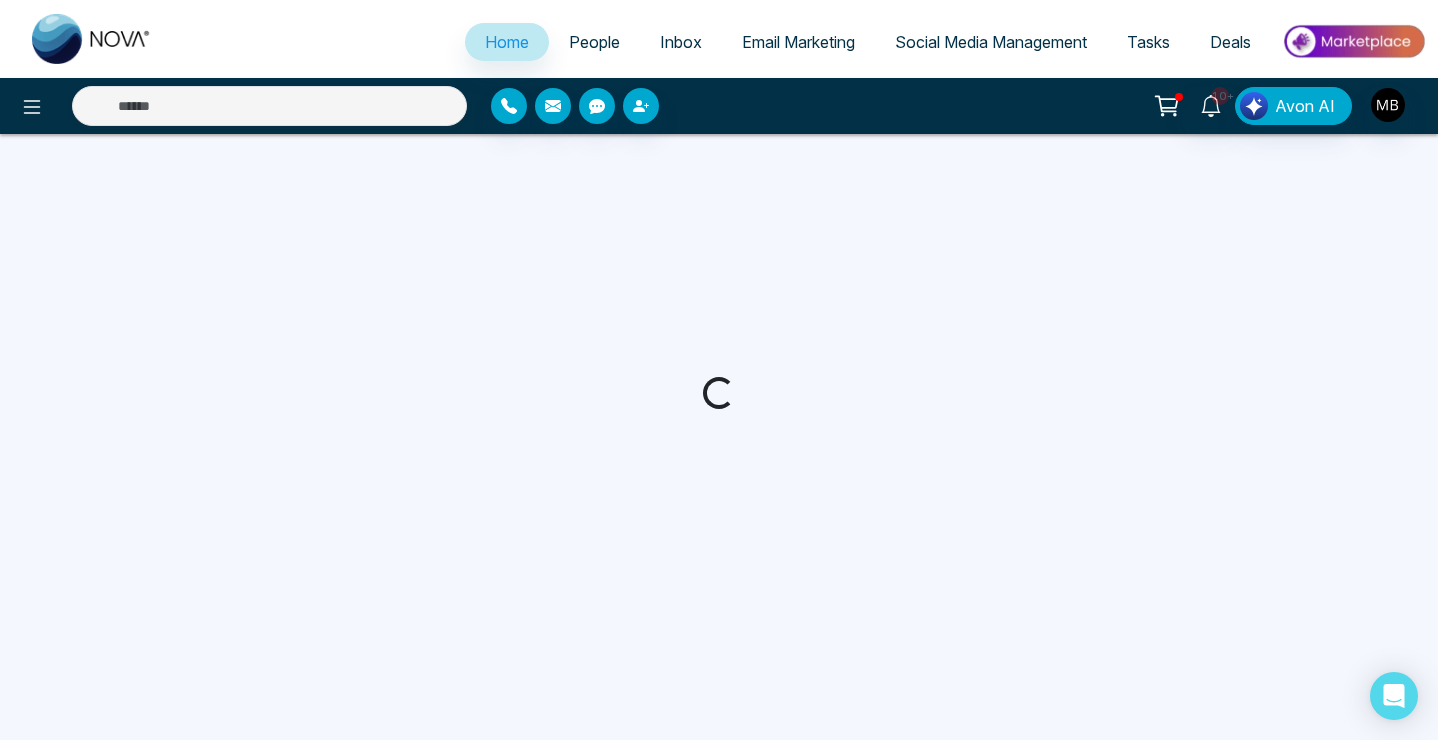 select on "*" 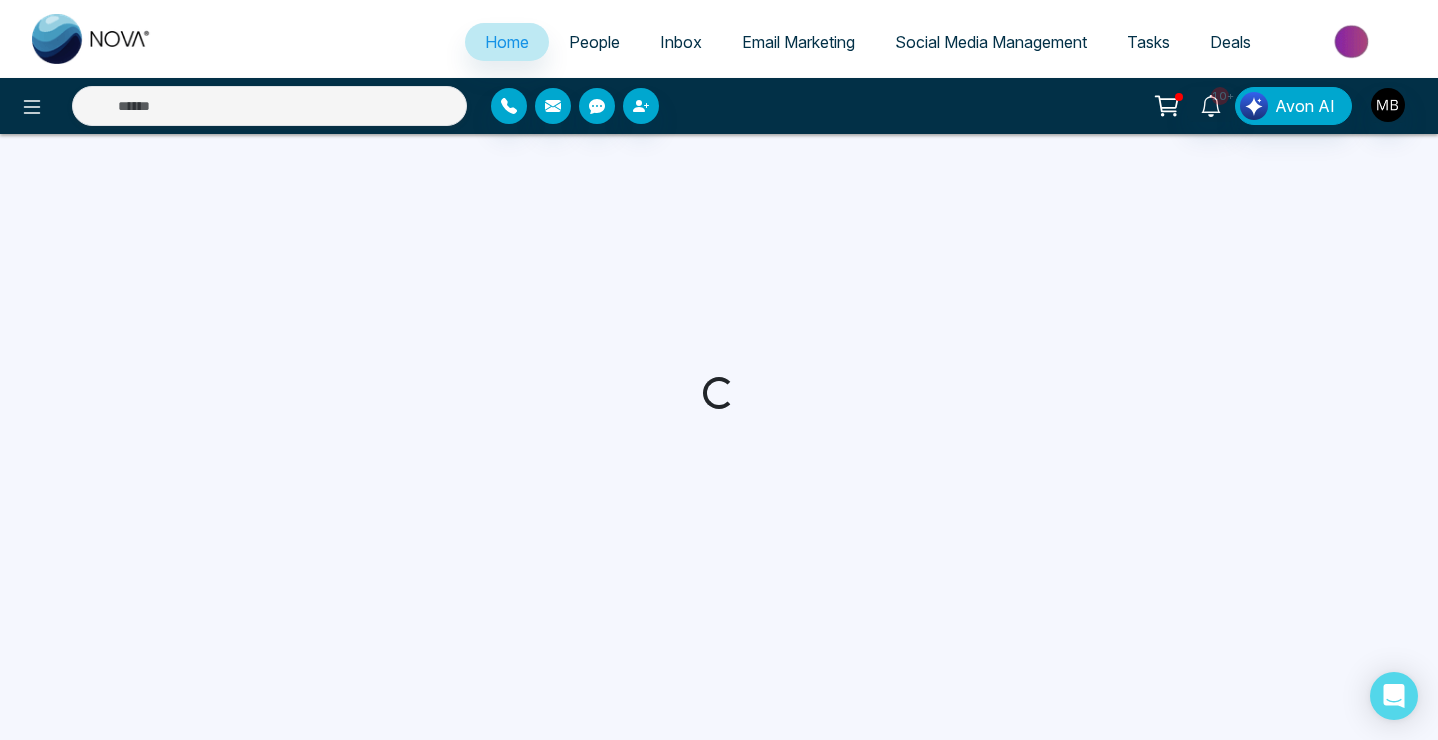select on "*" 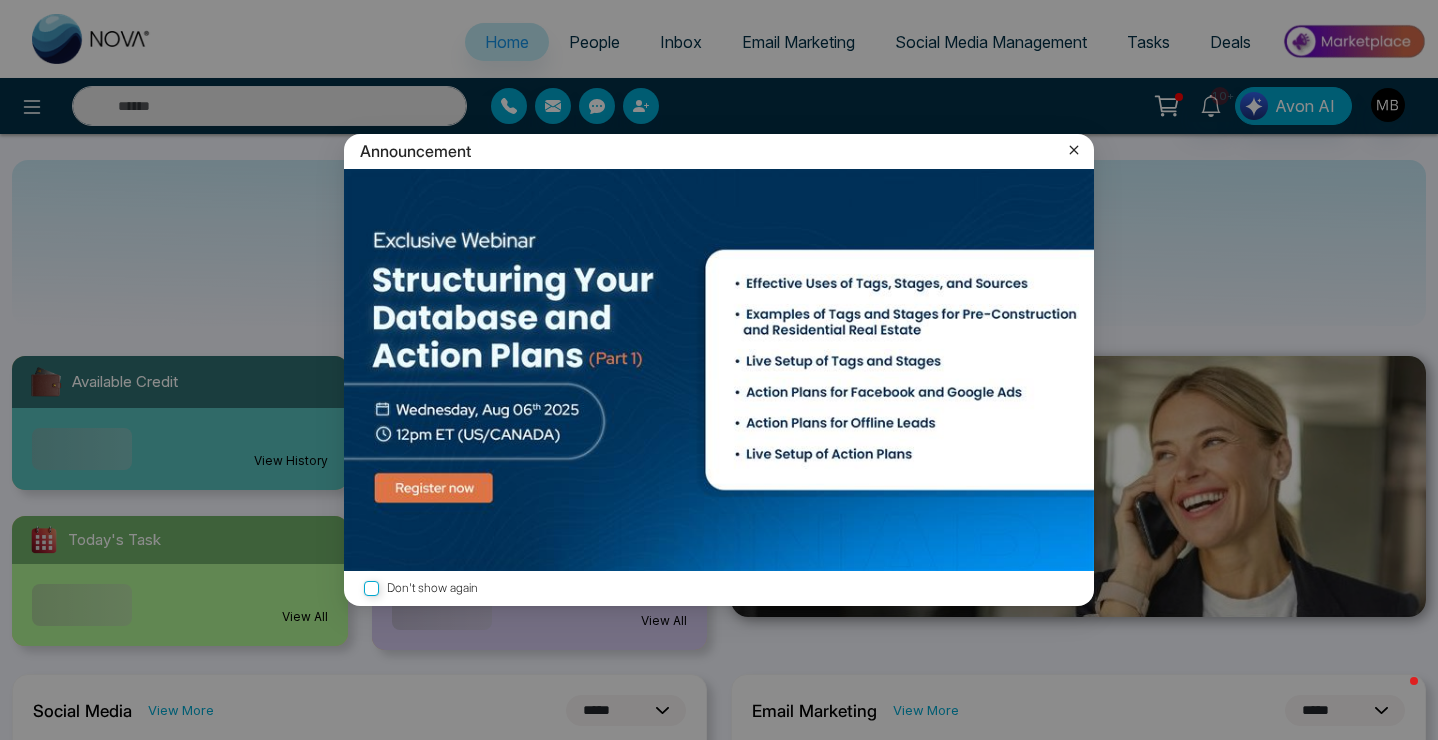 click 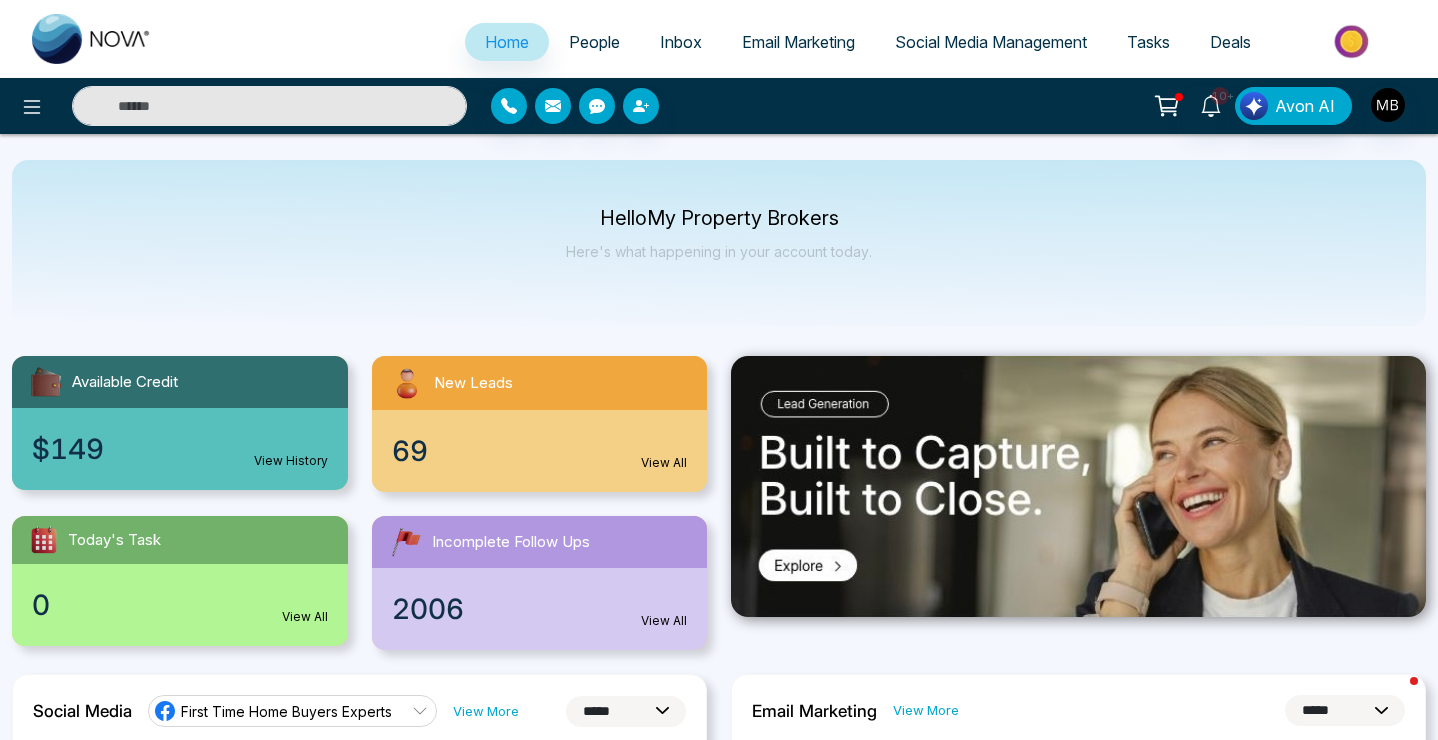 click at bounding box center [269, 106] 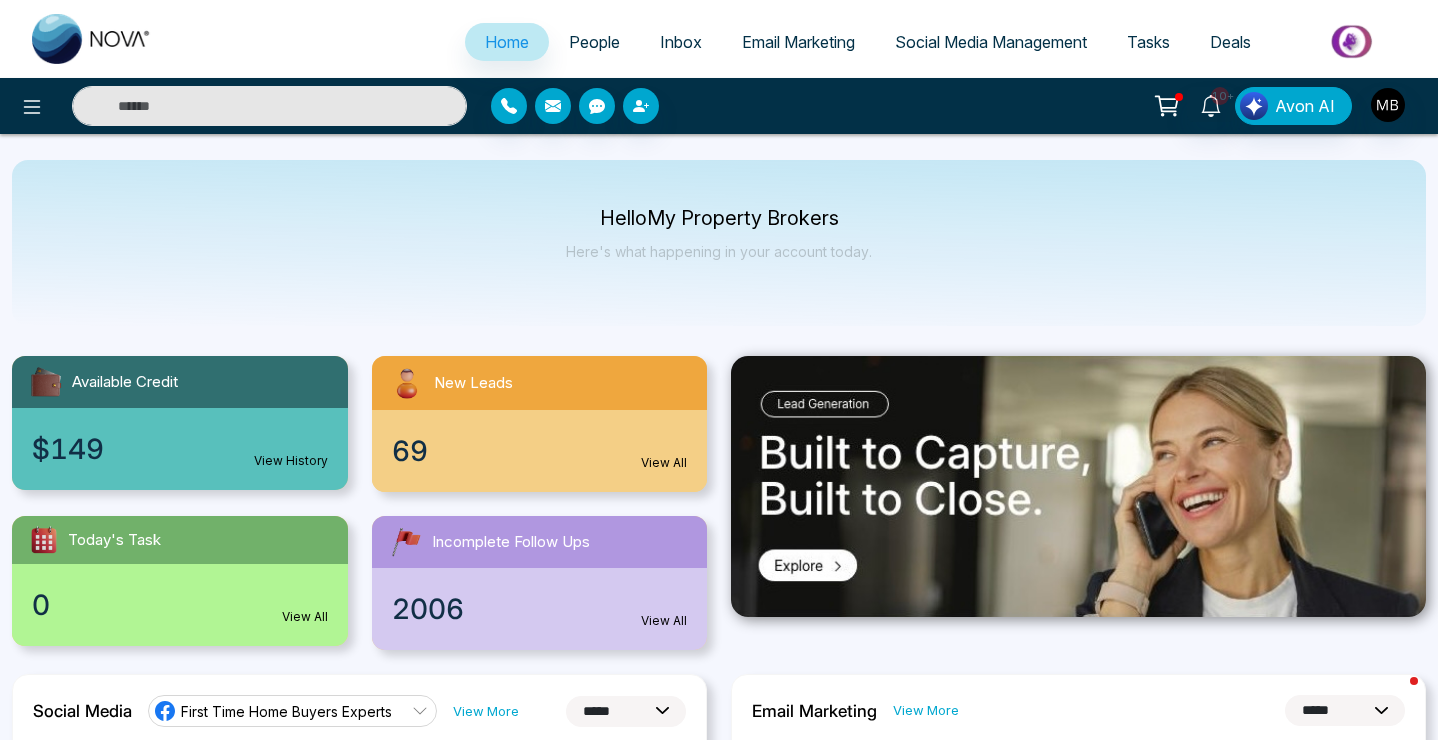 paste on "**********" 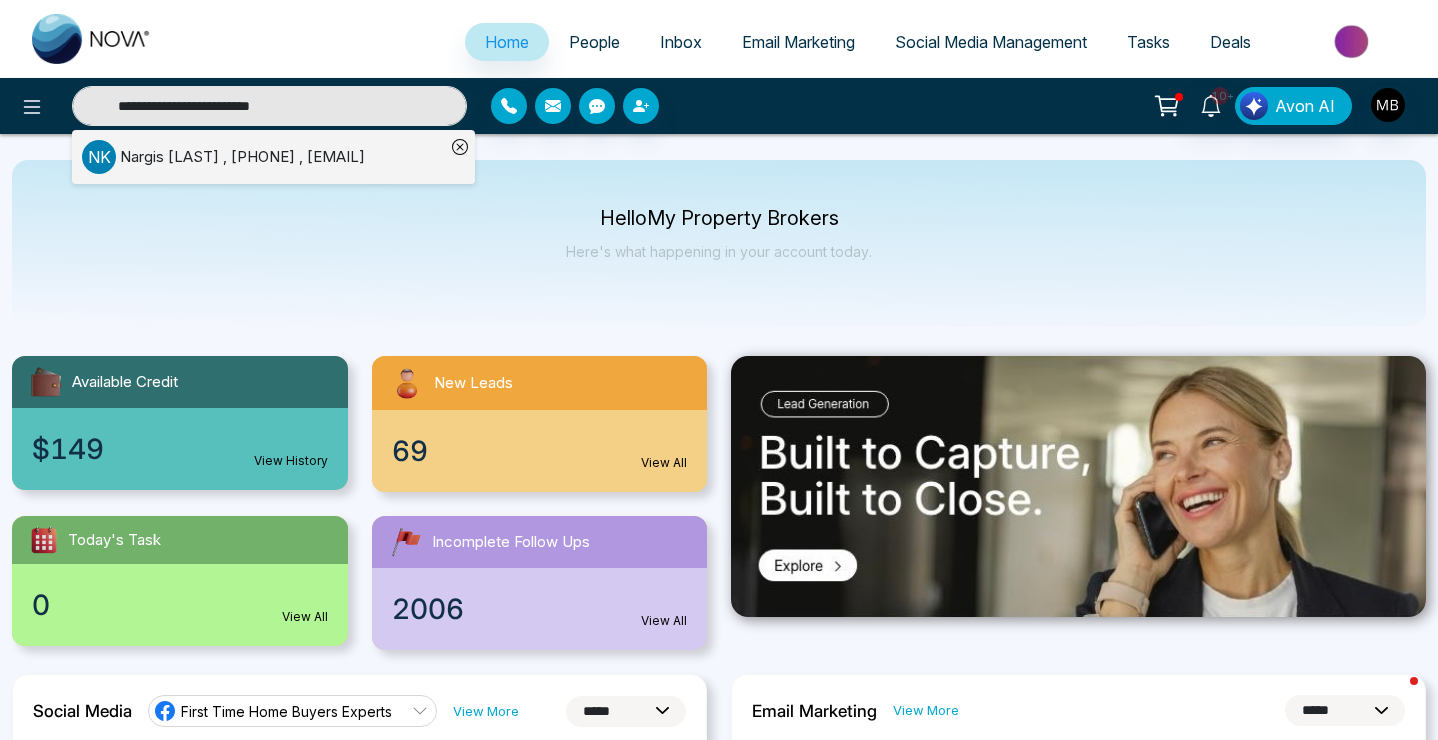 type on "**********" 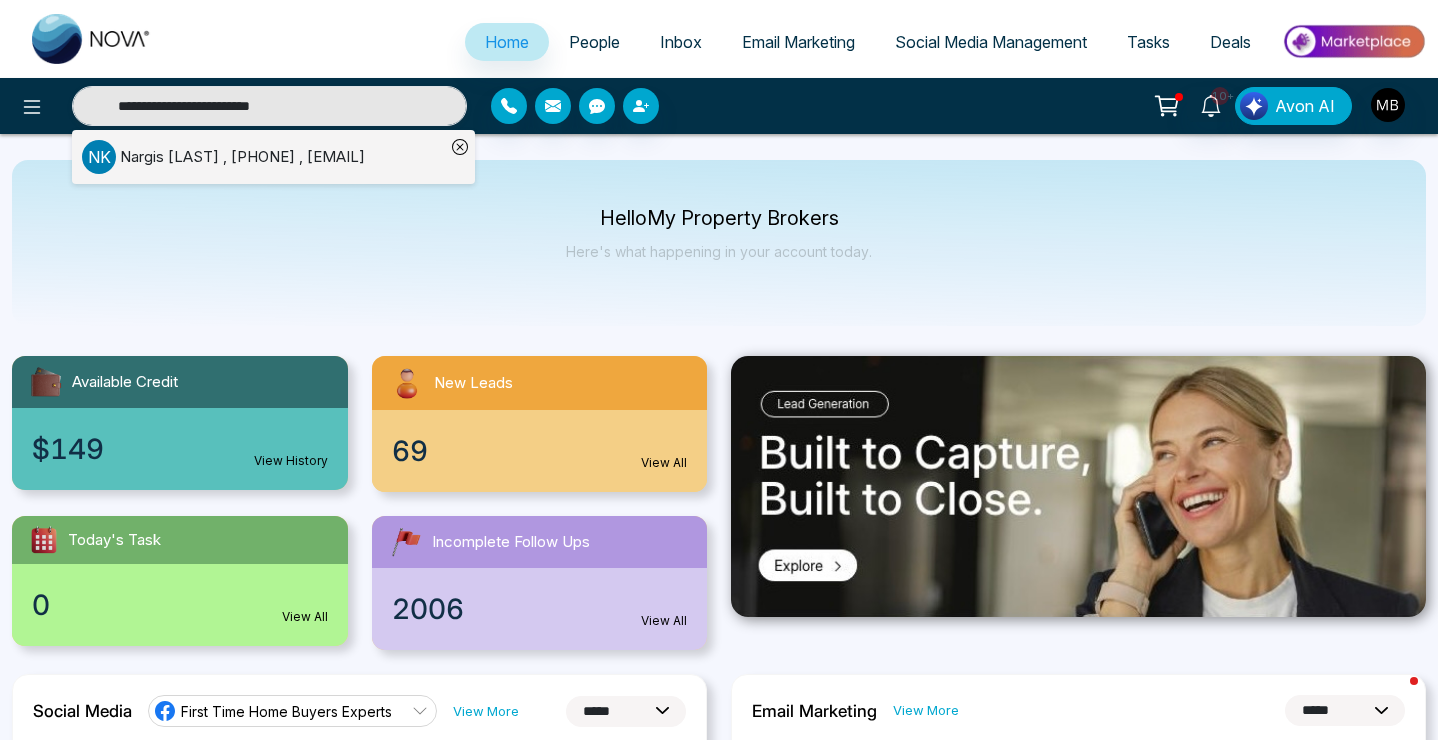 click on "[FIRST] [LAST] , [PHONE] , [EMAIL]" at bounding box center [242, 157] 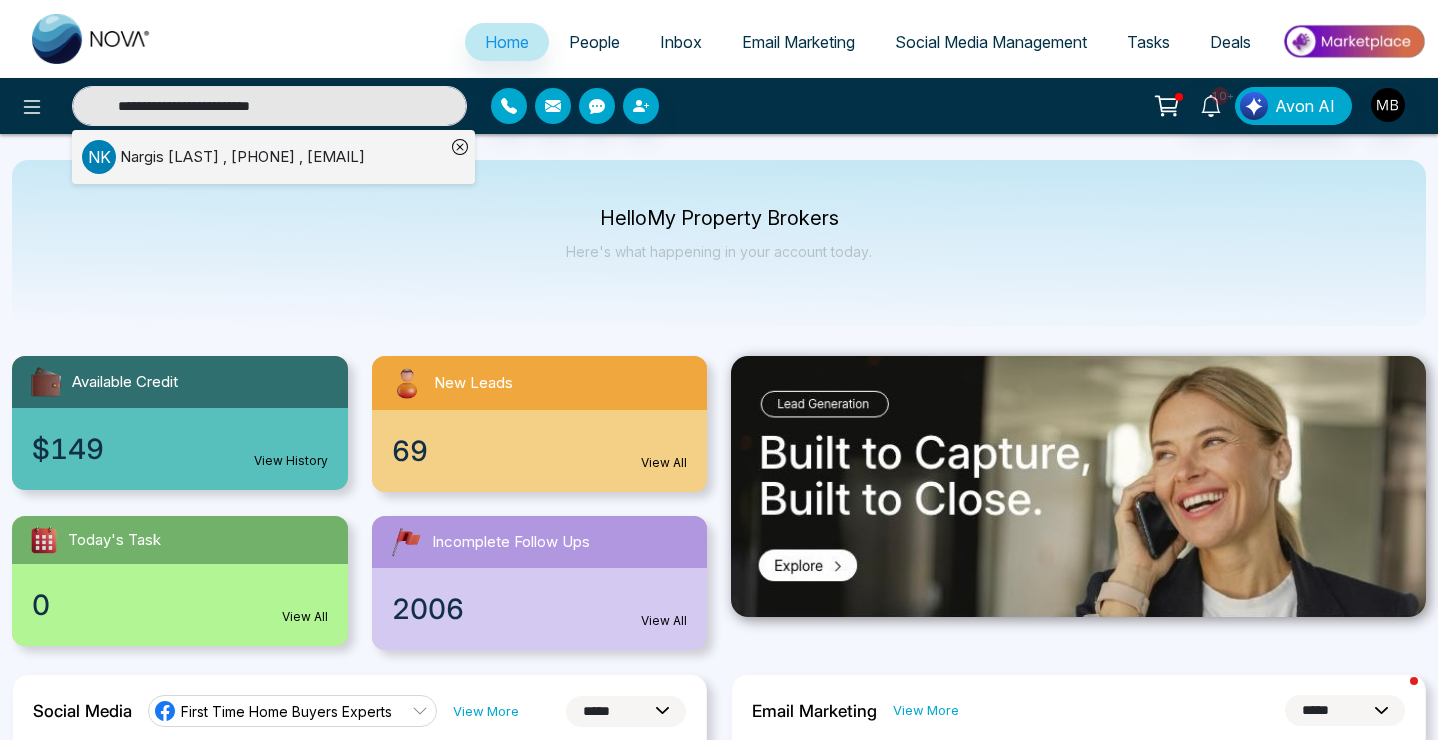 type 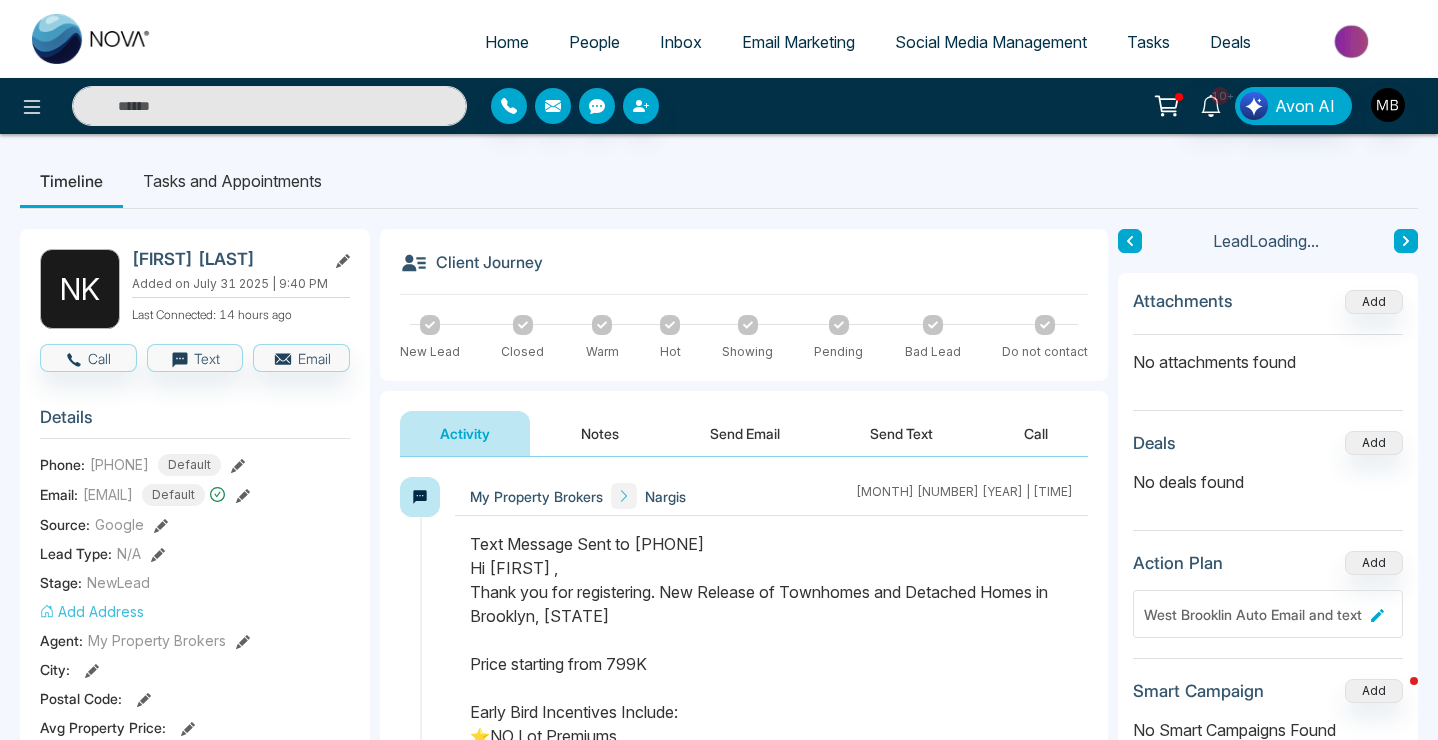 scroll, scrollTop: 406, scrollLeft: 0, axis: vertical 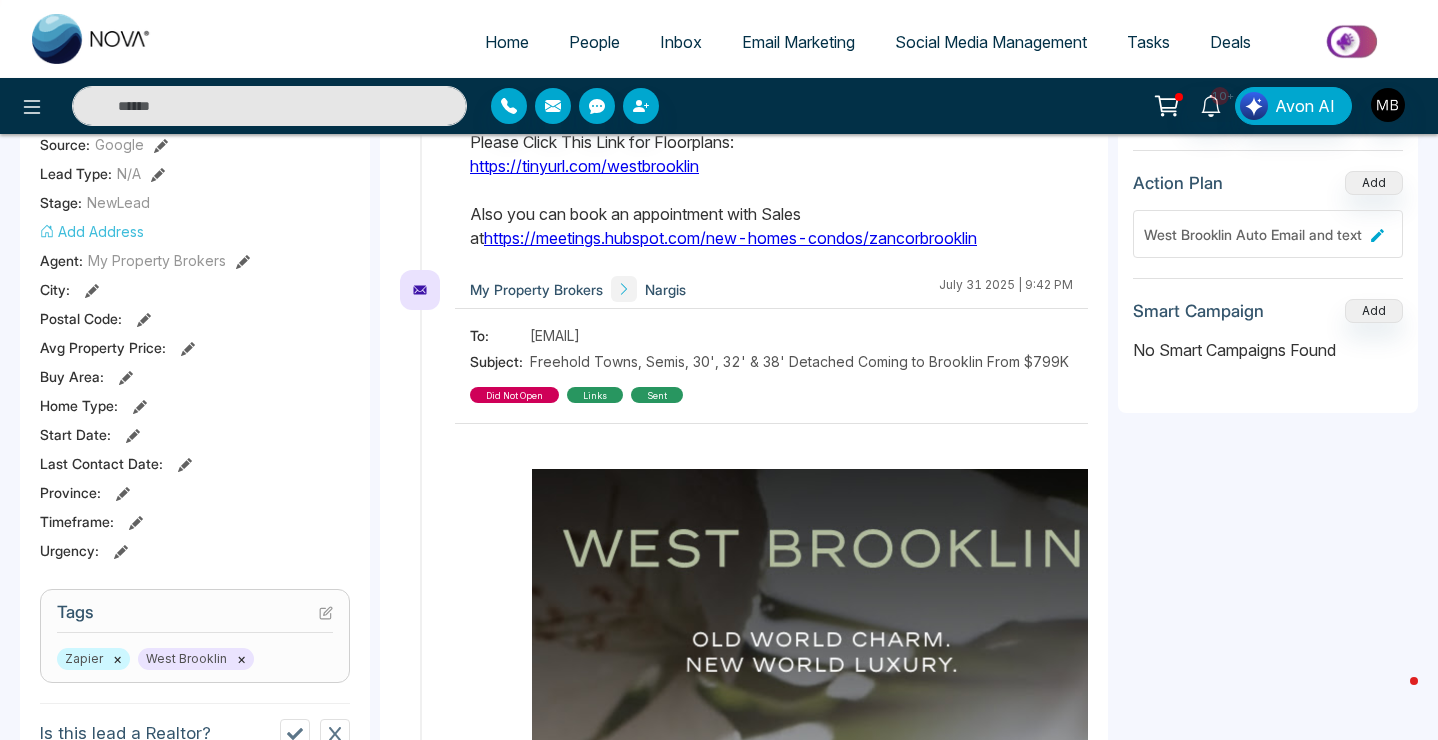click at bounding box center (269, 106) 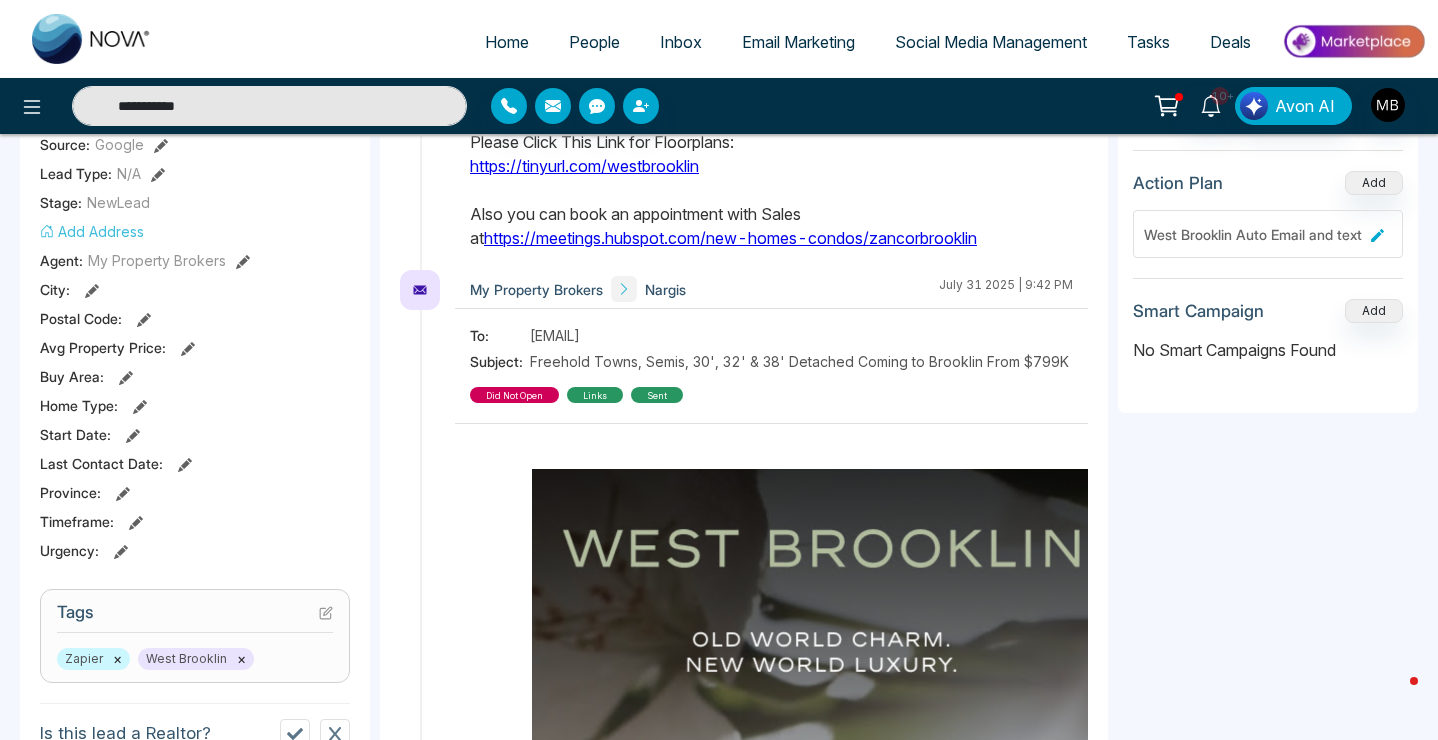 type on "**********" 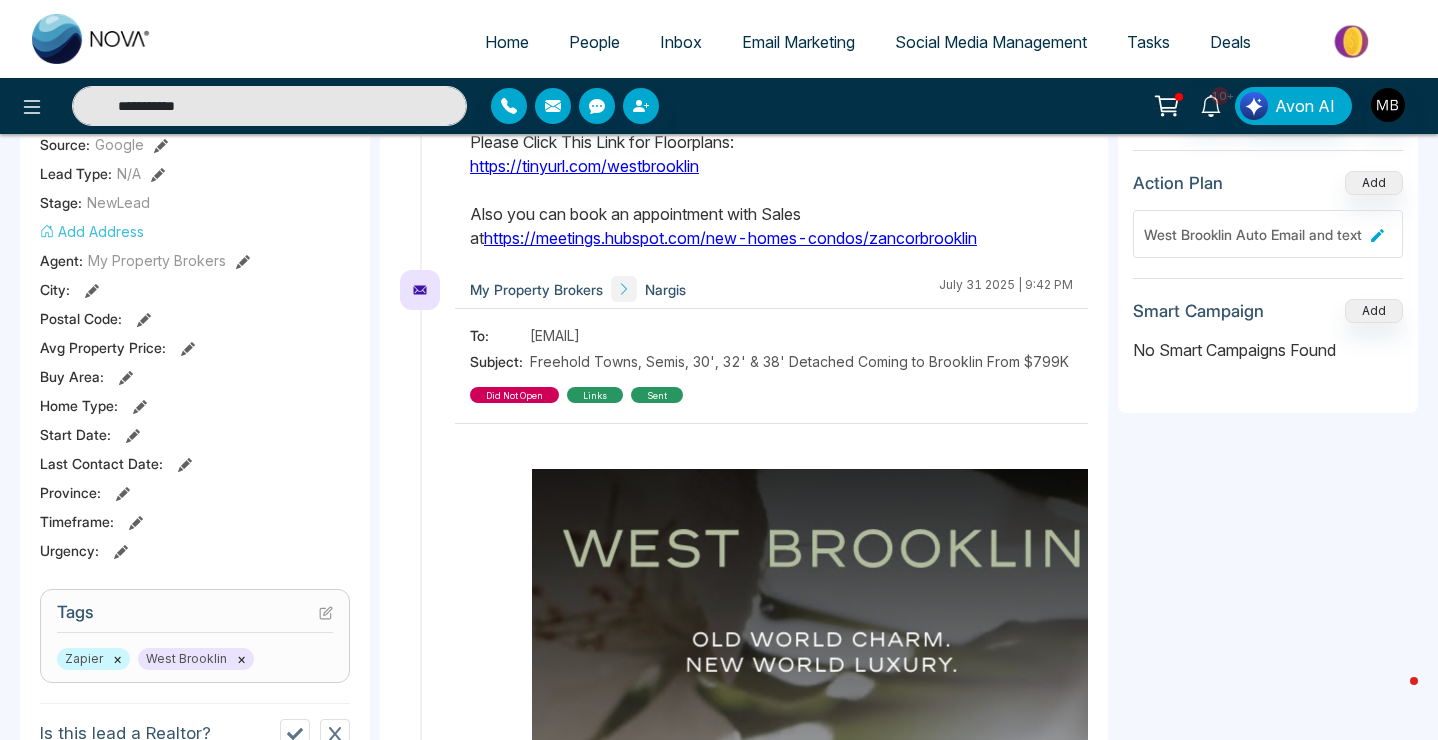 click on "**********" at bounding box center [269, 106] 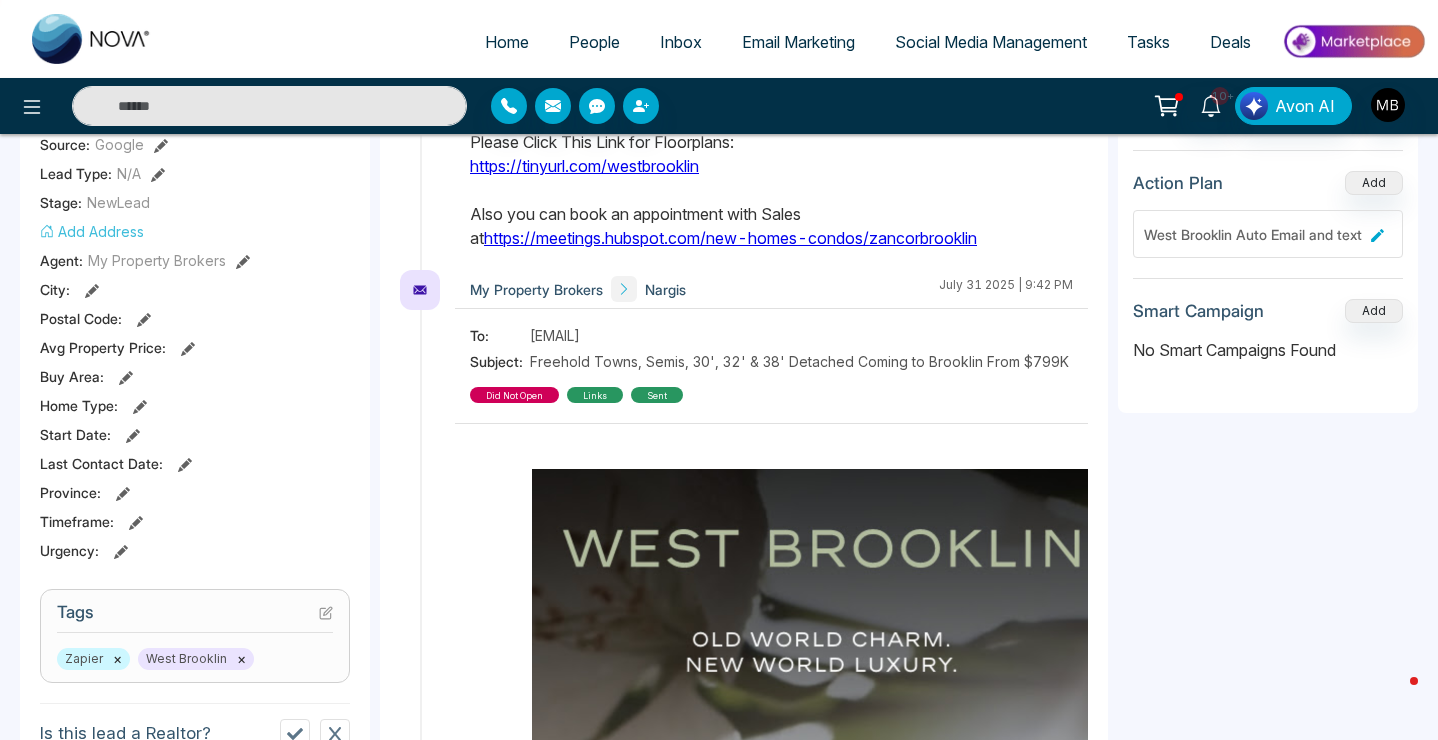 click at bounding box center (269, 106) 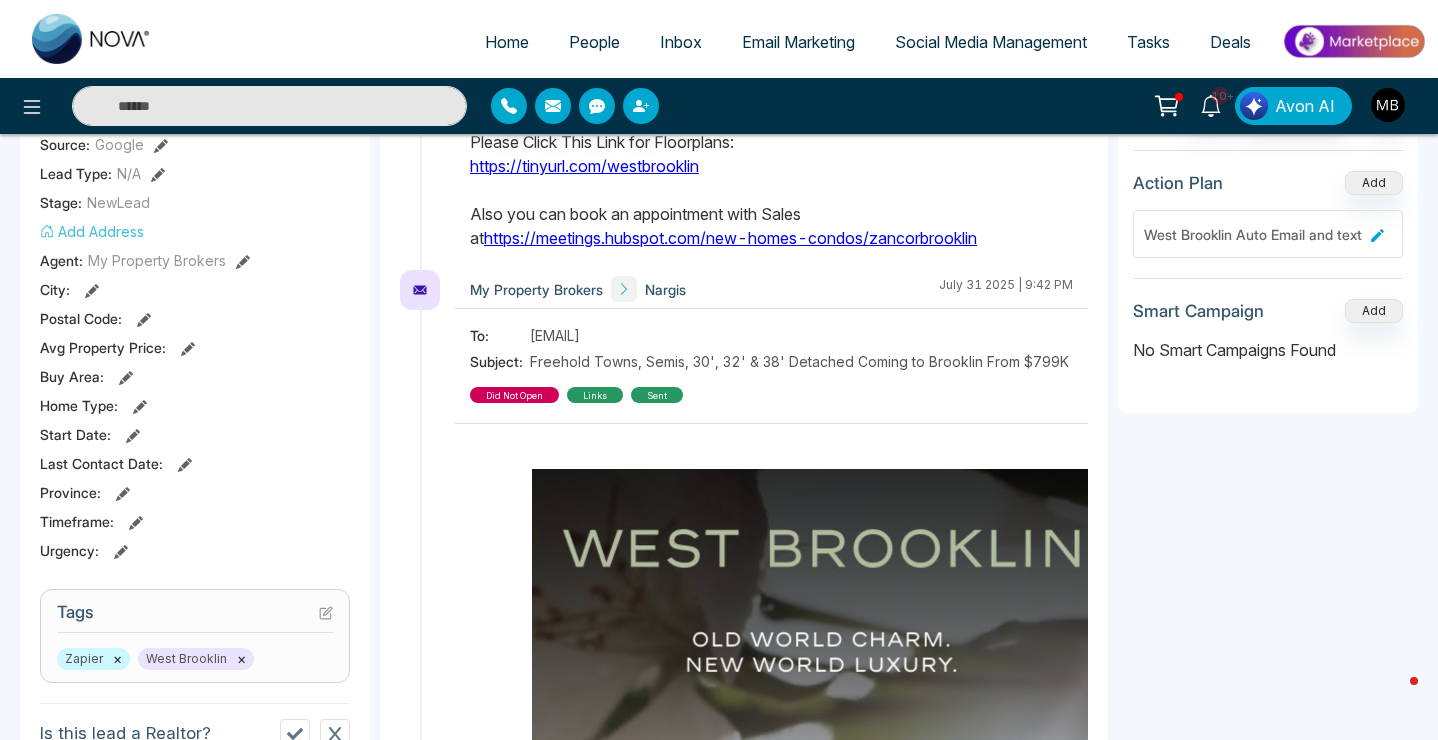 paste on "**********" 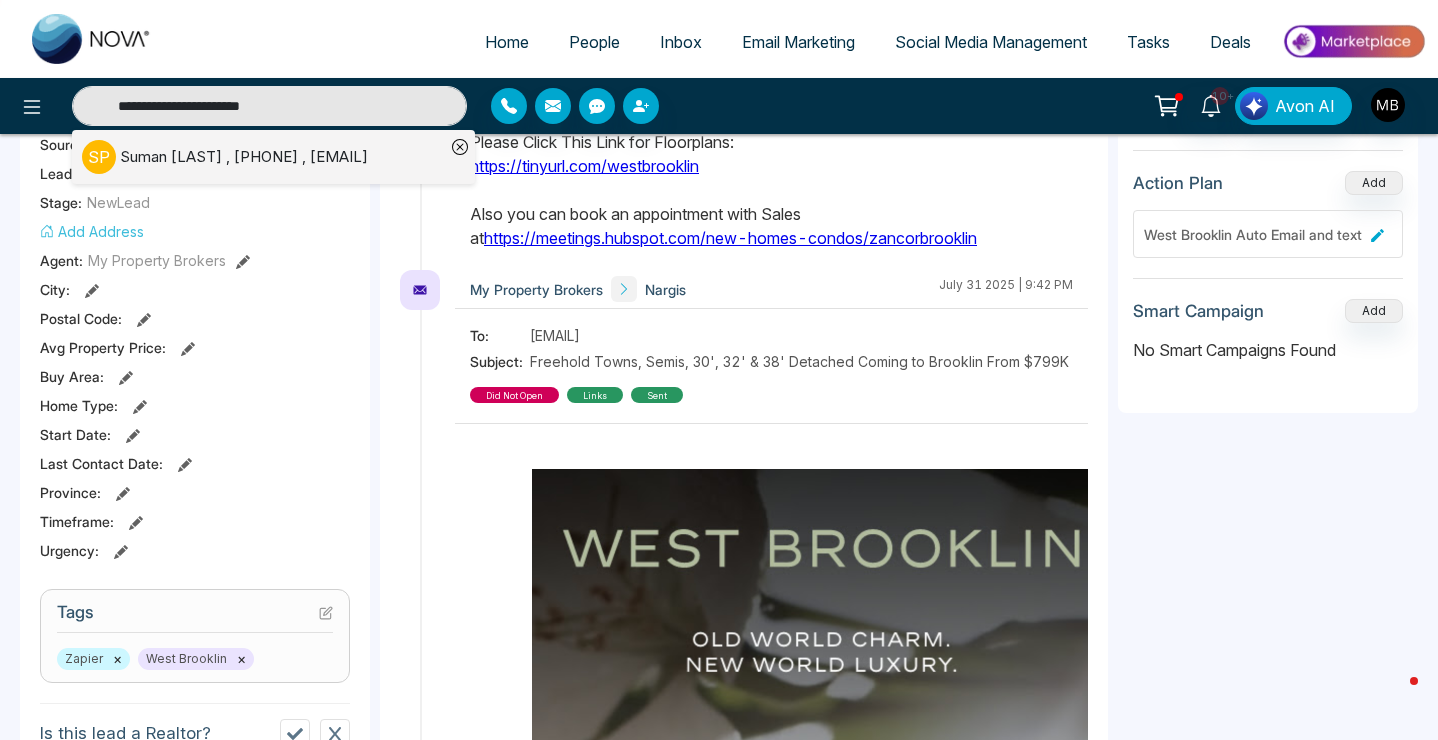 type on "**********" 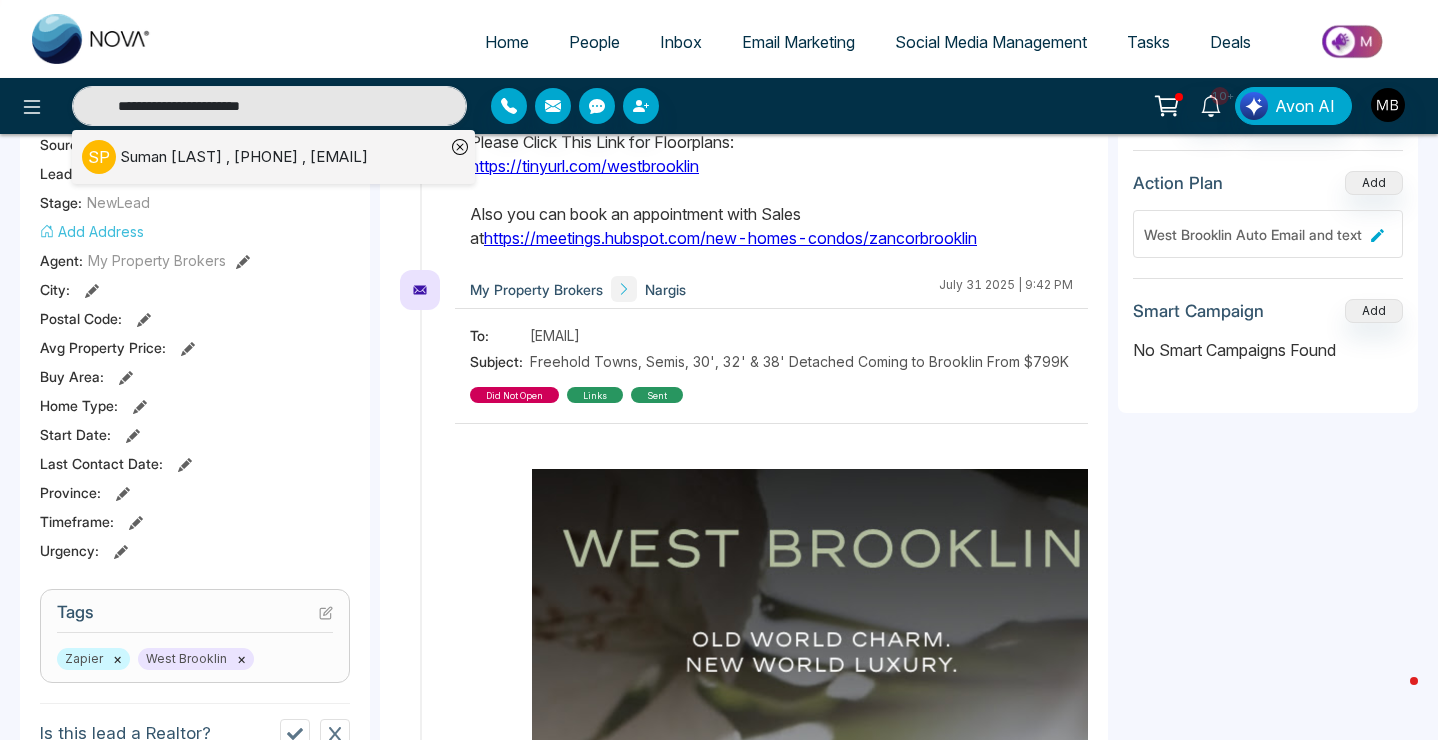 click on "[FIRST] [LAST] , [PHONE] , [EMAIL]" at bounding box center (244, 157) 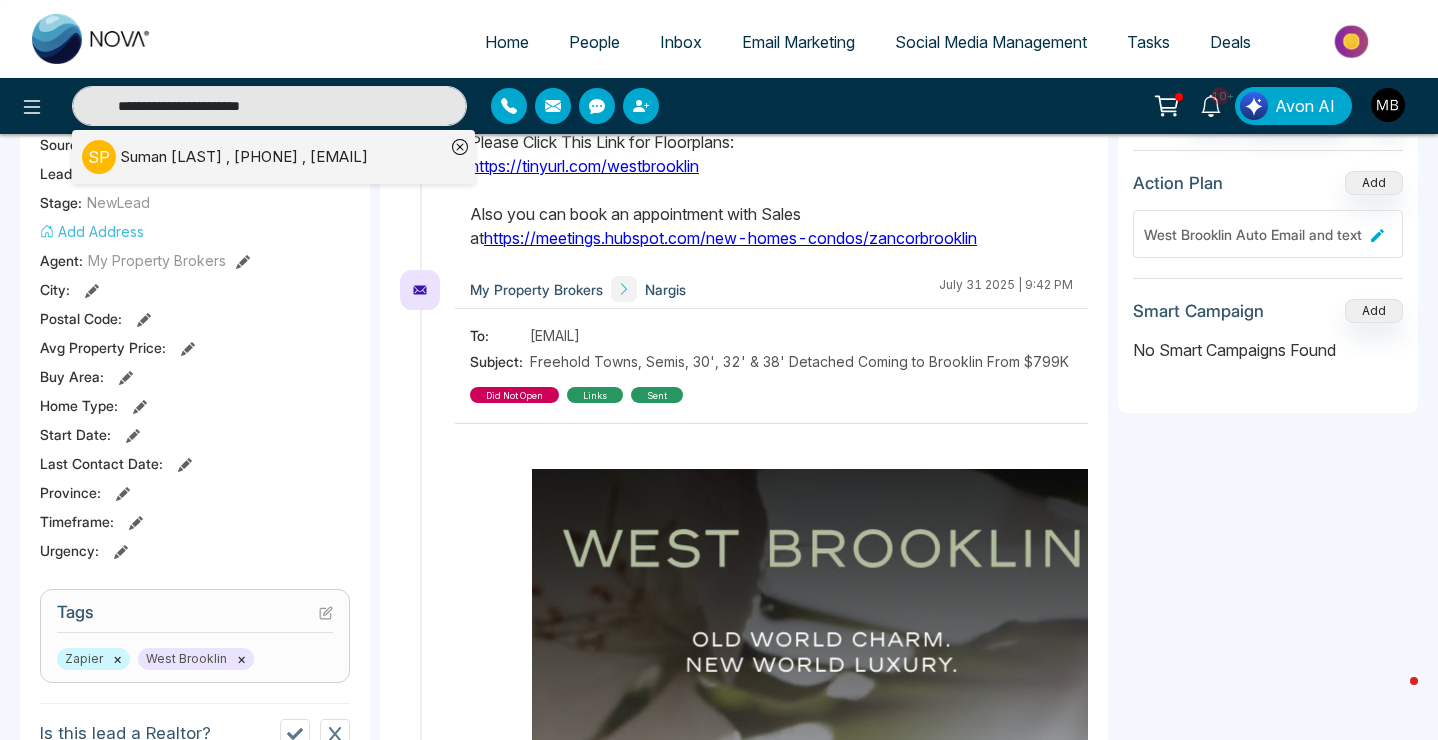 type 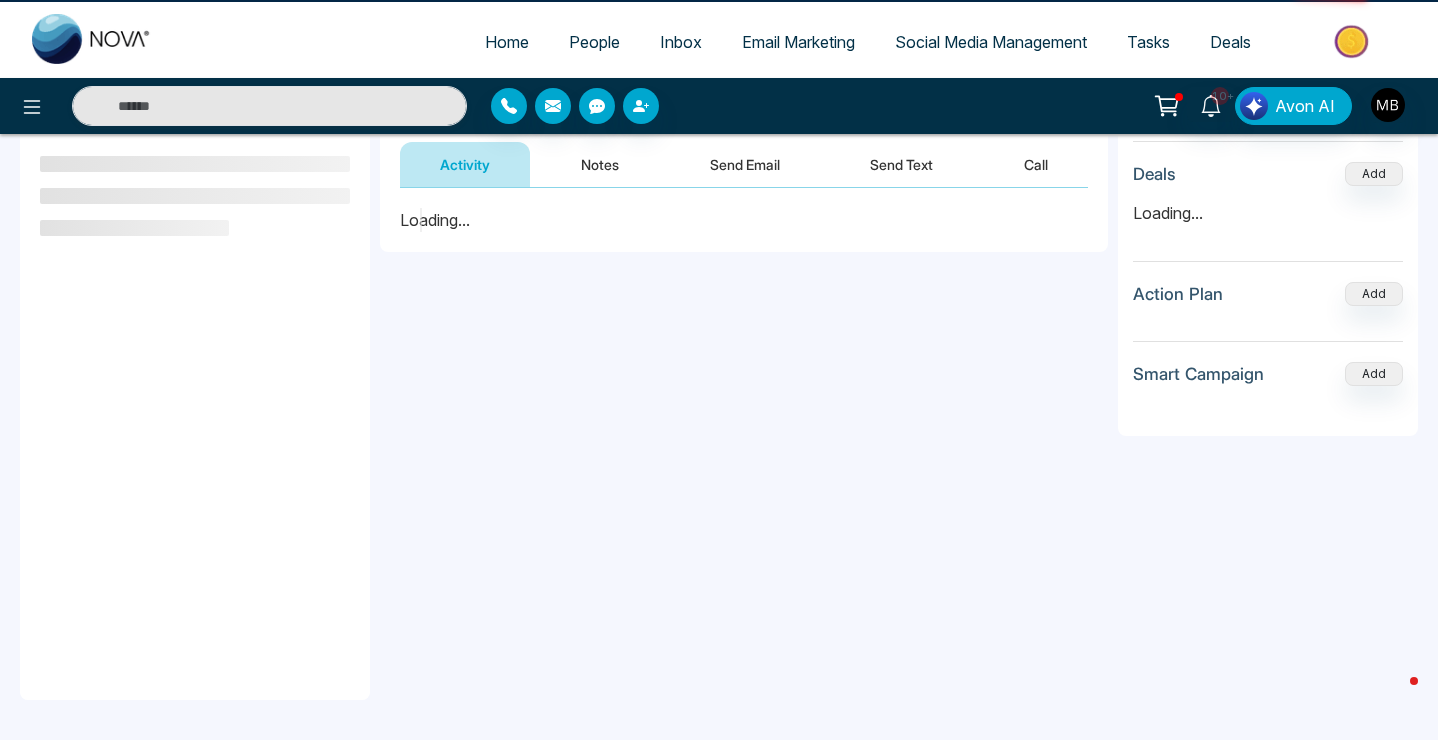 scroll, scrollTop: 0, scrollLeft: 0, axis: both 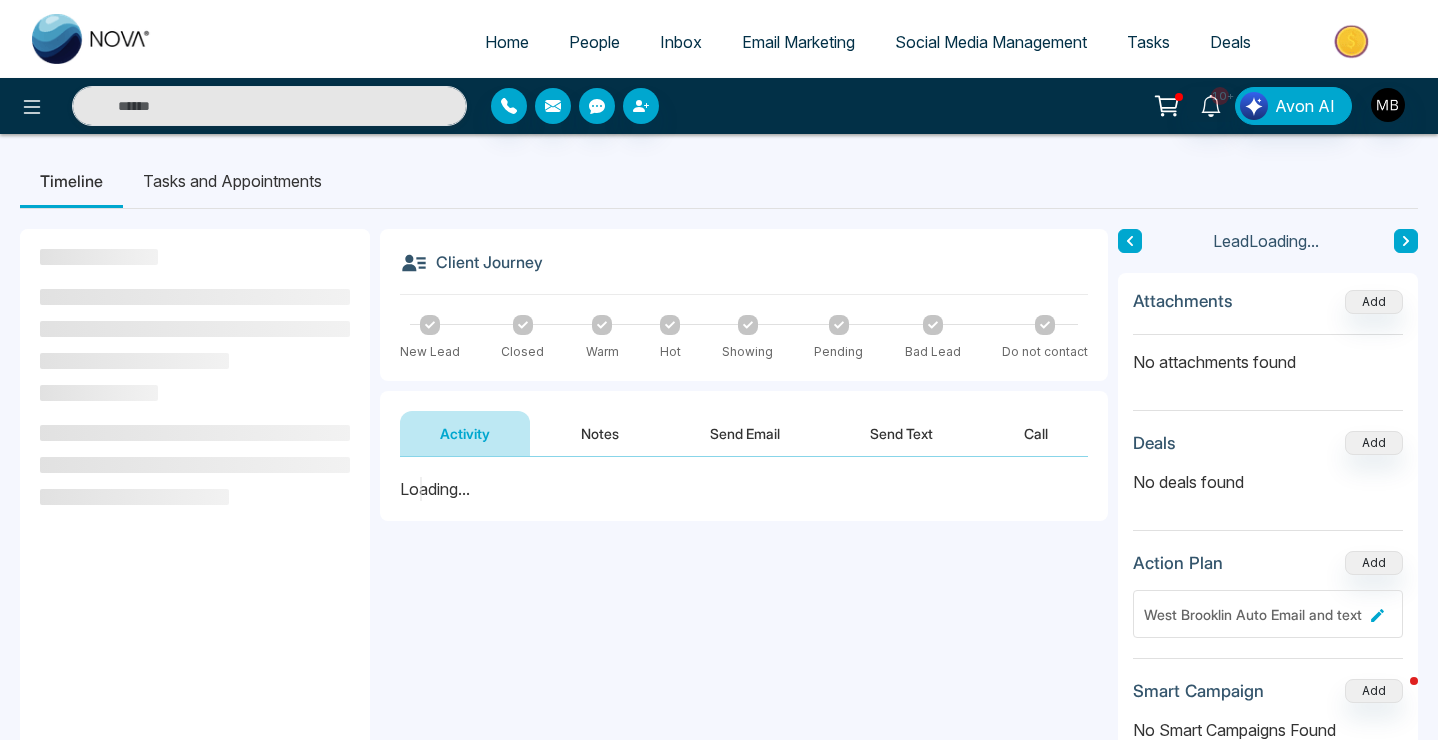 click on "Notes" at bounding box center [600, 433] 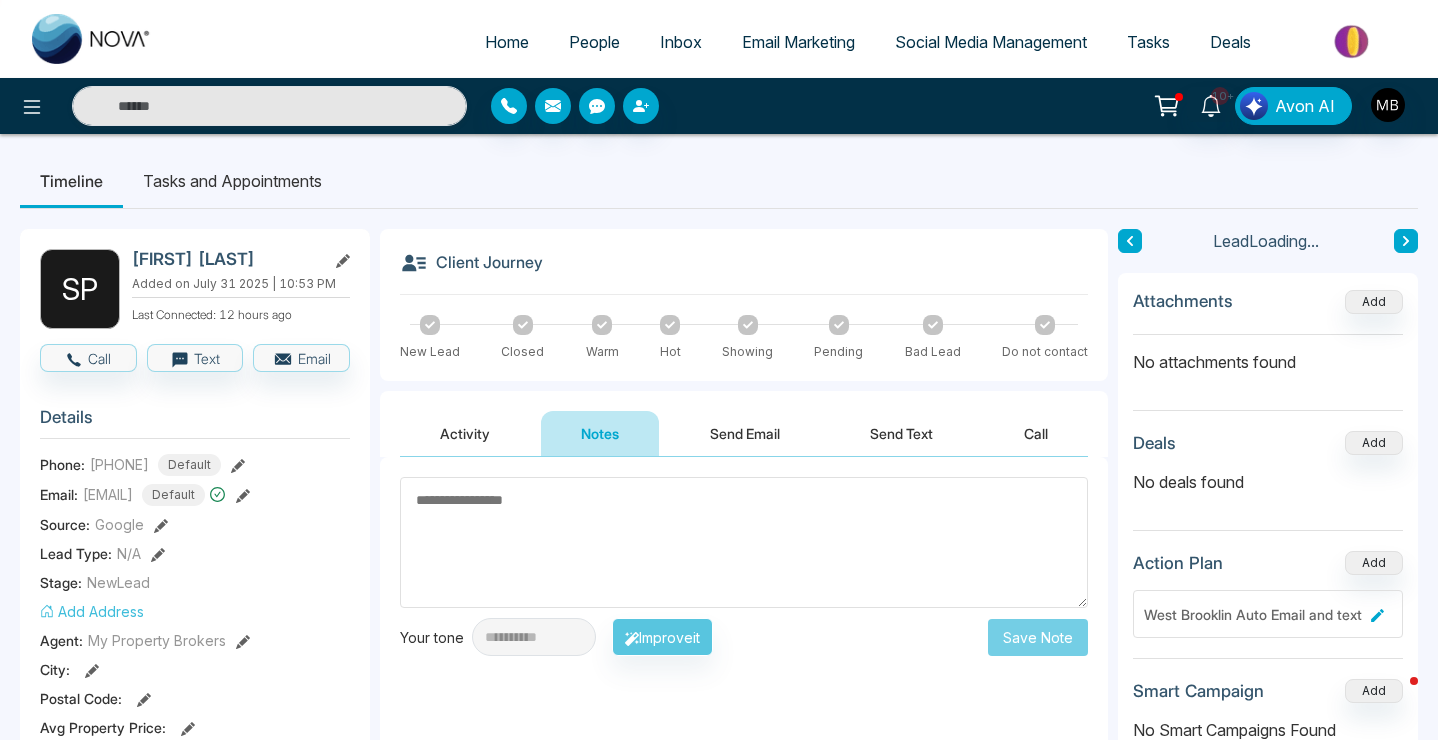 type on "**********" 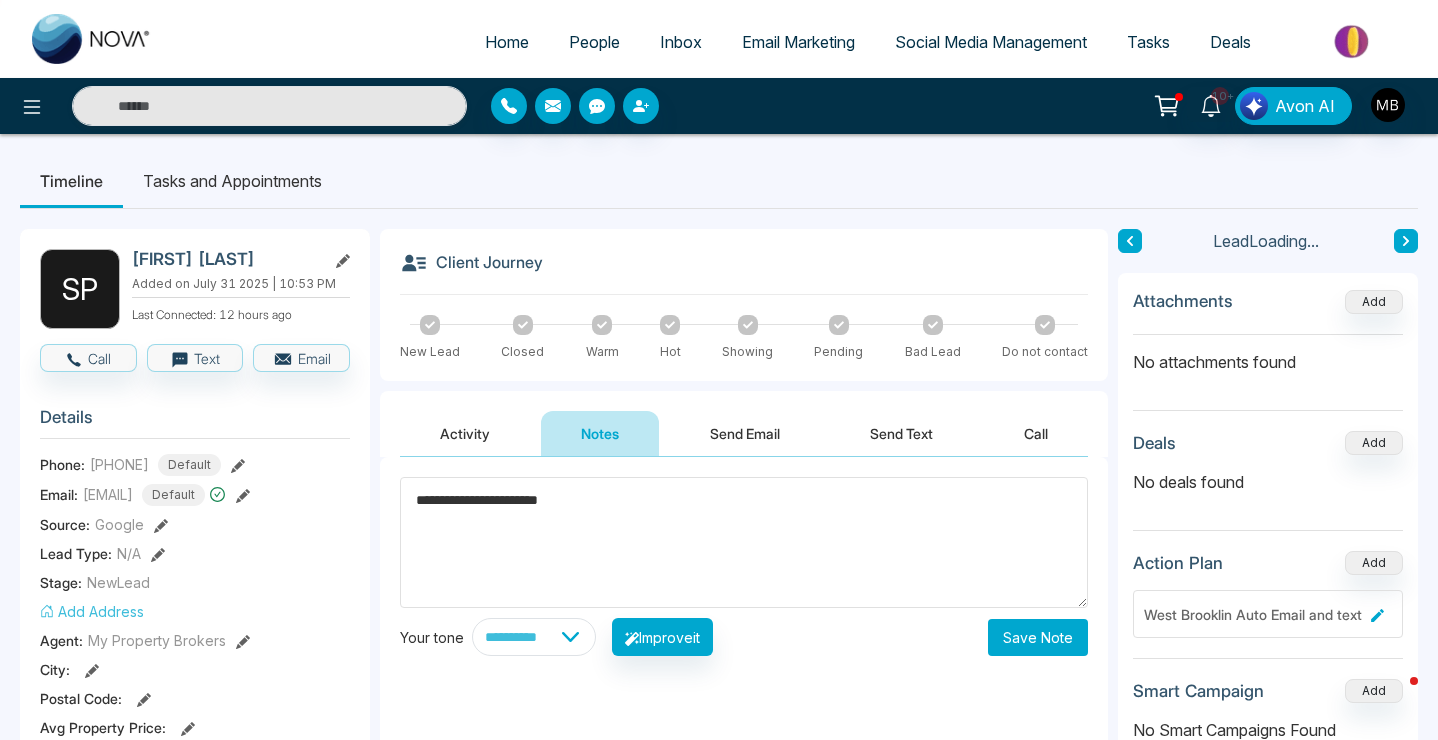 click on "**********" at bounding box center (744, 542) 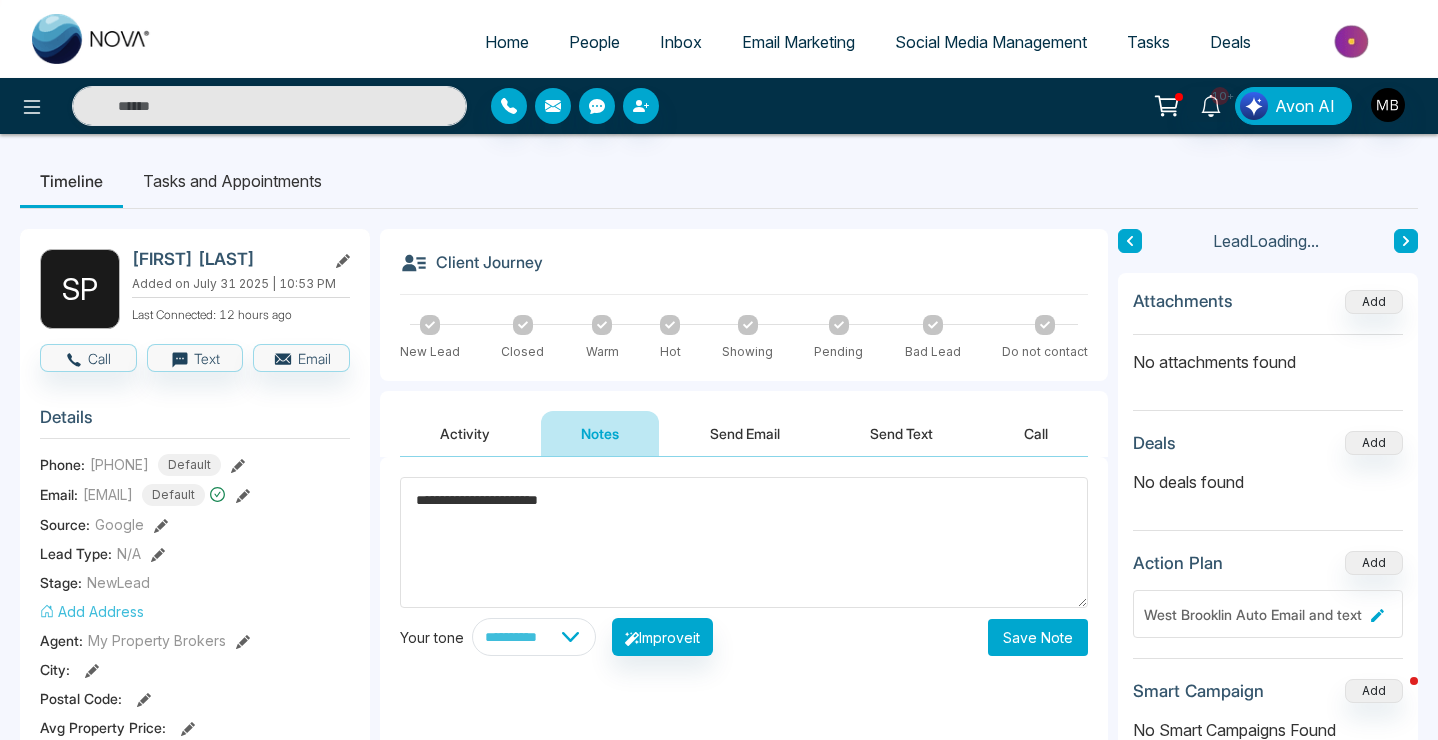 click on "**********" at bounding box center (744, 542) 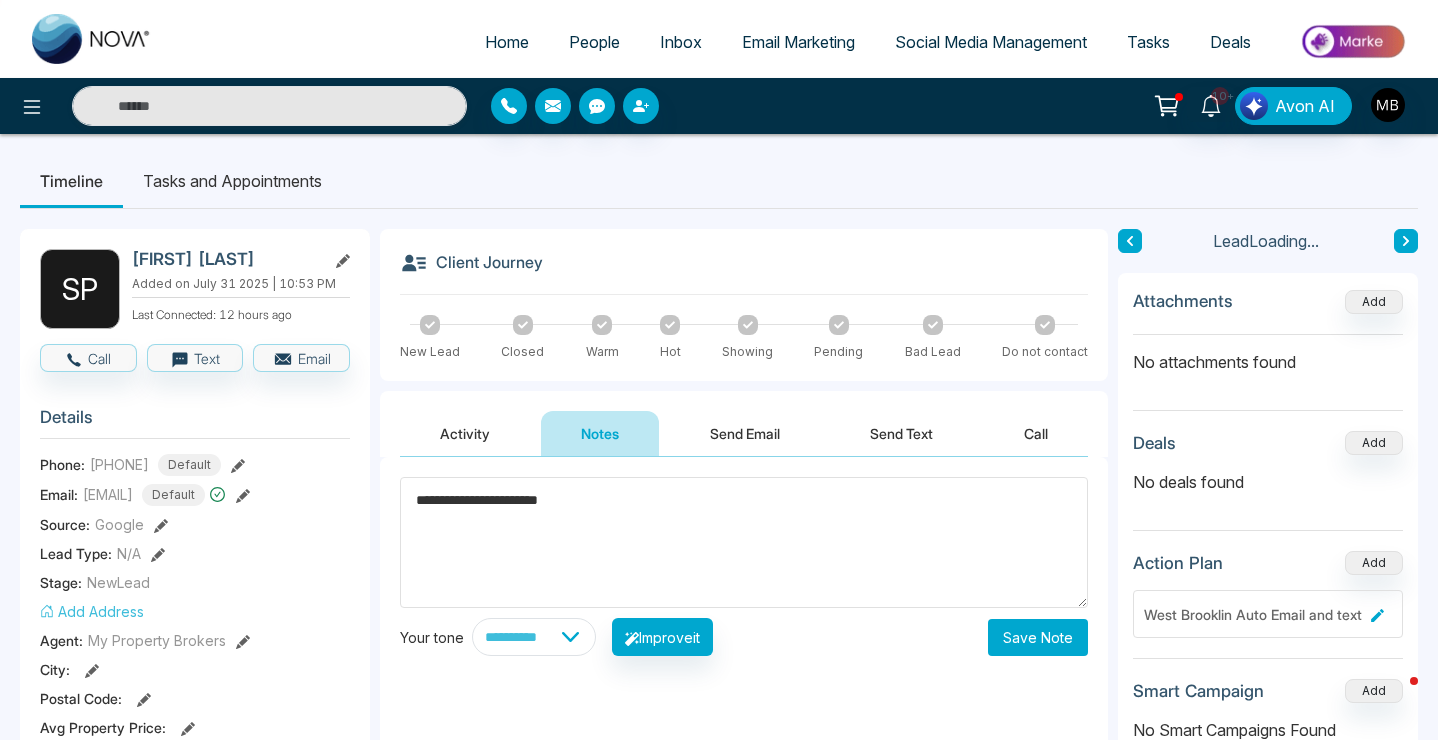 click on "**********" at bounding box center (744, 542) 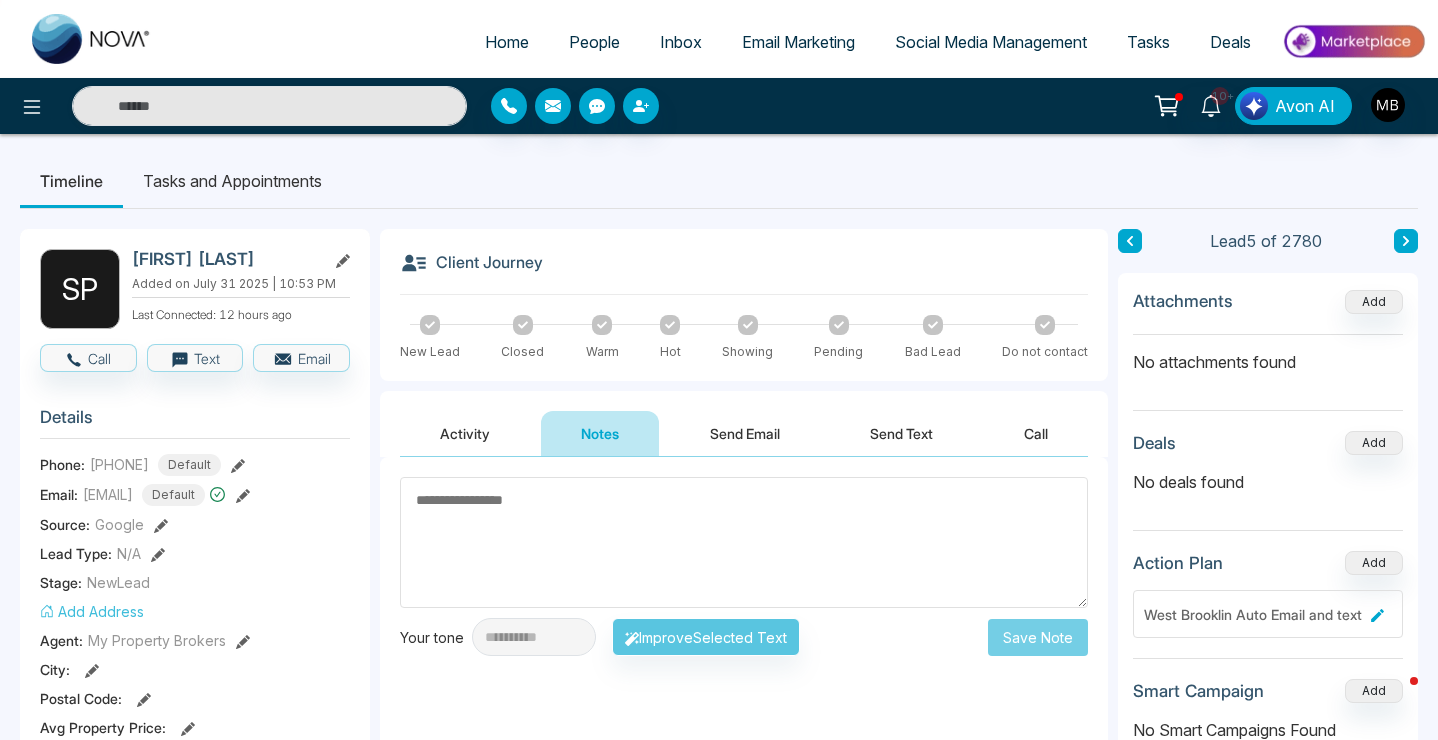 paste on "**********" 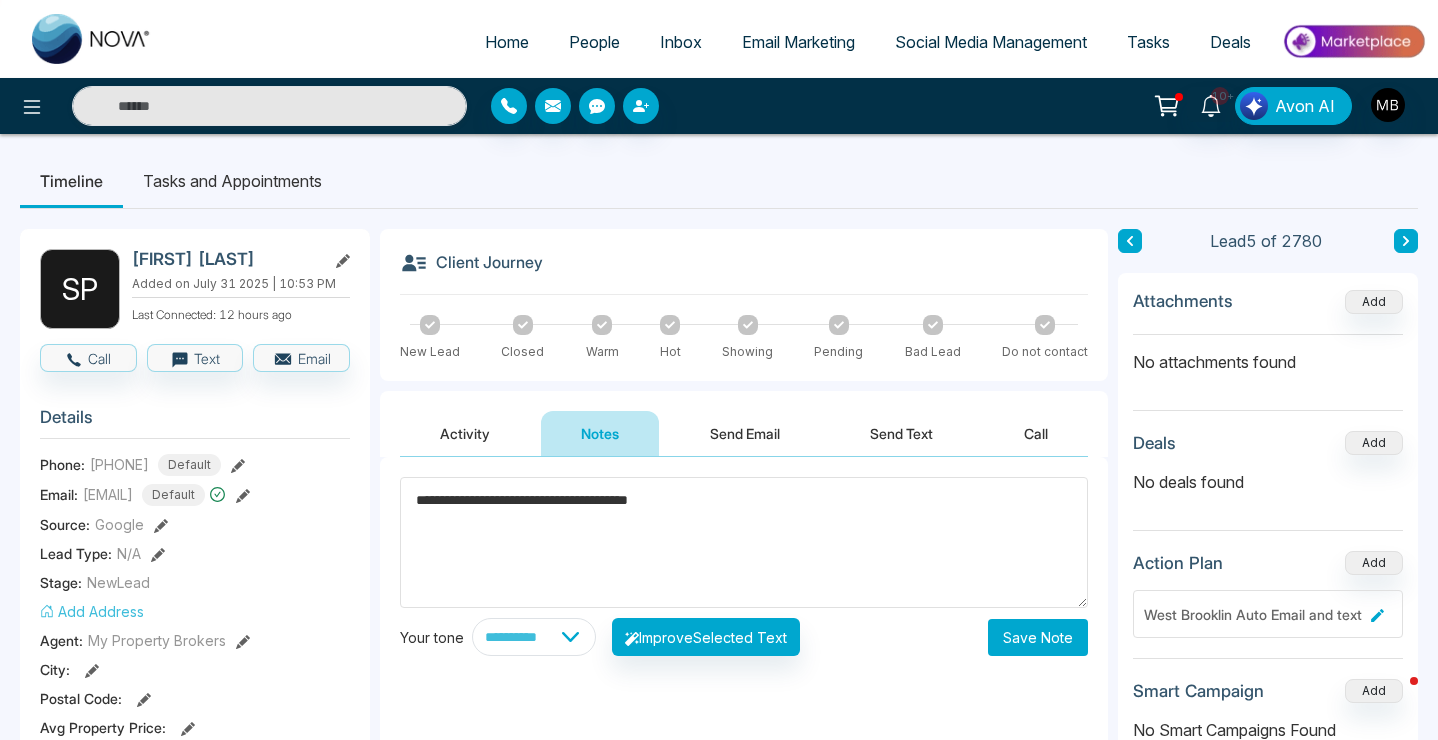 type on "**********" 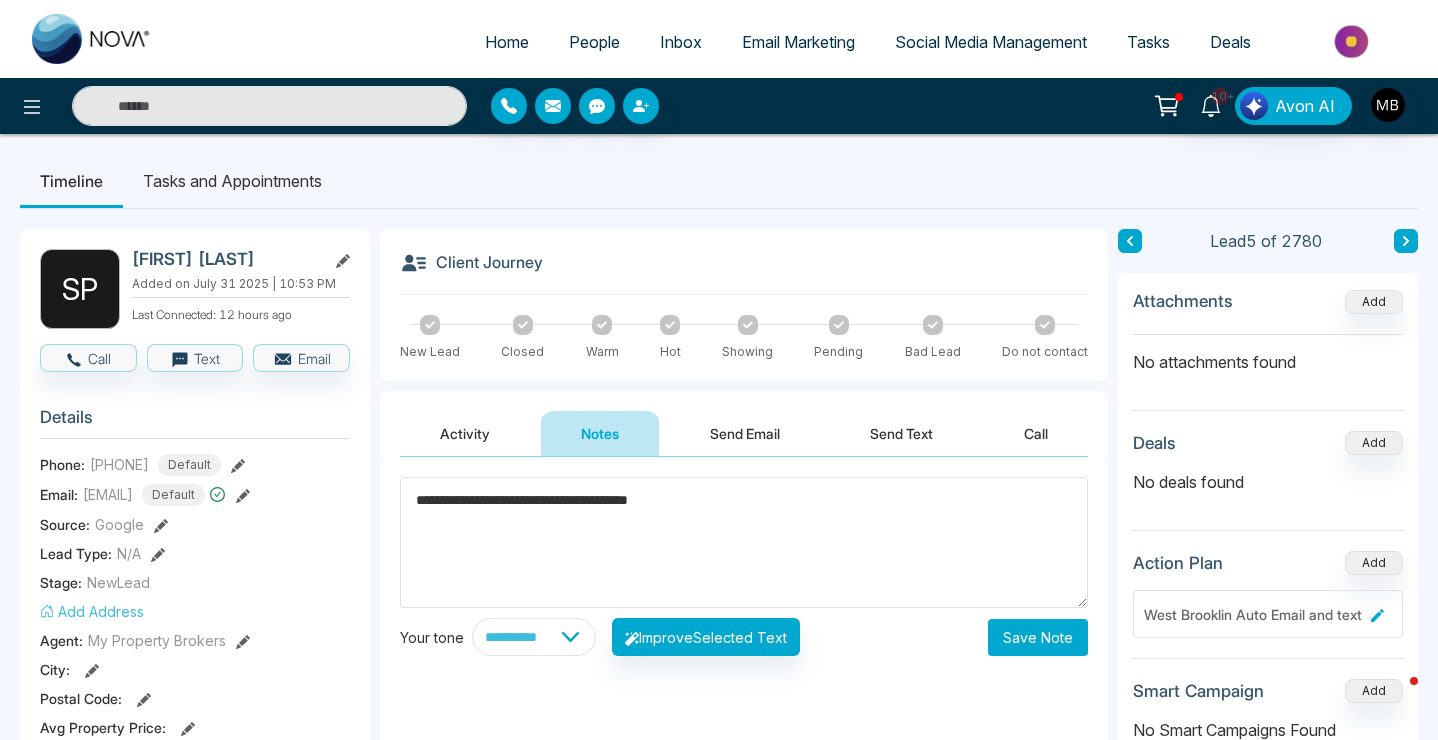 click on "Save Note" at bounding box center (1038, 637) 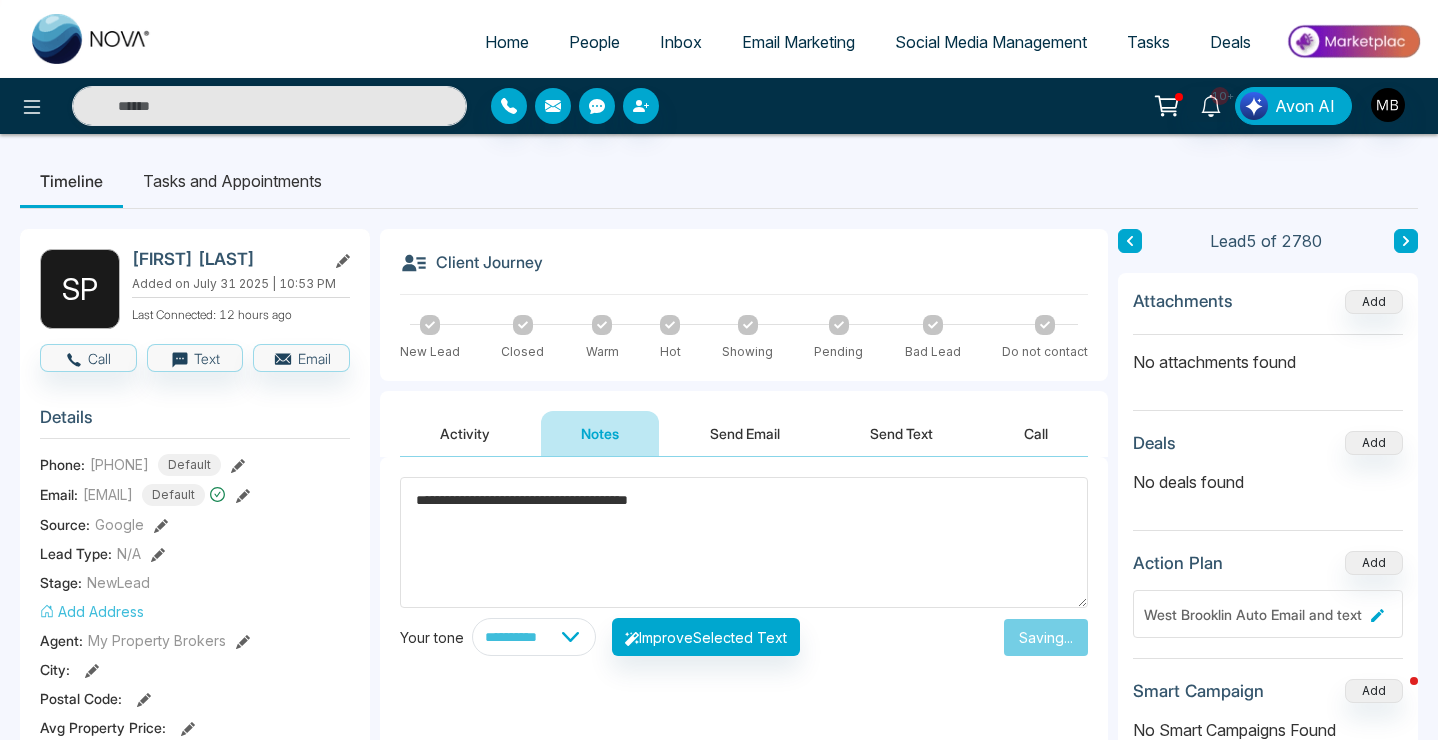 type 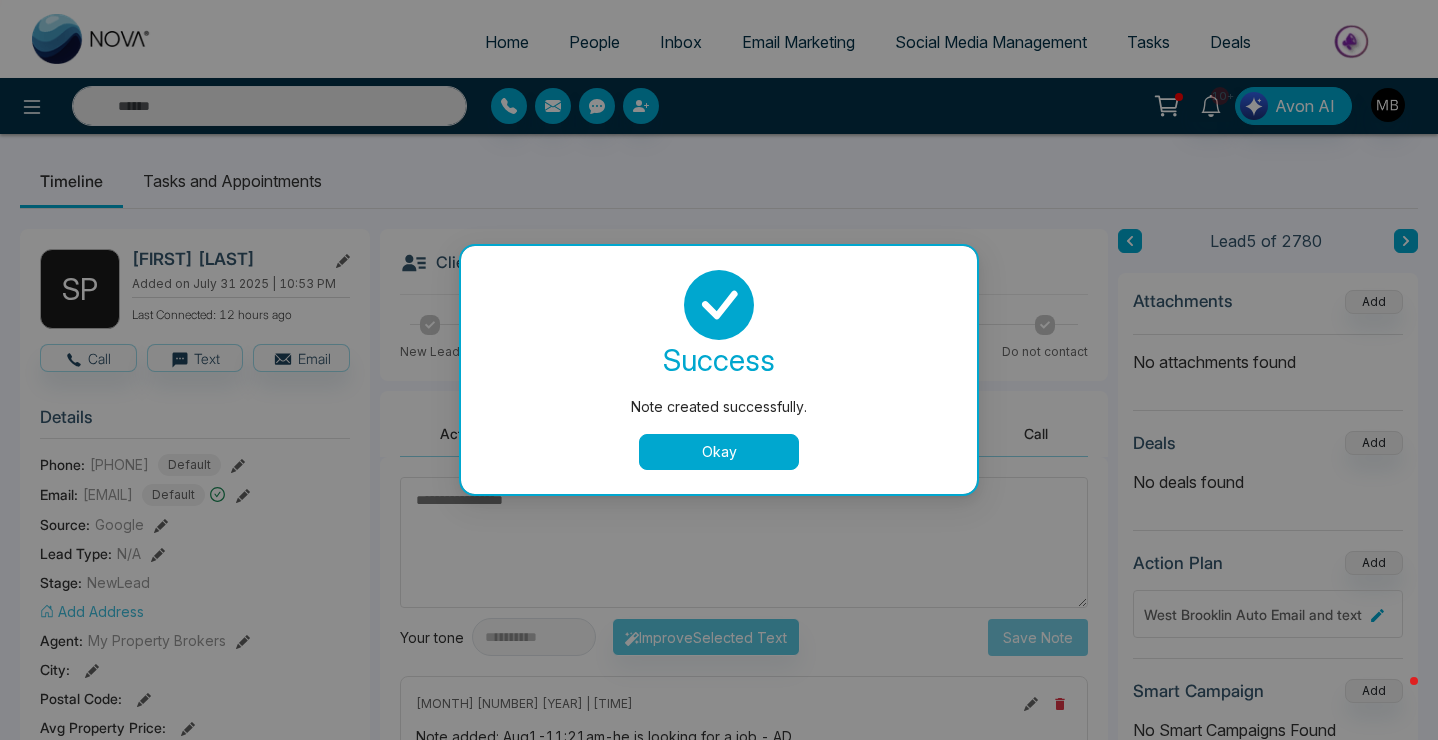 click on "Okay" at bounding box center [719, 452] 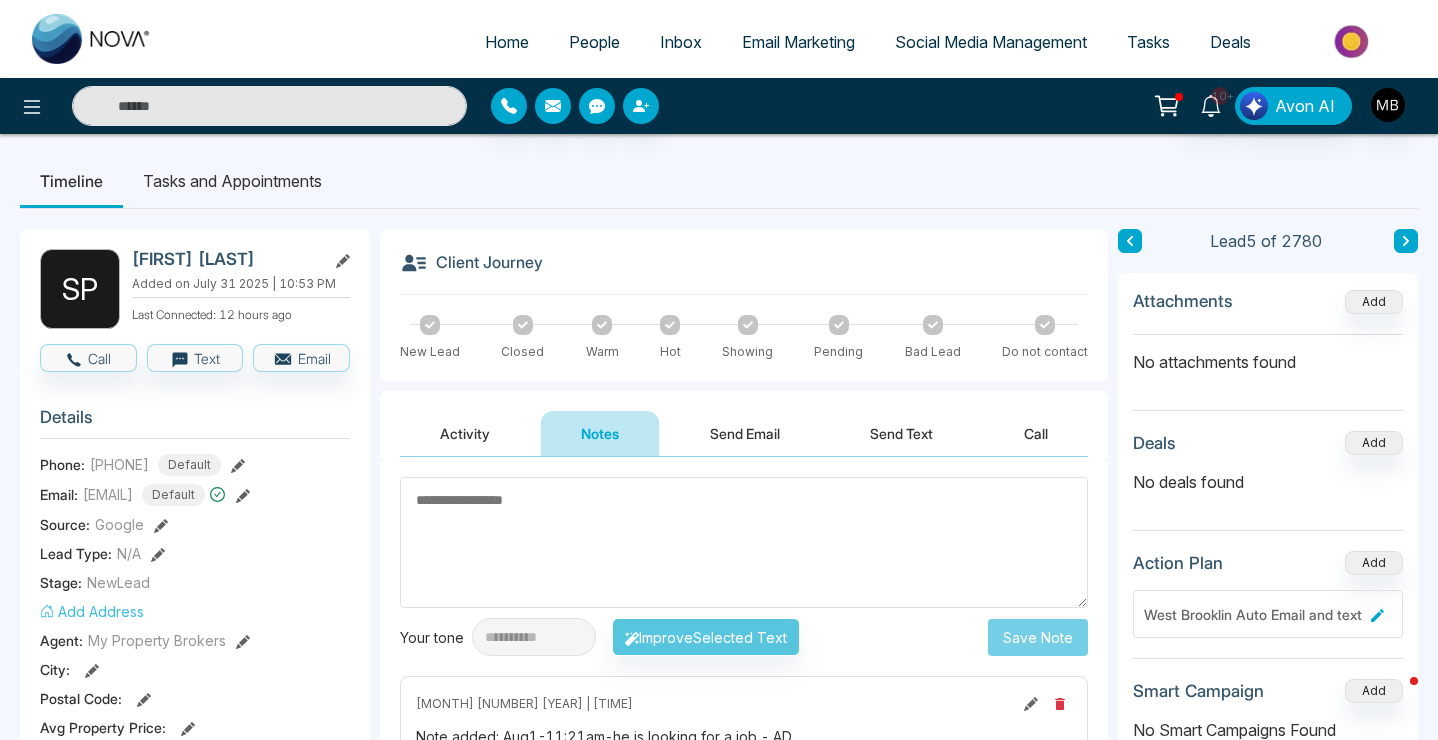click at bounding box center [269, 106] 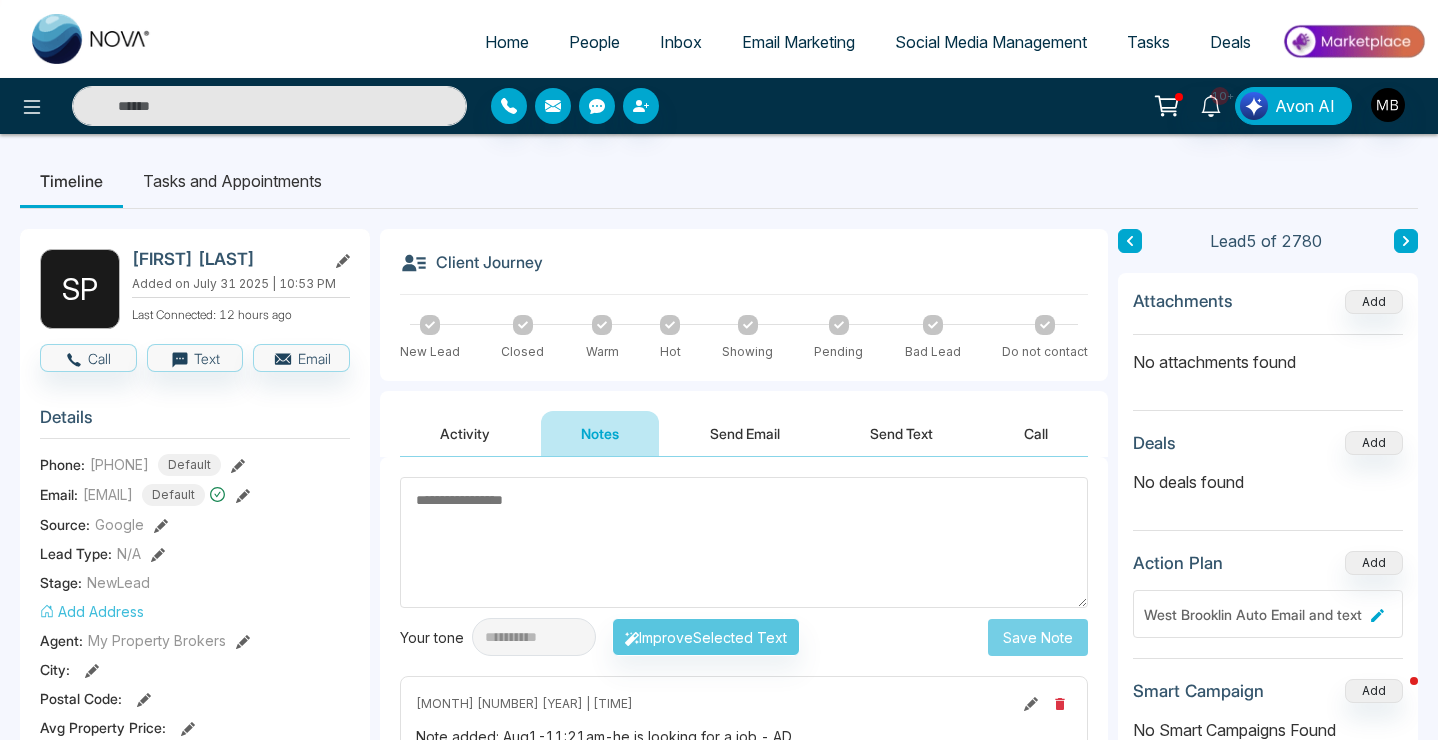 paste on "**********" 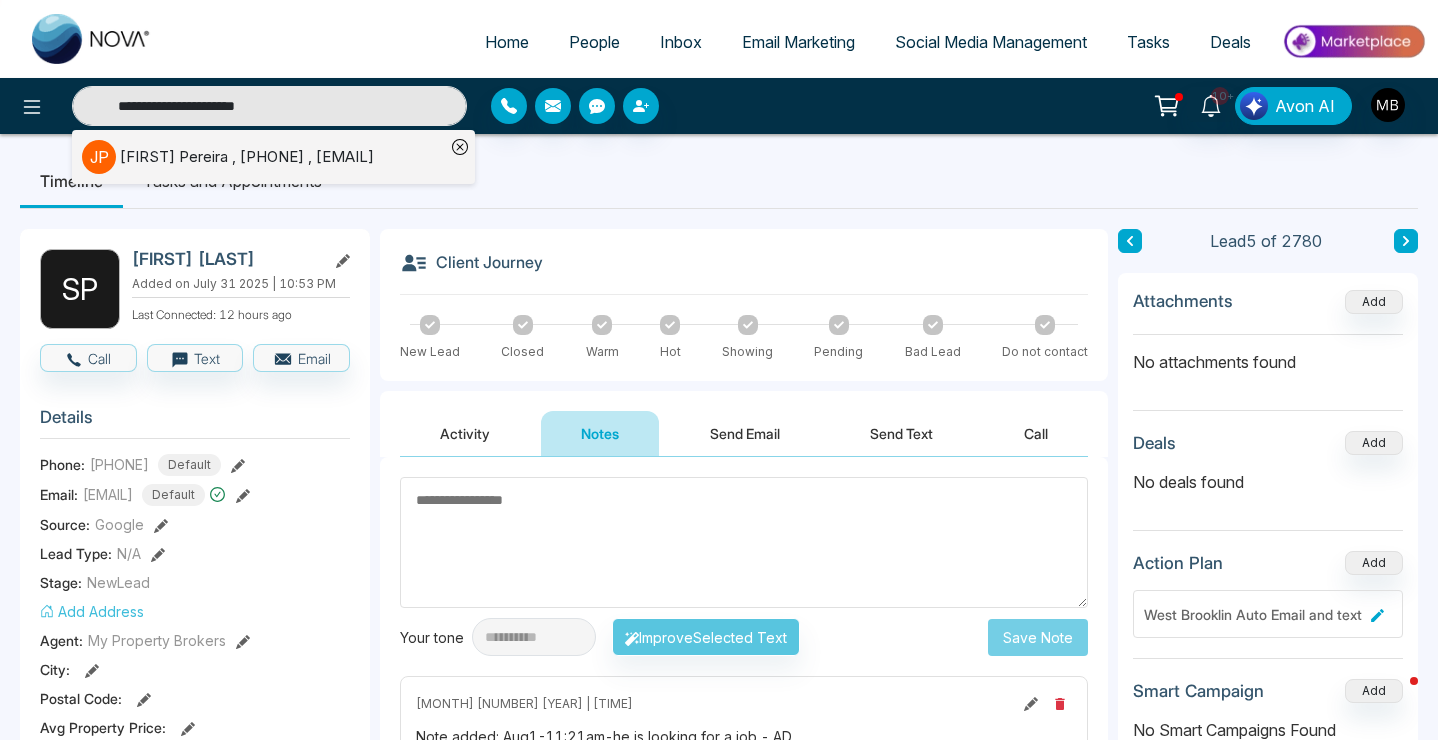 type on "**********" 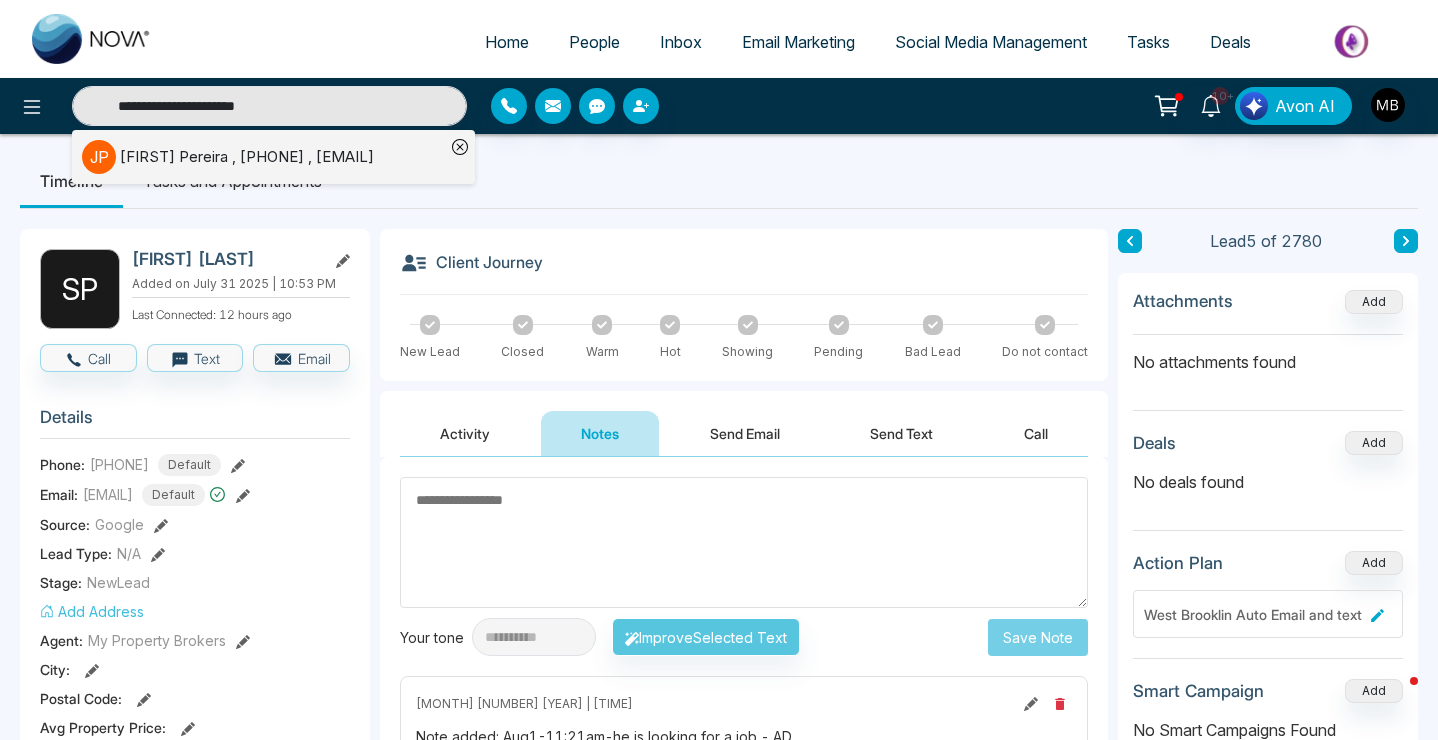 click on "[FIRST] [LAST] , [PHONE] , [EMAIL]" at bounding box center [247, 157] 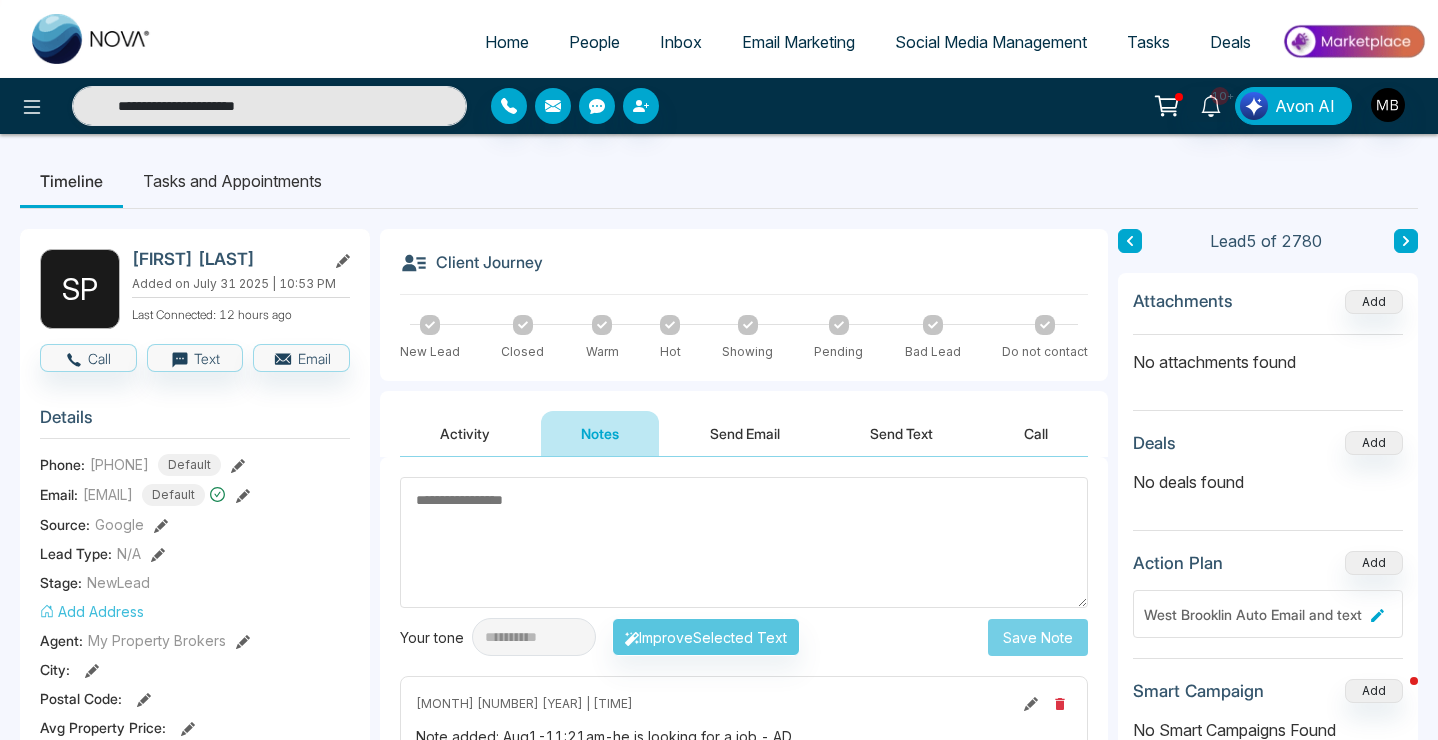 type 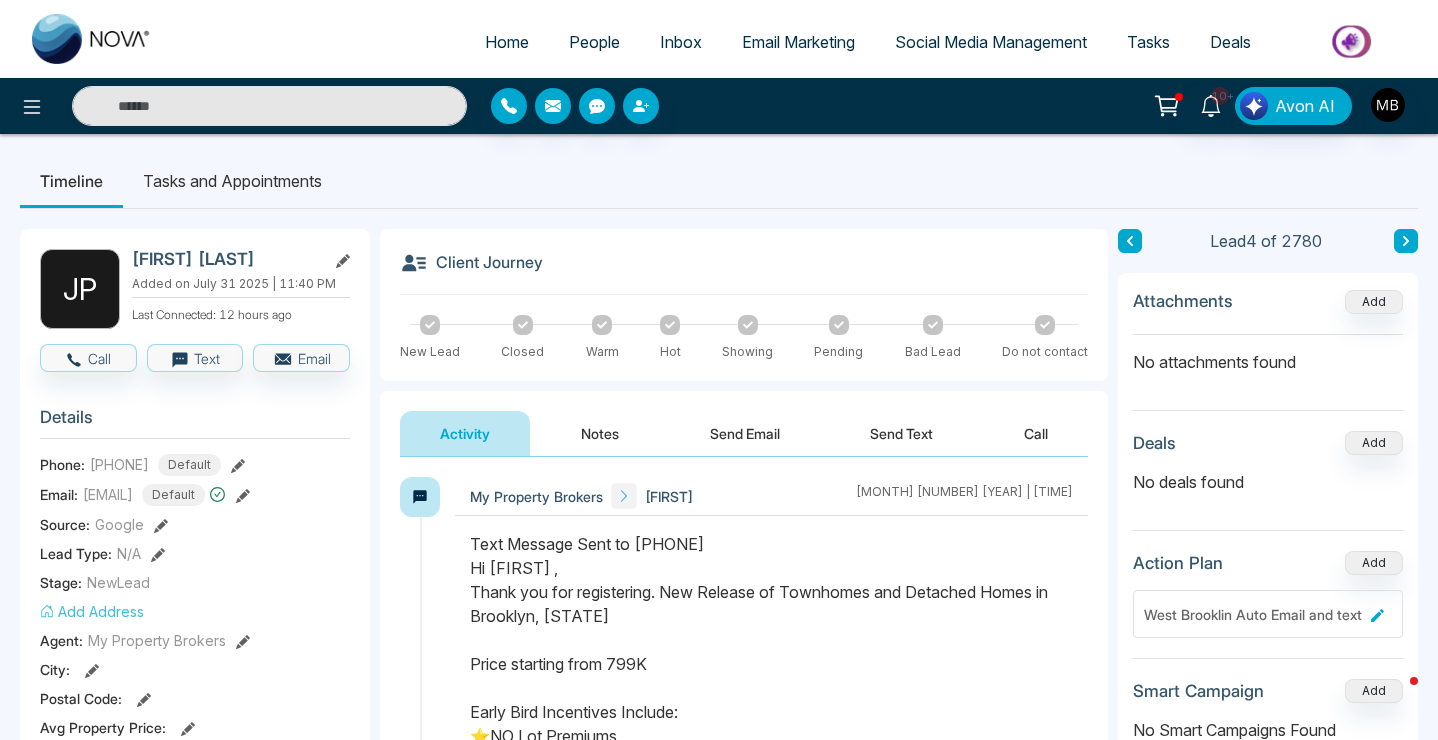 click on "Notes" at bounding box center [600, 433] 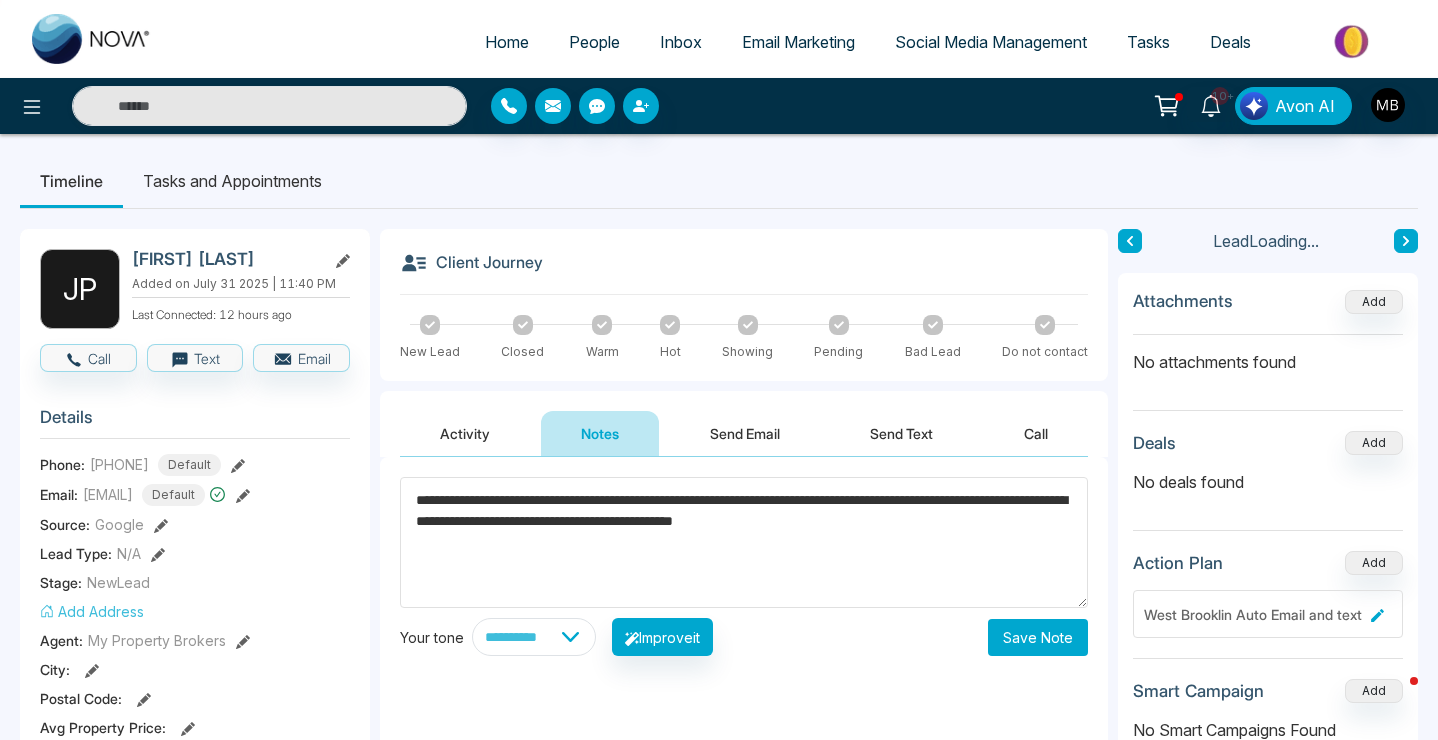 type on "**********" 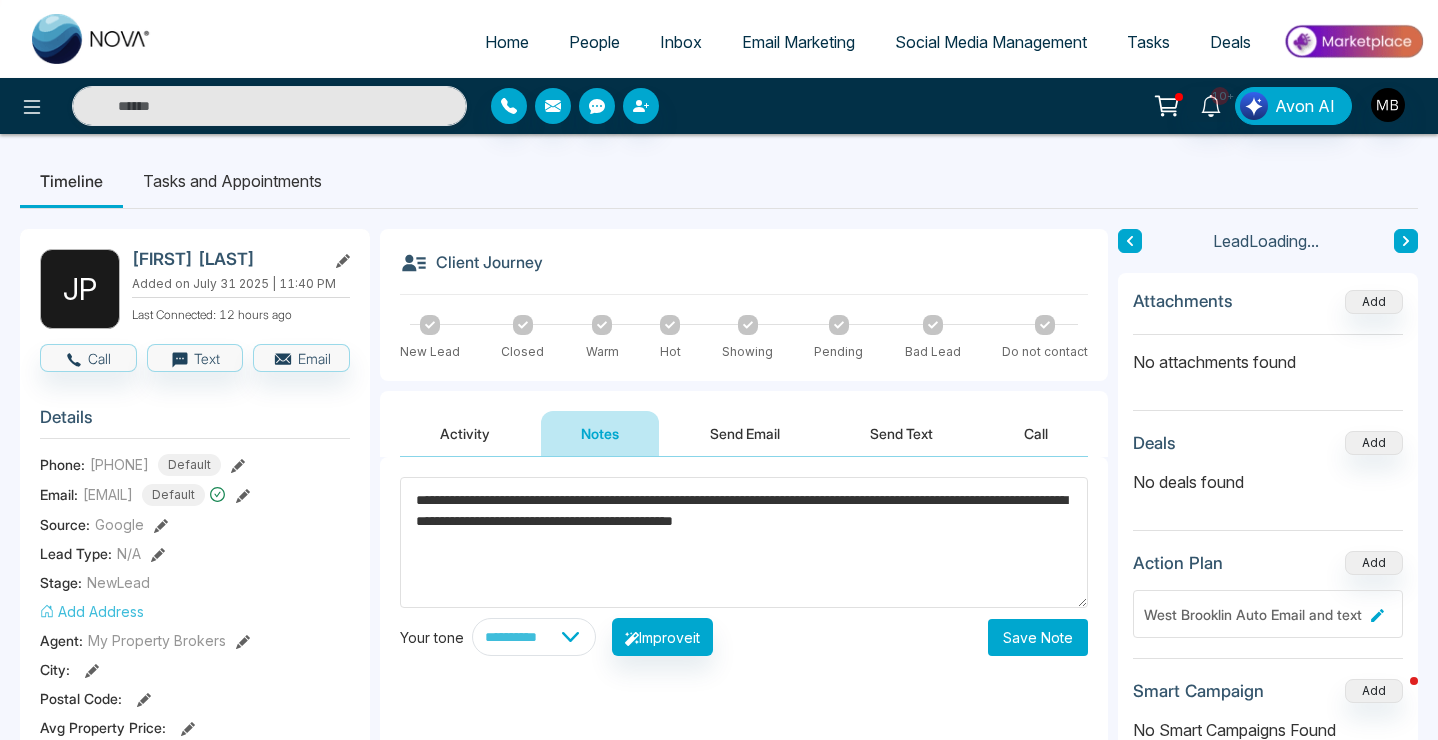 click on "Save Note" at bounding box center (1038, 637) 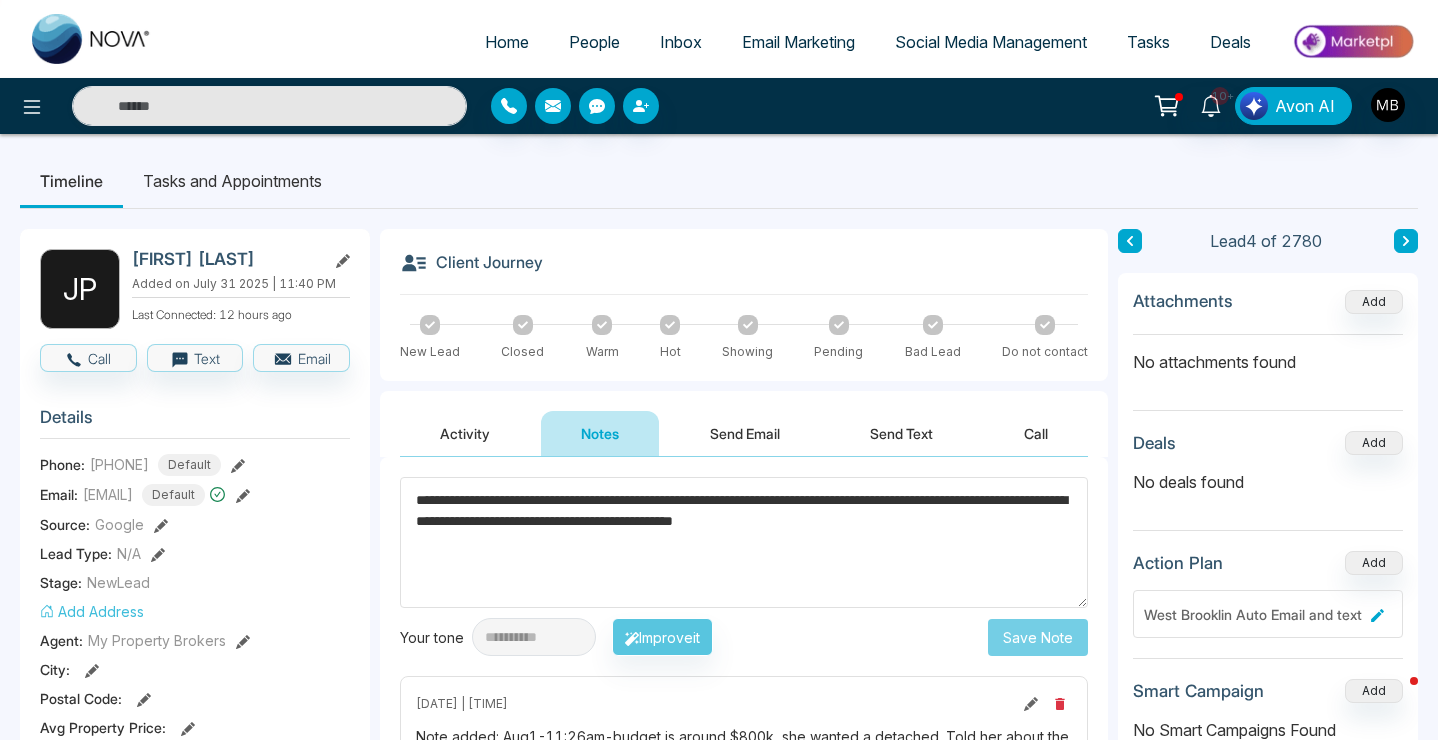 type 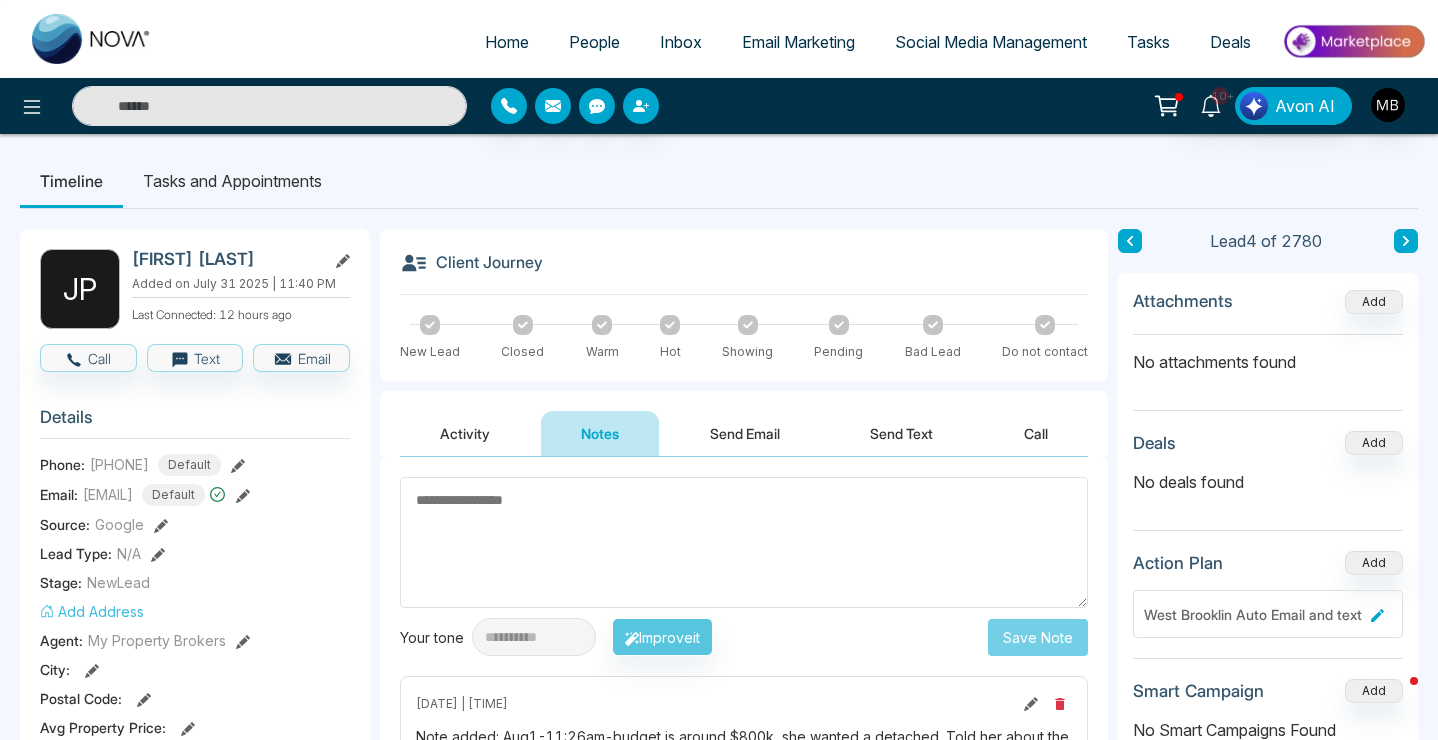 click on "Send Email" at bounding box center [745, 433] 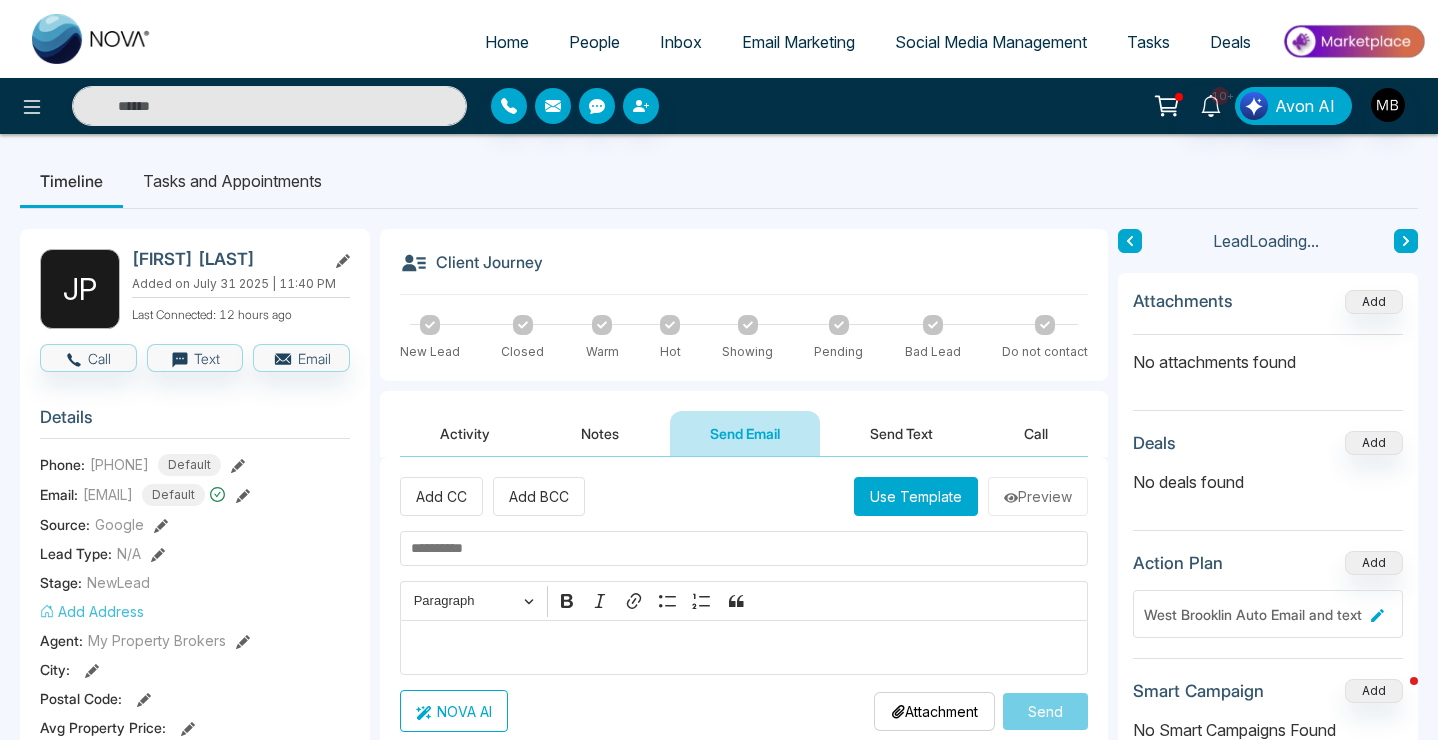 click on "Use Template" at bounding box center [916, 496] 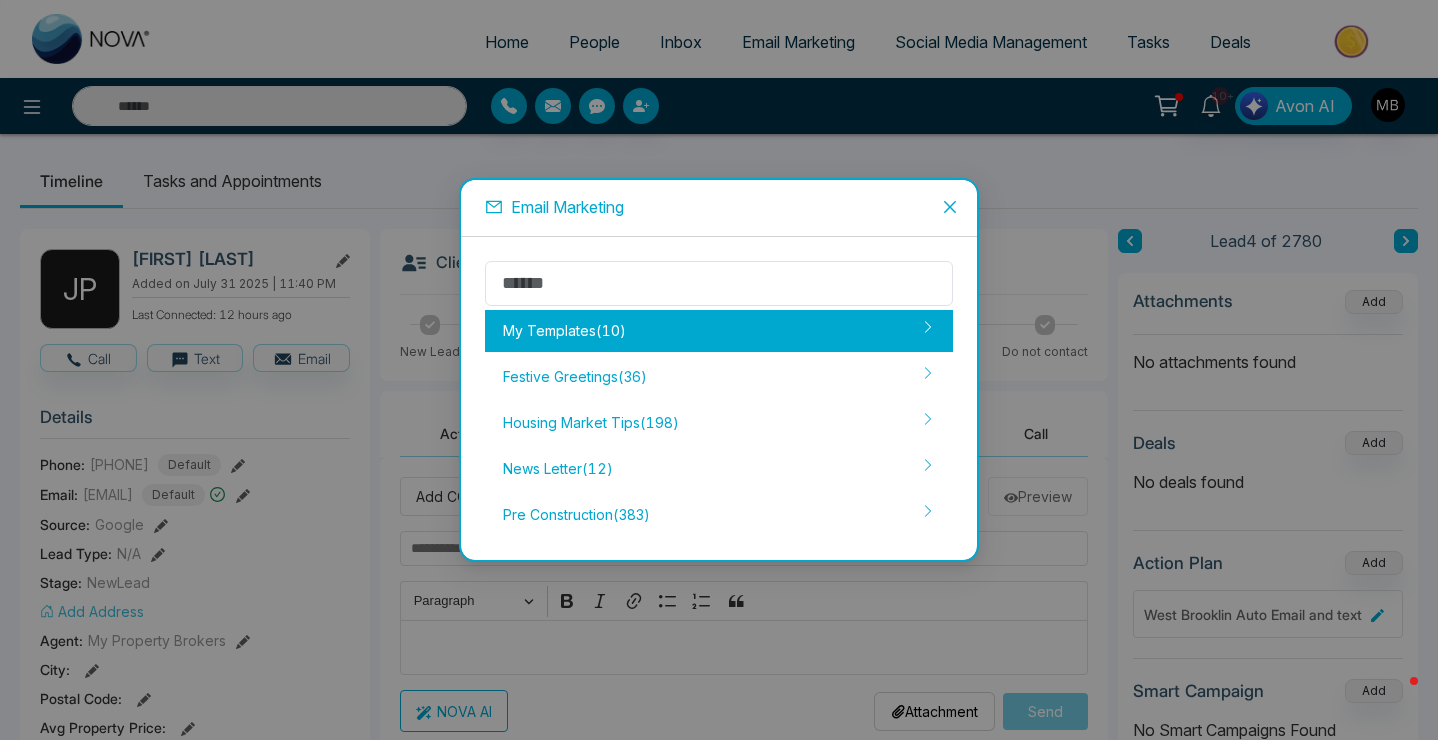 click on "My Templates  ( 10 )" at bounding box center (719, 331) 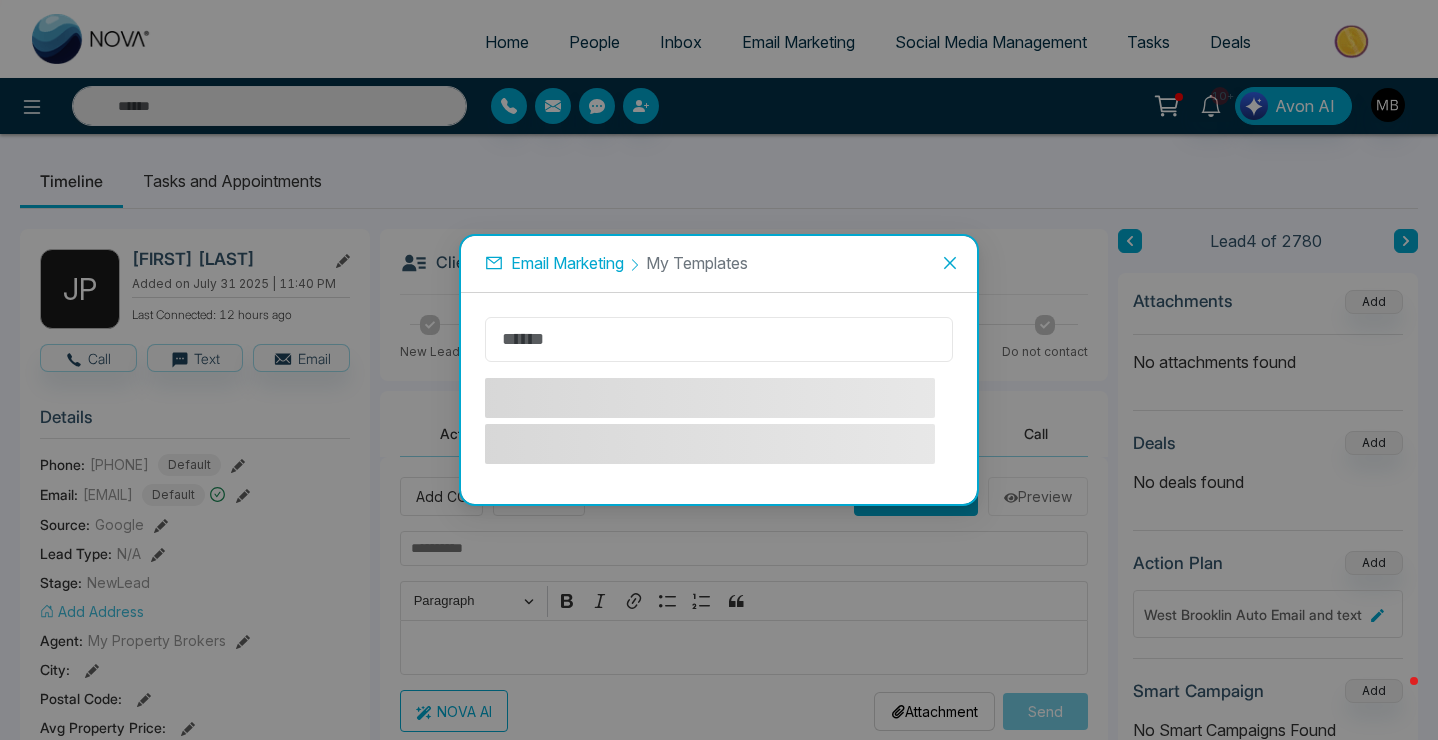 click at bounding box center [719, 339] 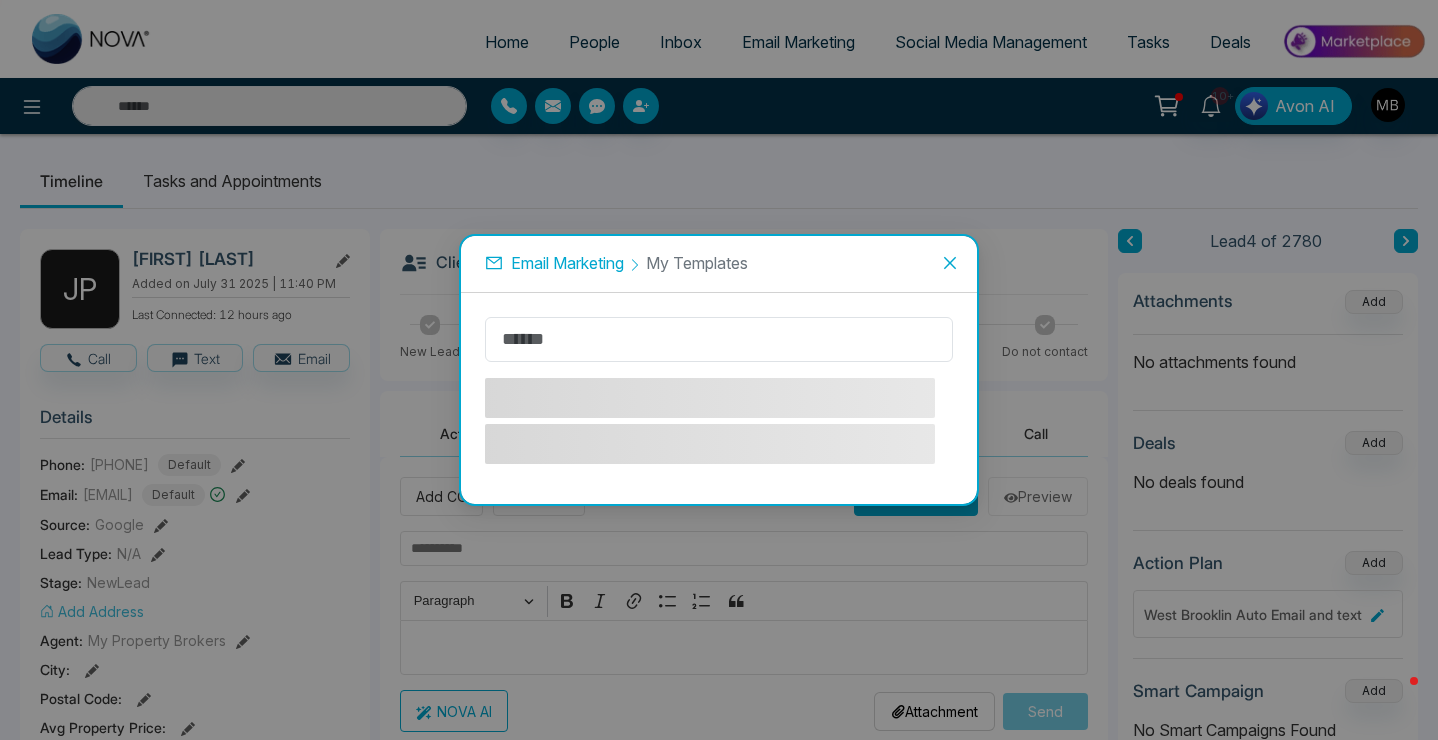 click 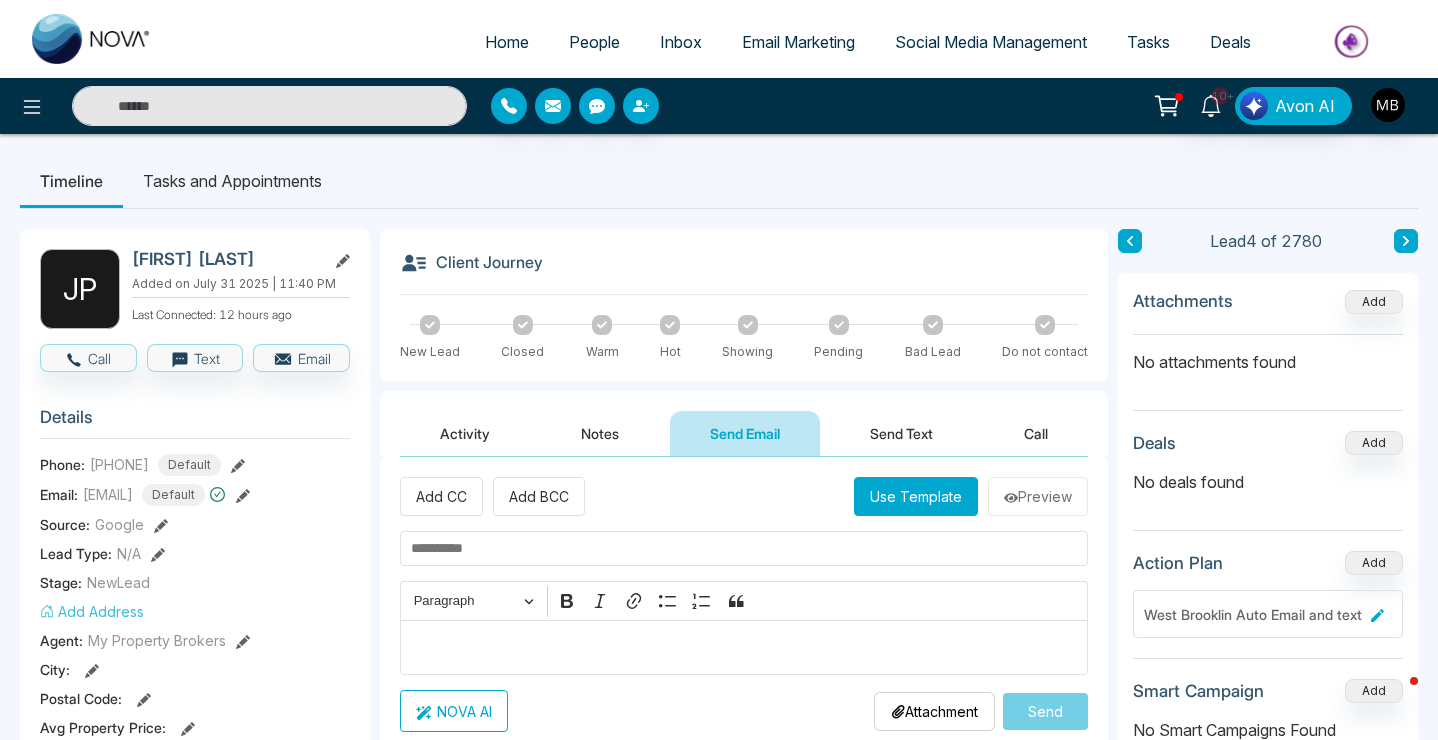 click on "Use Template" at bounding box center (916, 496) 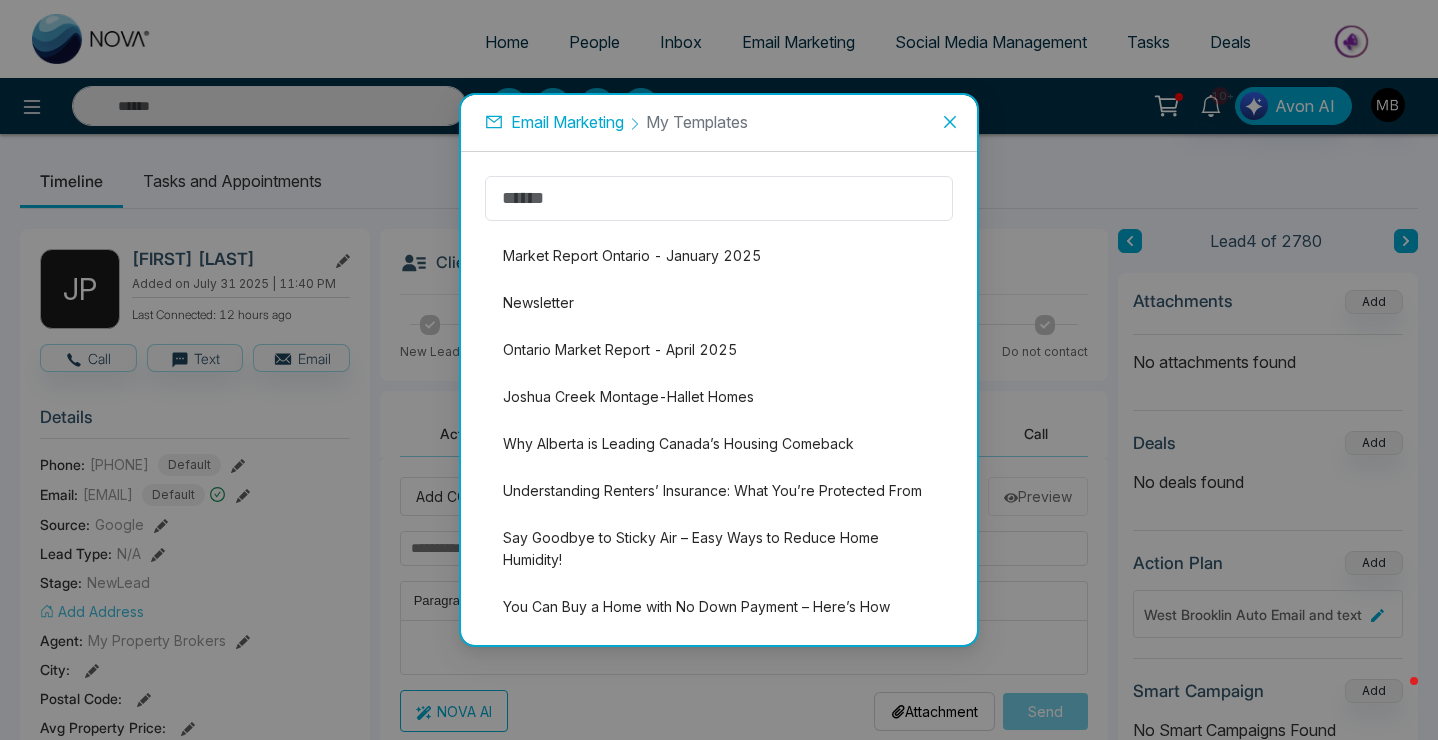 scroll, scrollTop: 0, scrollLeft: 0, axis: both 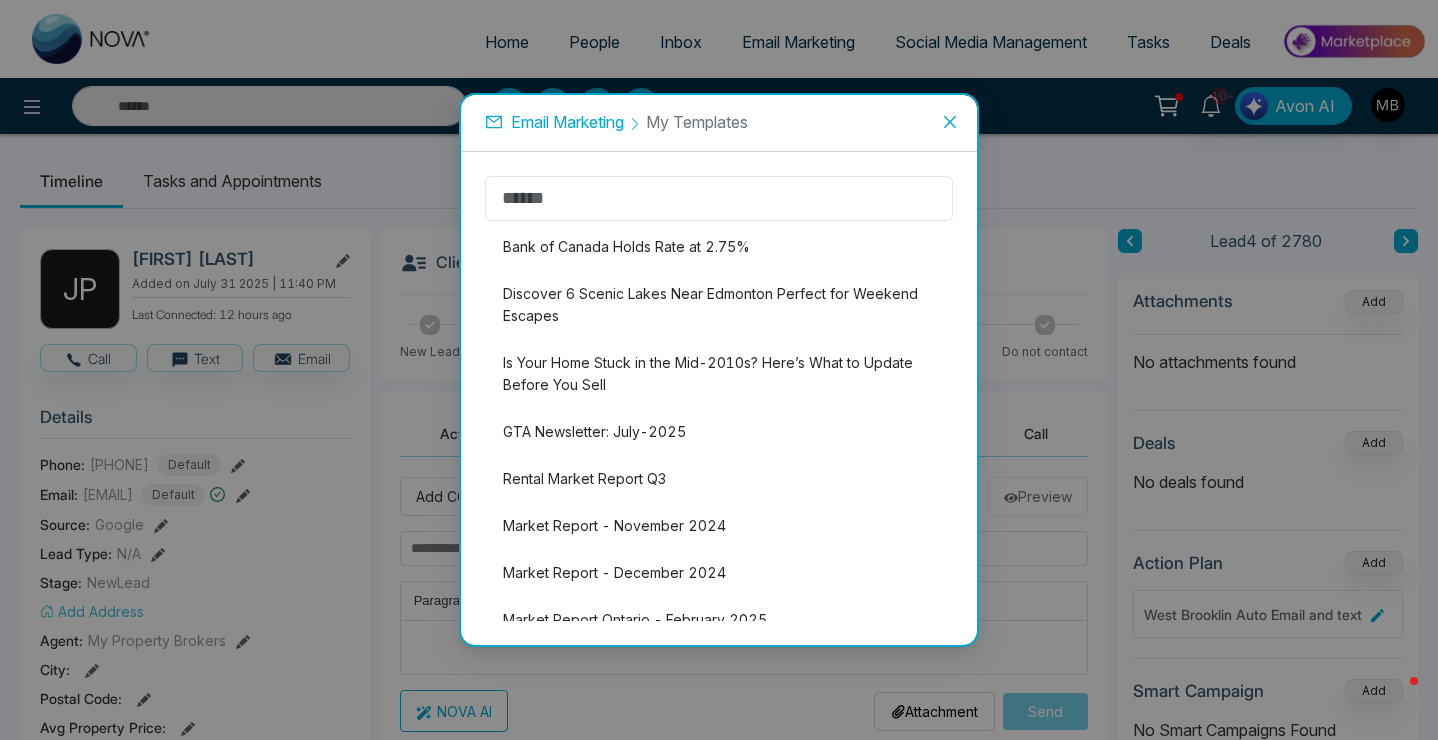 click at bounding box center [719, 198] 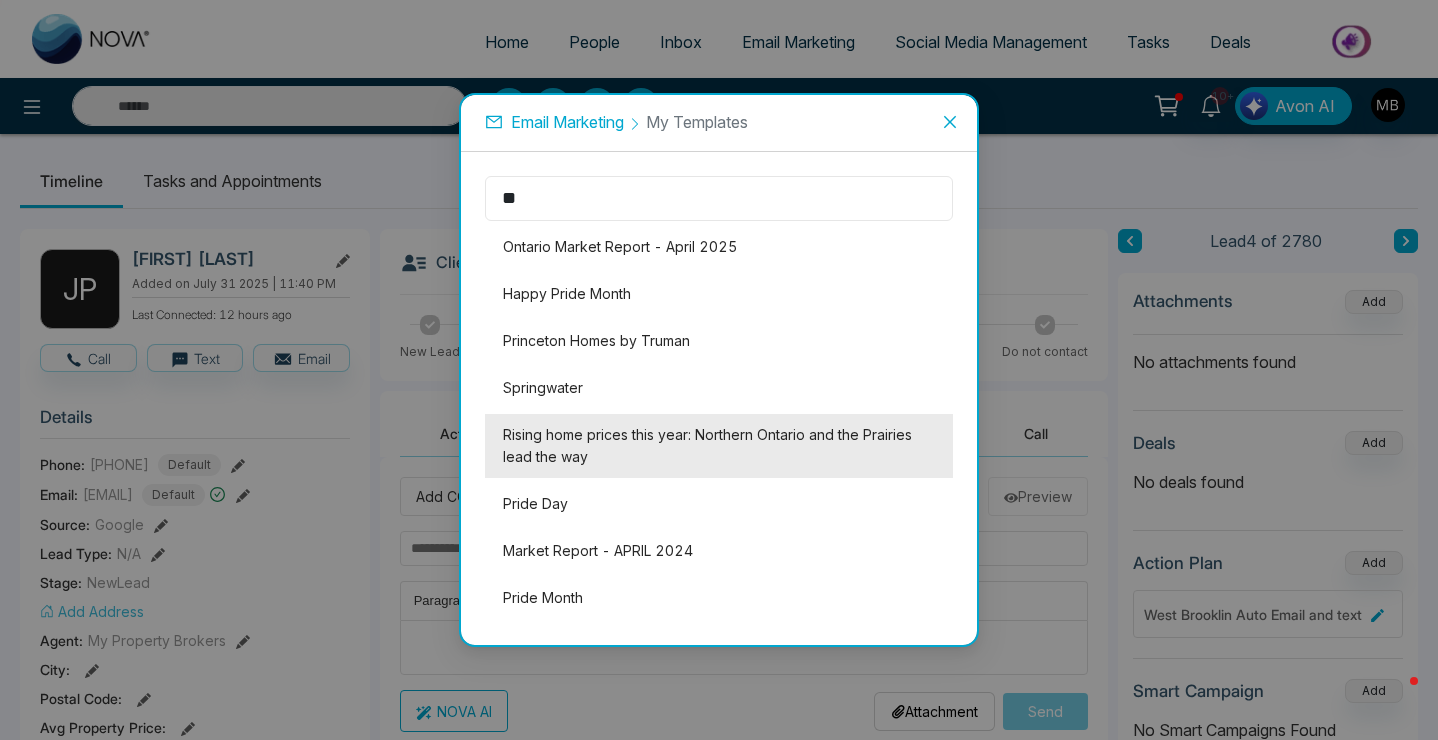 type on "*" 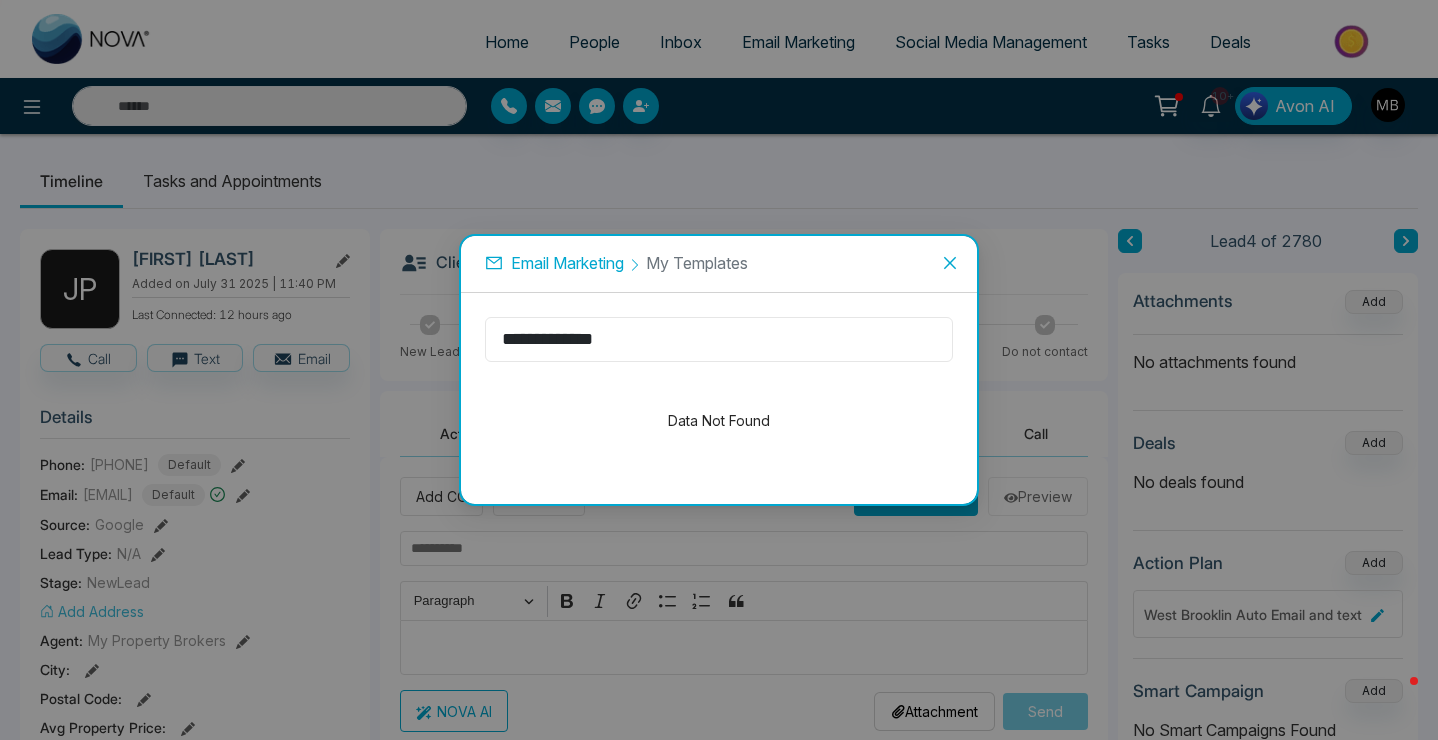 type on "**********" 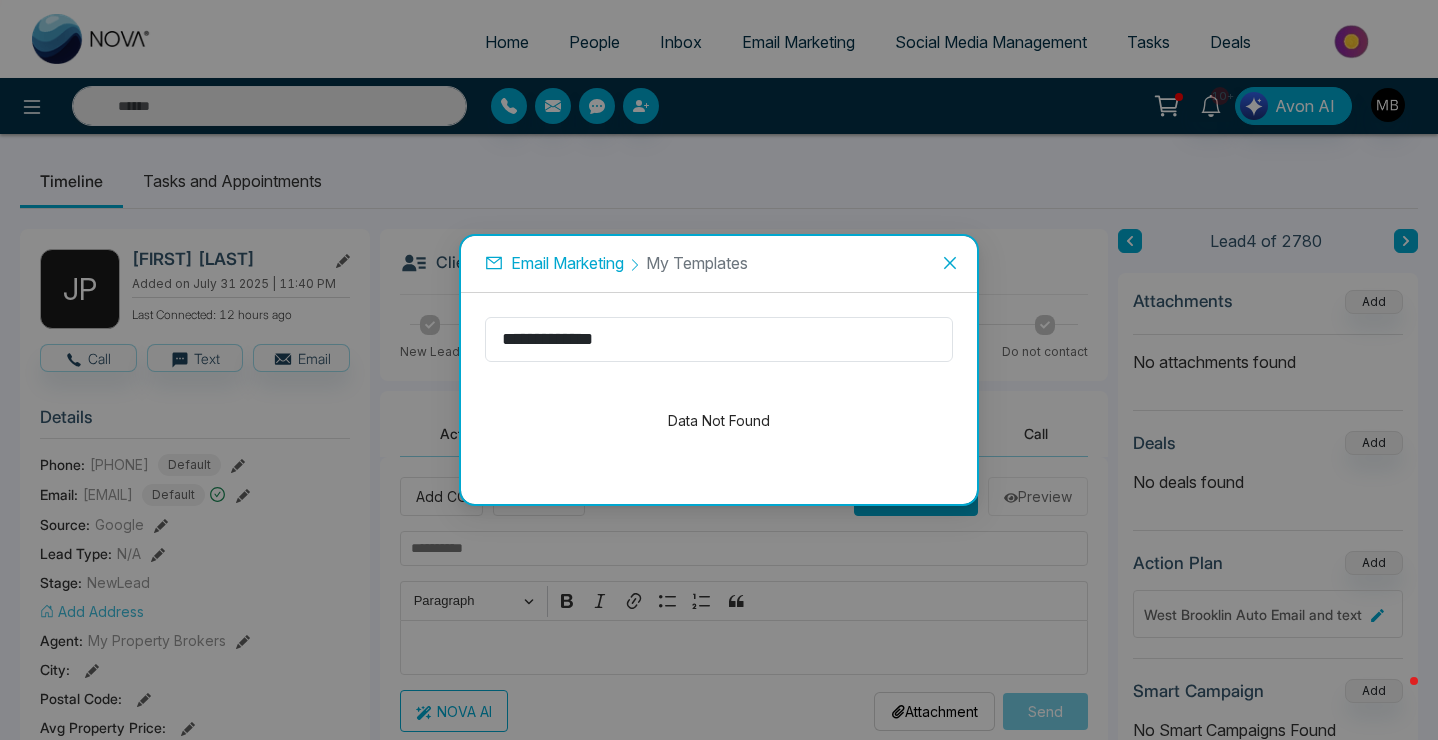 click at bounding box center [950, 263] 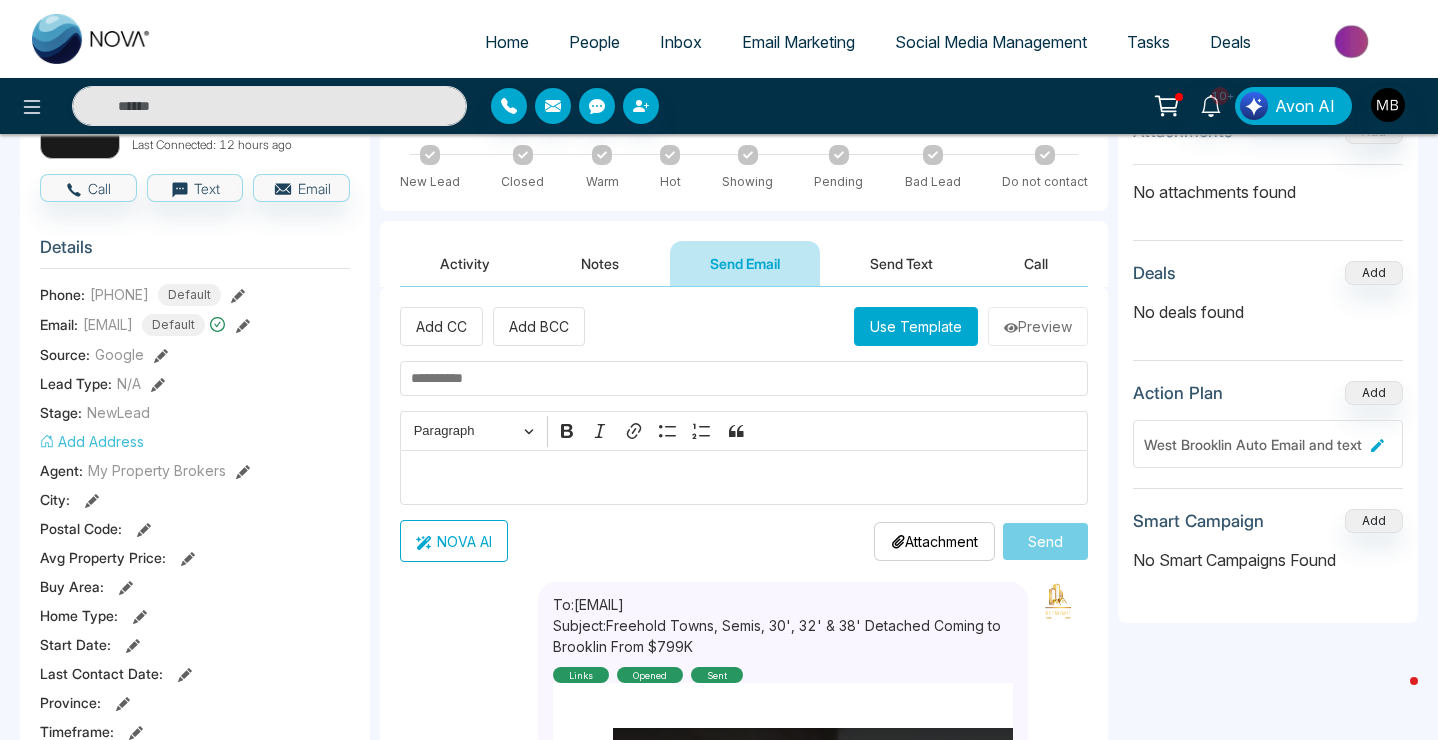 scroll, scrollTop: 0, scrollLeft: 0, axis: both 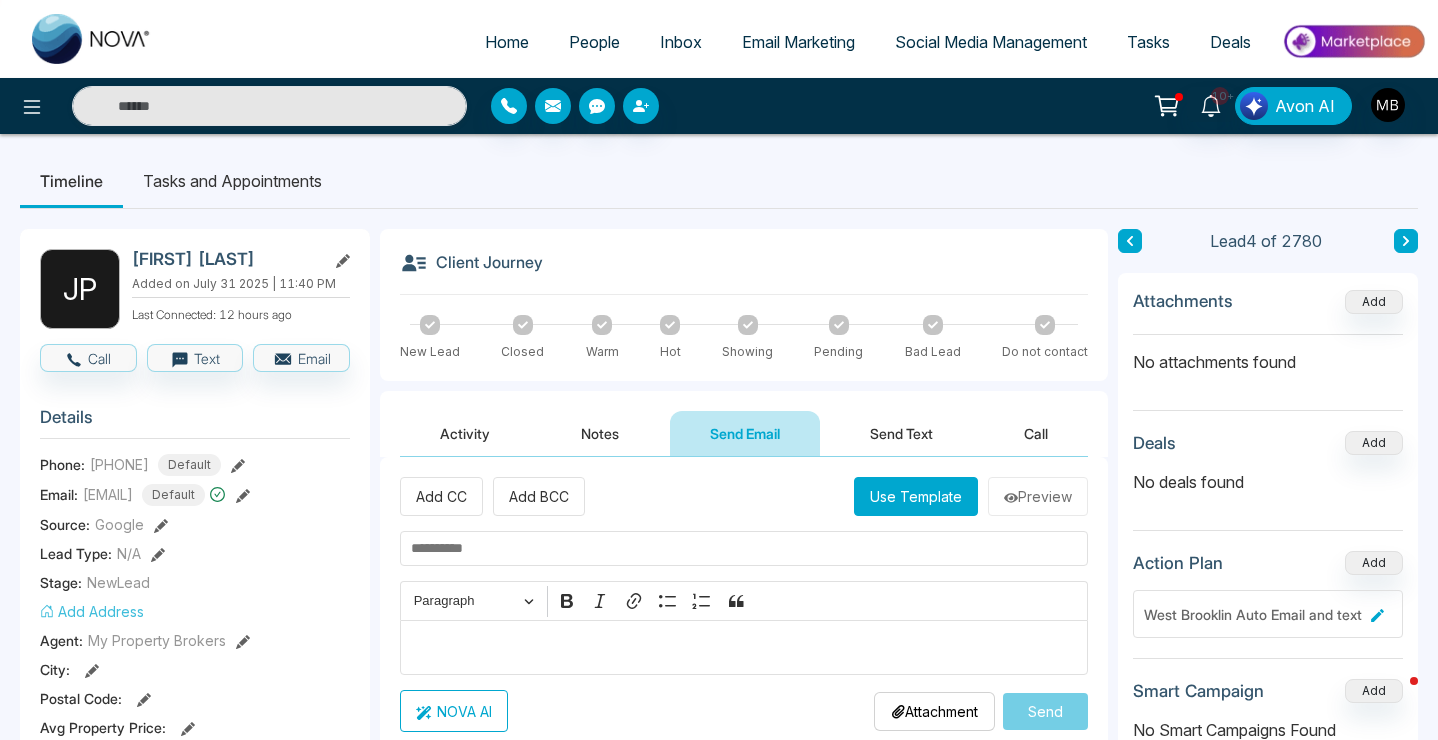click on "Use Template" at bounding box center (916, 496) 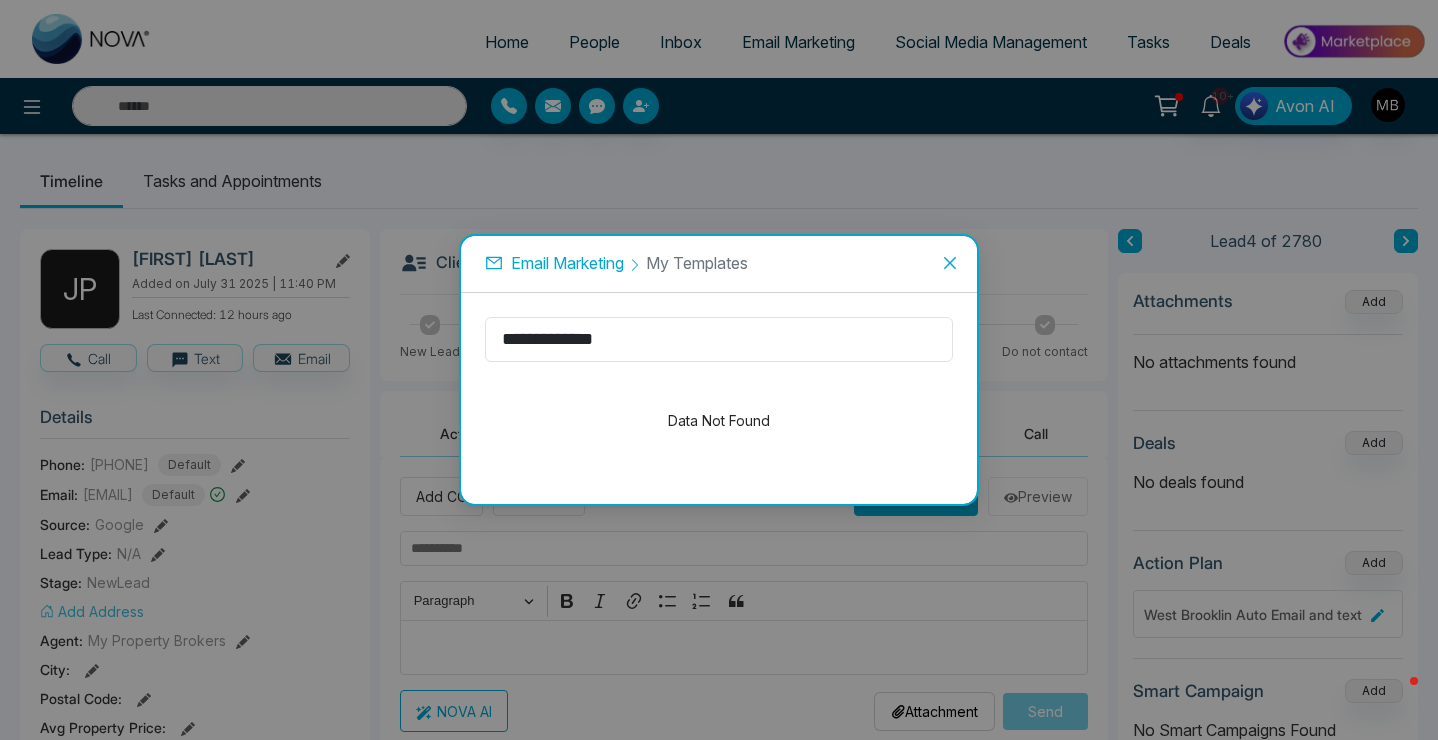 click on "Data Not Found" at bounding box center (719, 421) 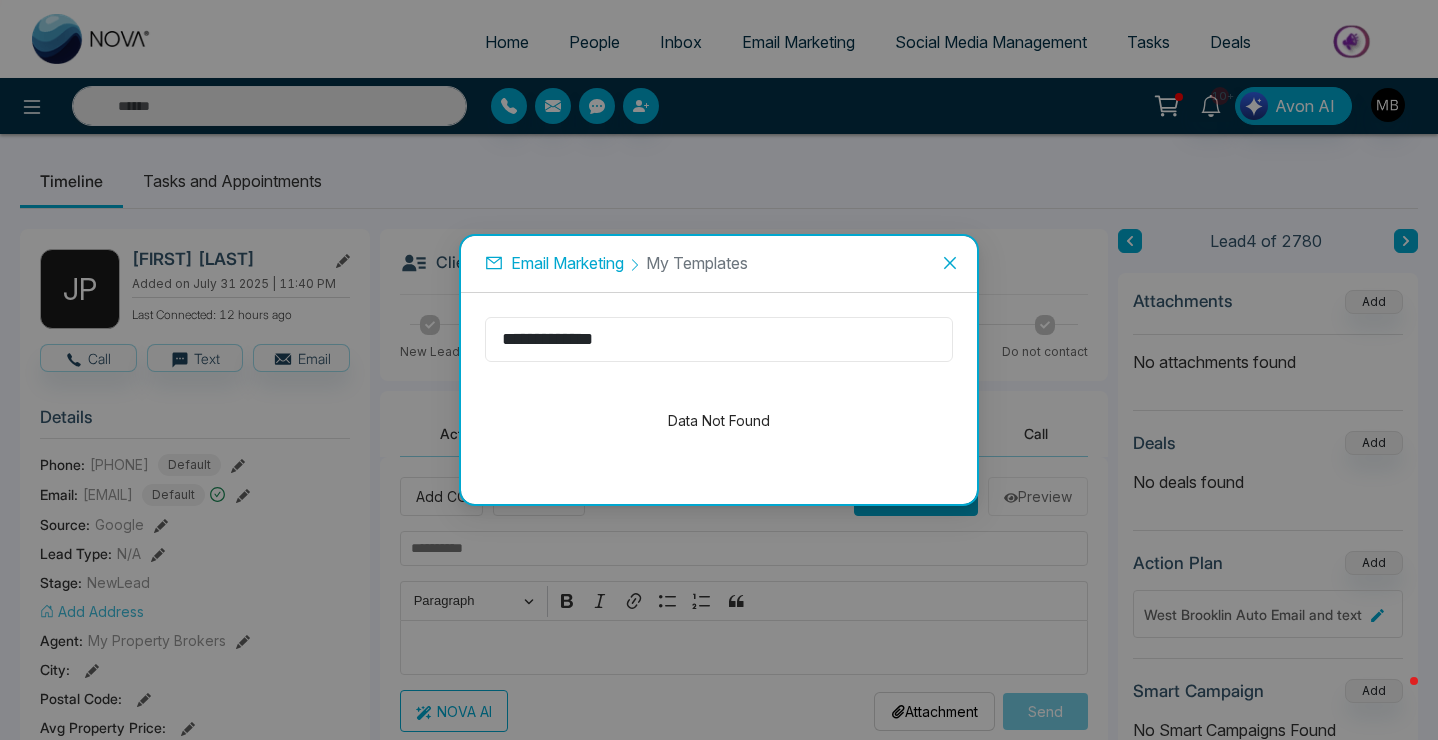 click on "**********" at bounding box center (719, 339) 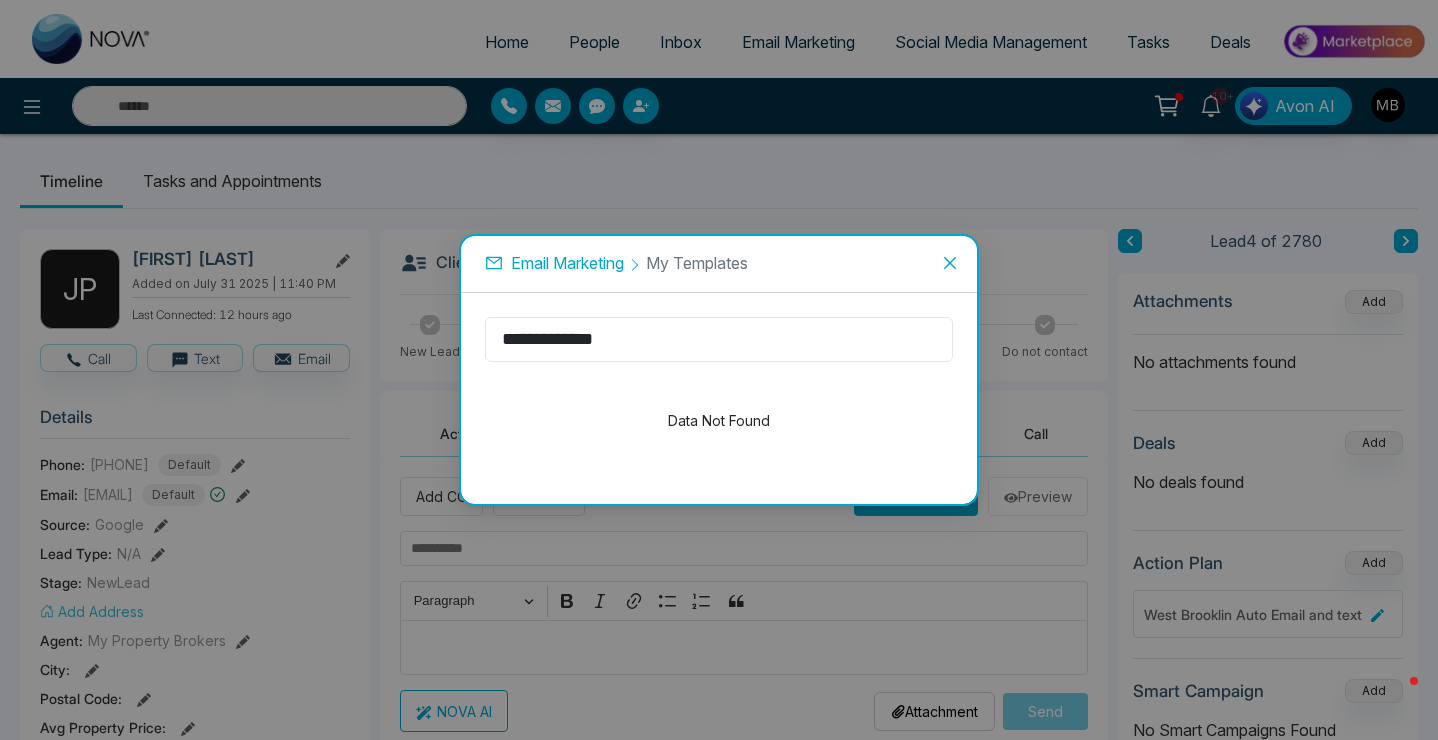 click on "**********" at bounding box center (719, 339) 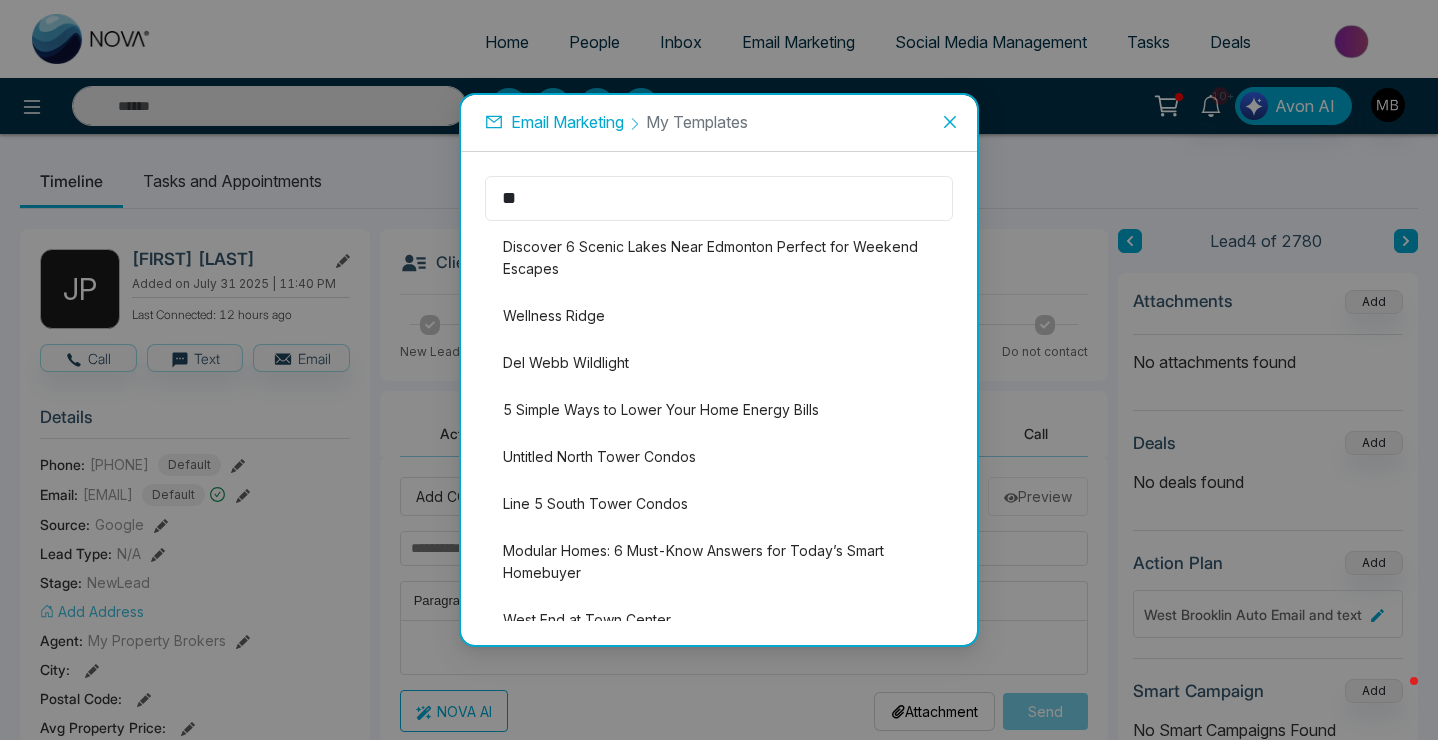 type on "*" 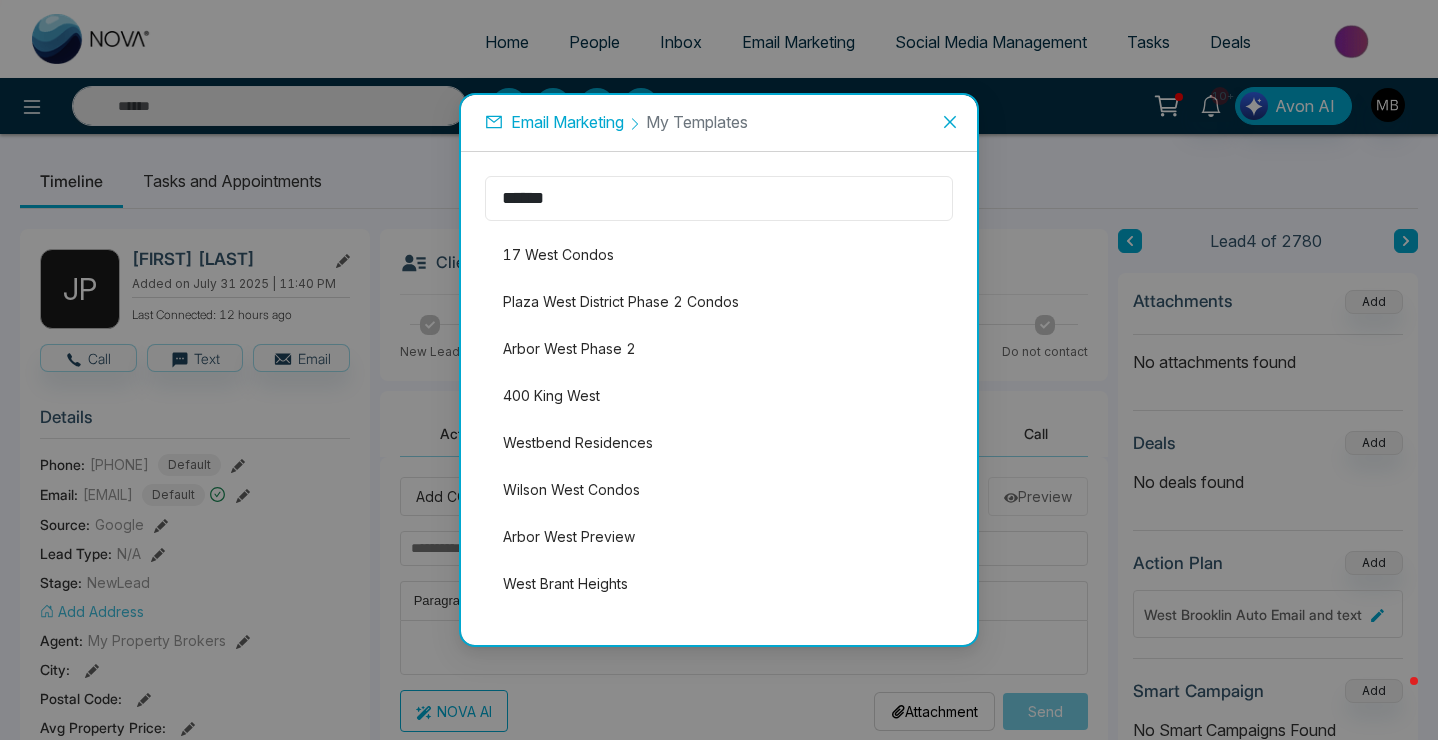 scroll, scrollTop: 0, scrollLeft: 0, axis: both 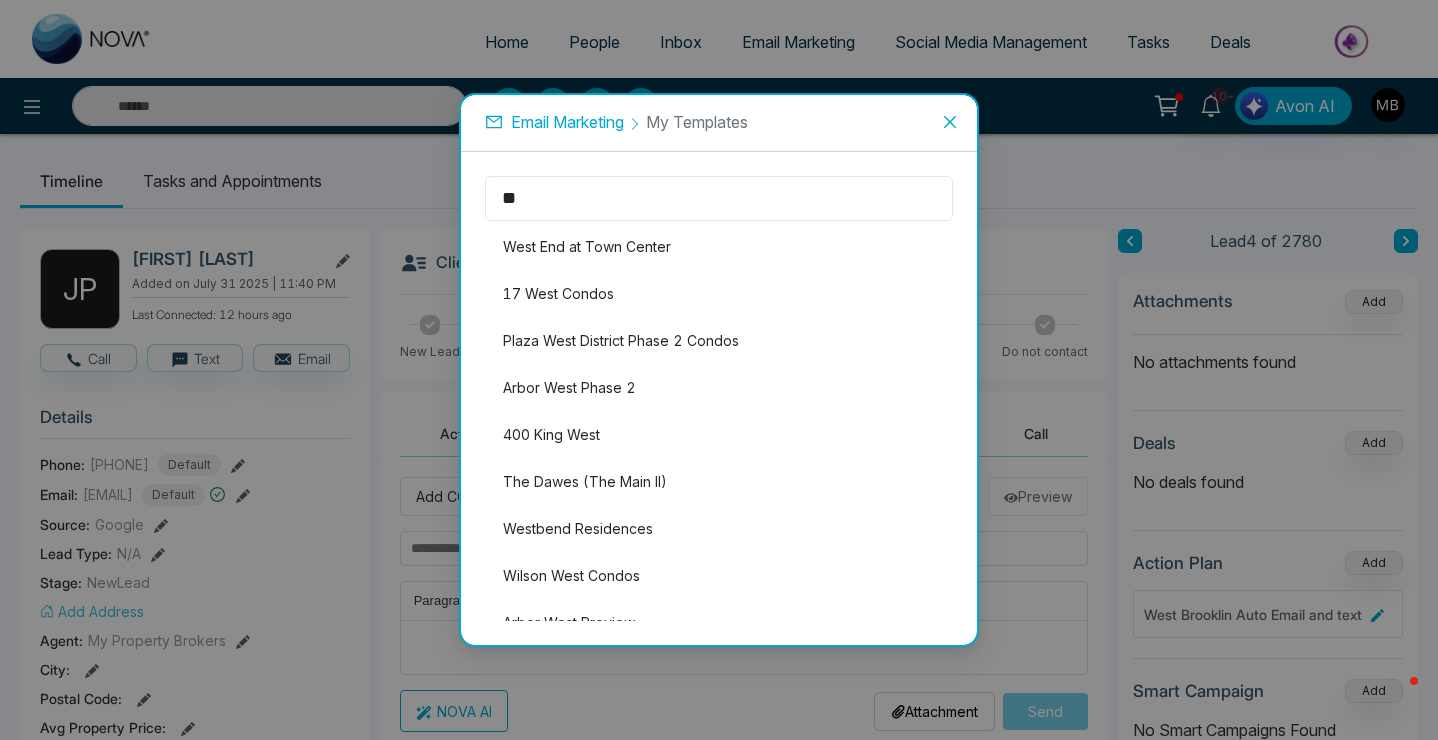 type on "*" 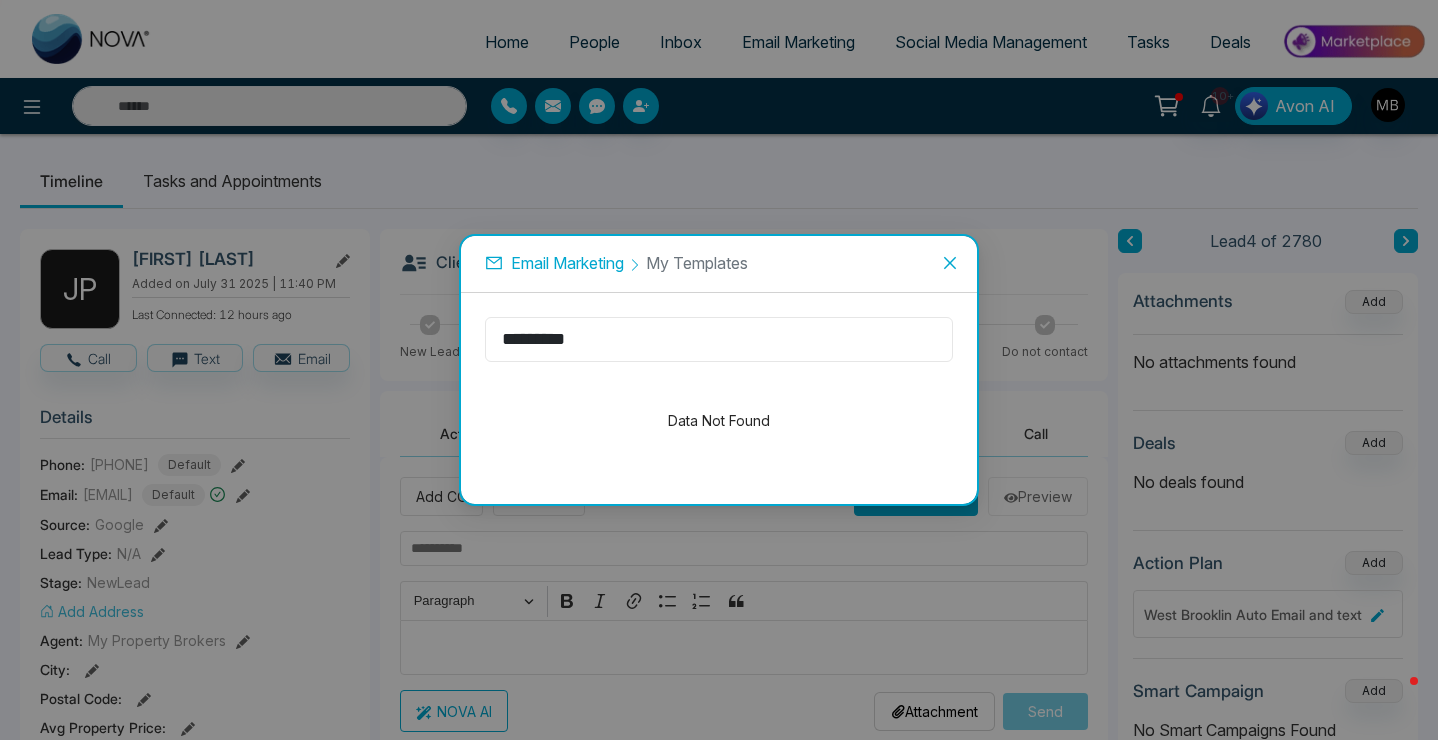 type on "*********" 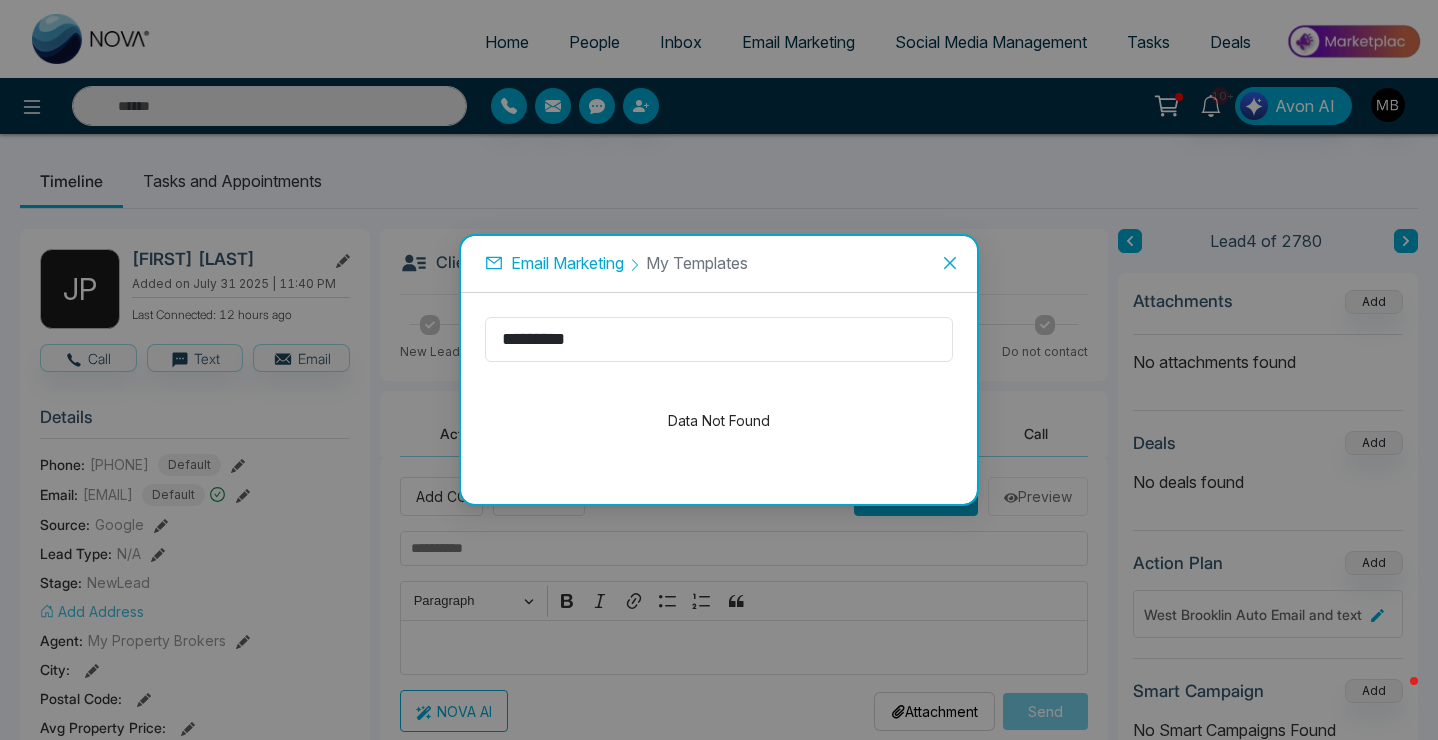click at bounding box center [950, 263] 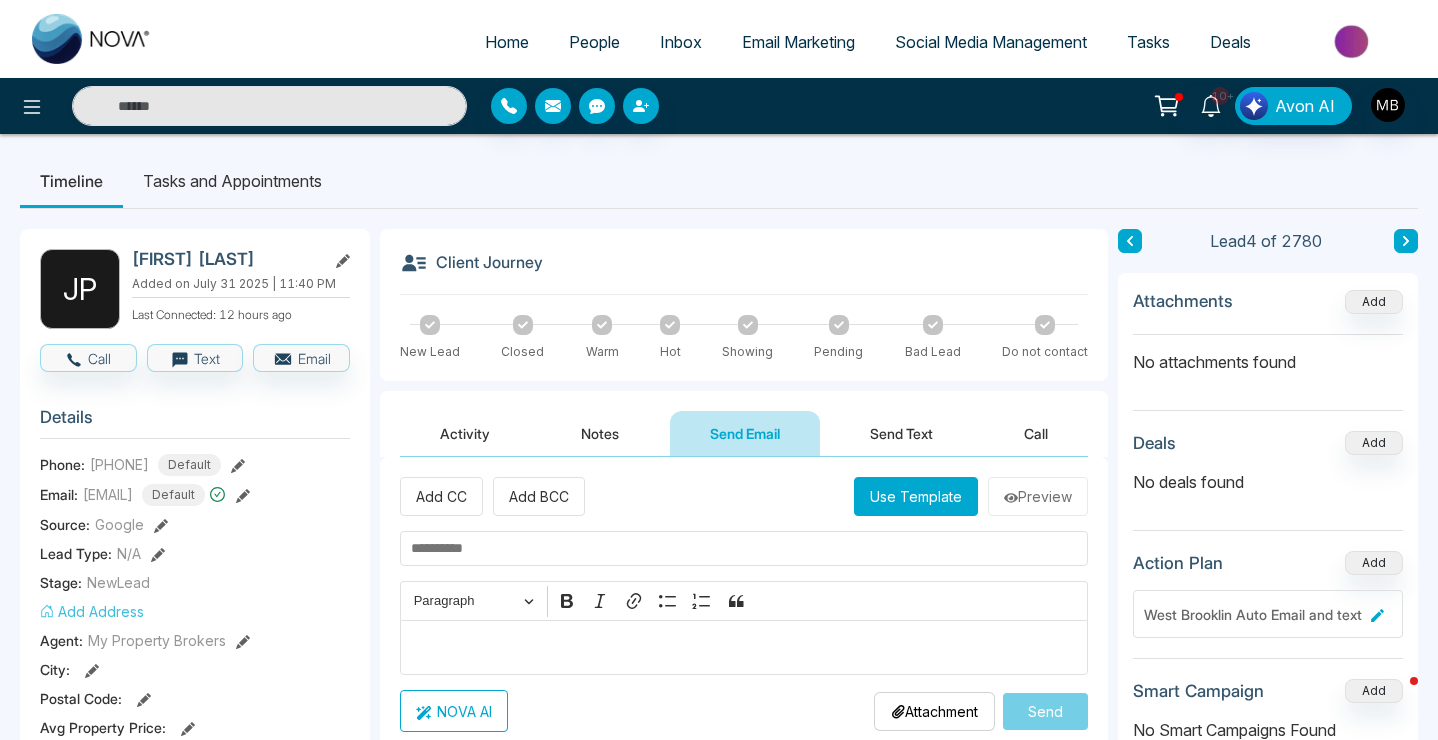 click on "Email Marketing" at bounding box center [798, 42] 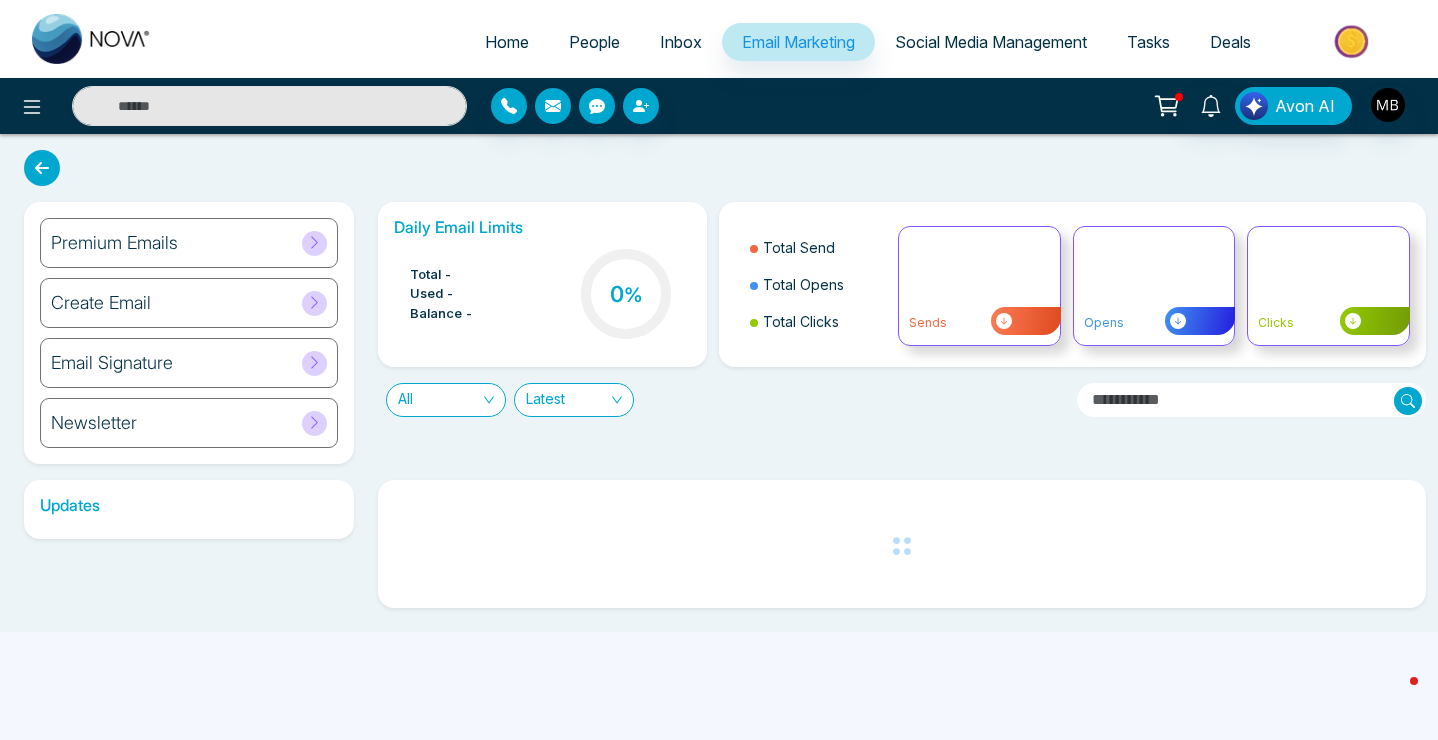 click on "Inbox" at bounding box center [681, 42] 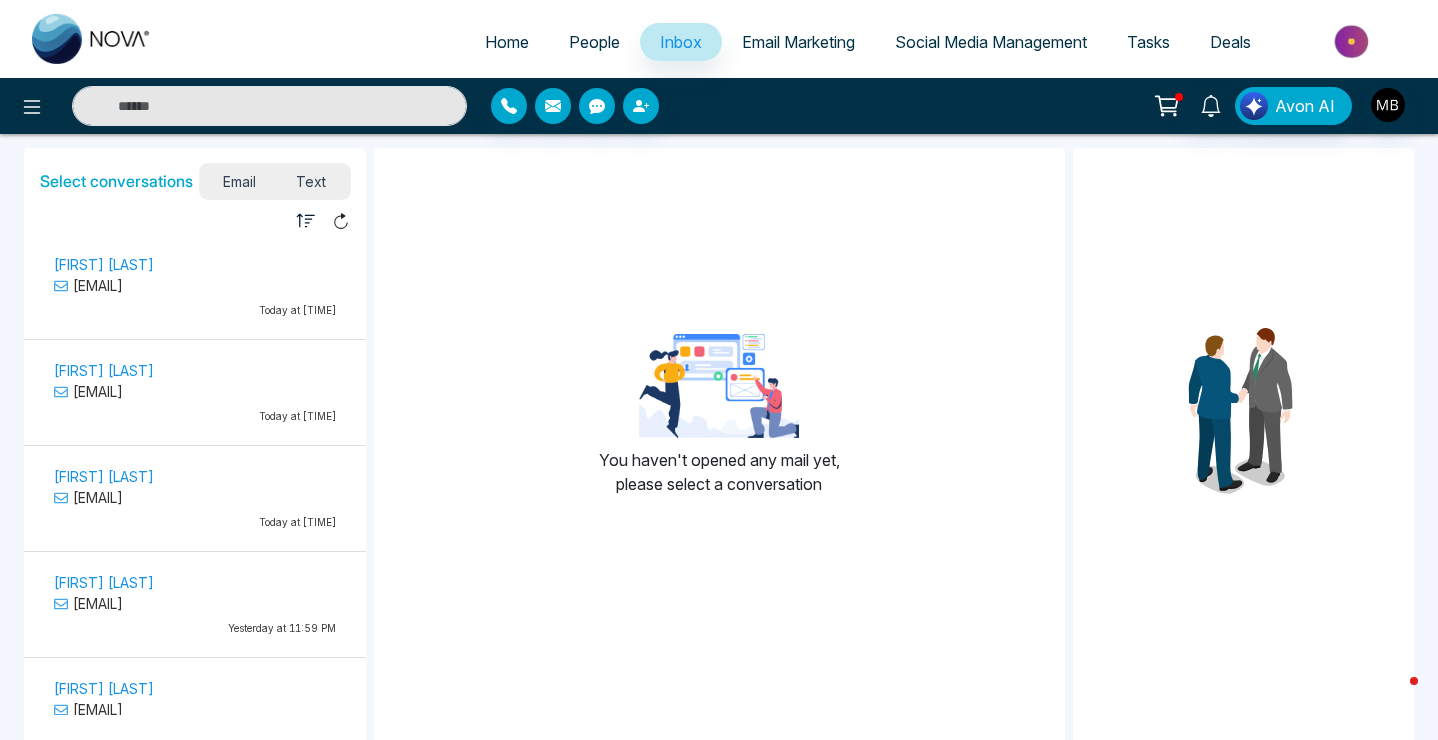 click on "Email Marketing" at bounding box center [798, 42] 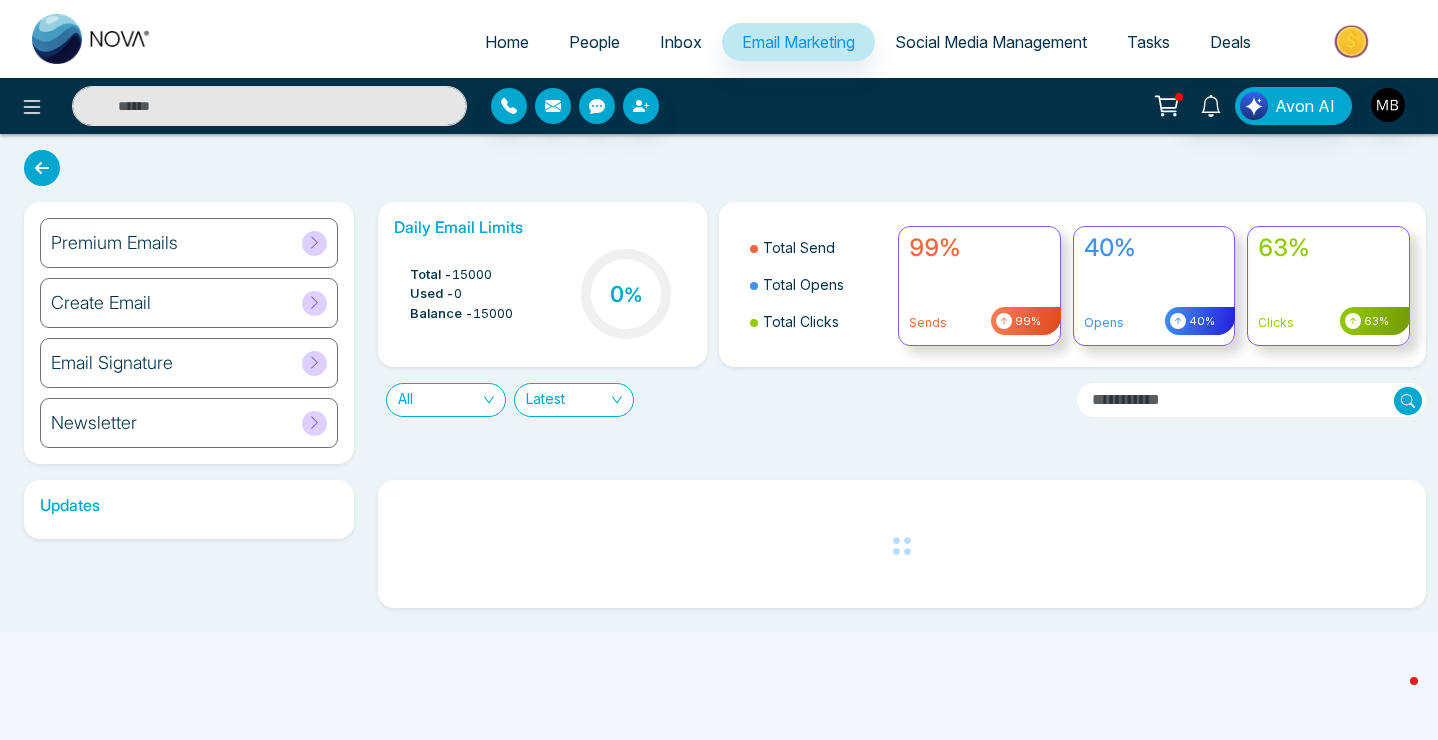 click on "Inbox" at bounding box center [681, 42] 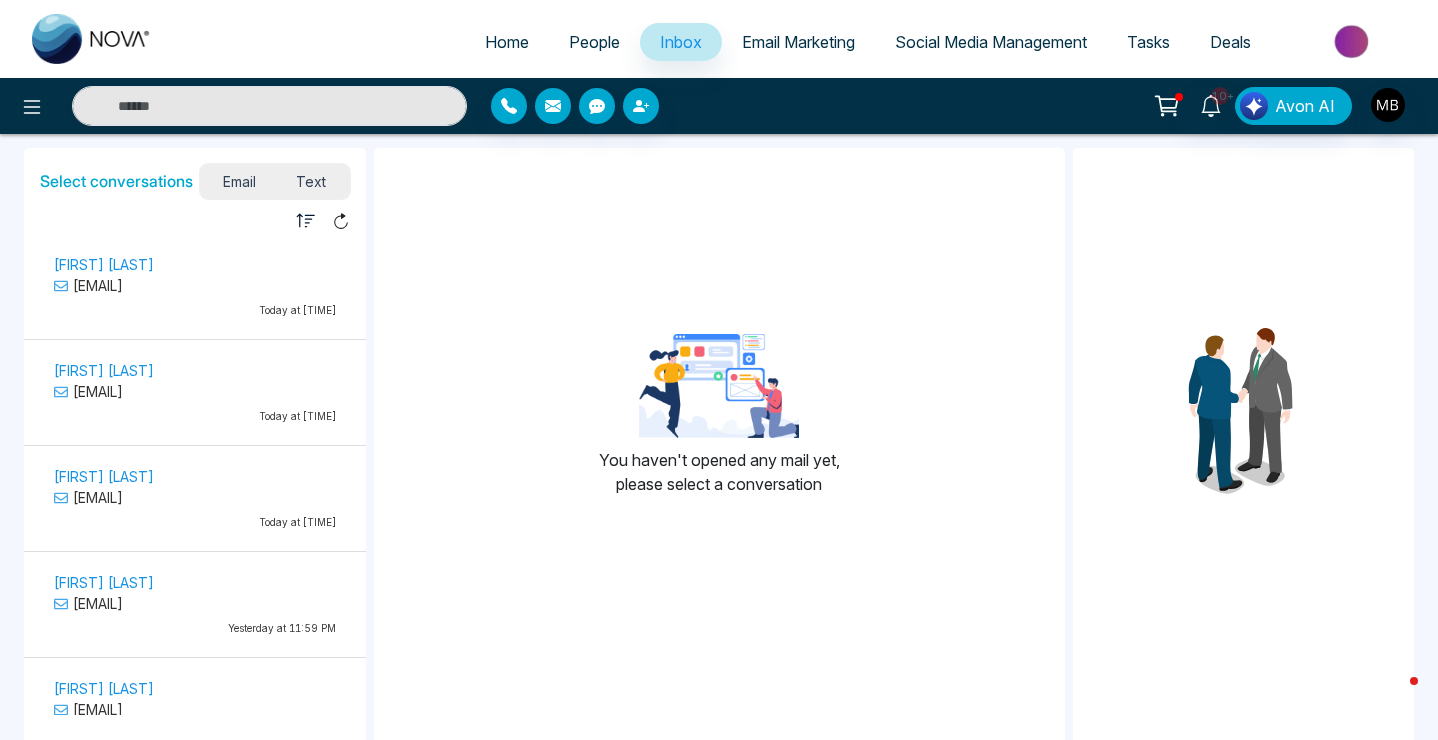 click on "Email Marketing" at bounding box center (798, 42) 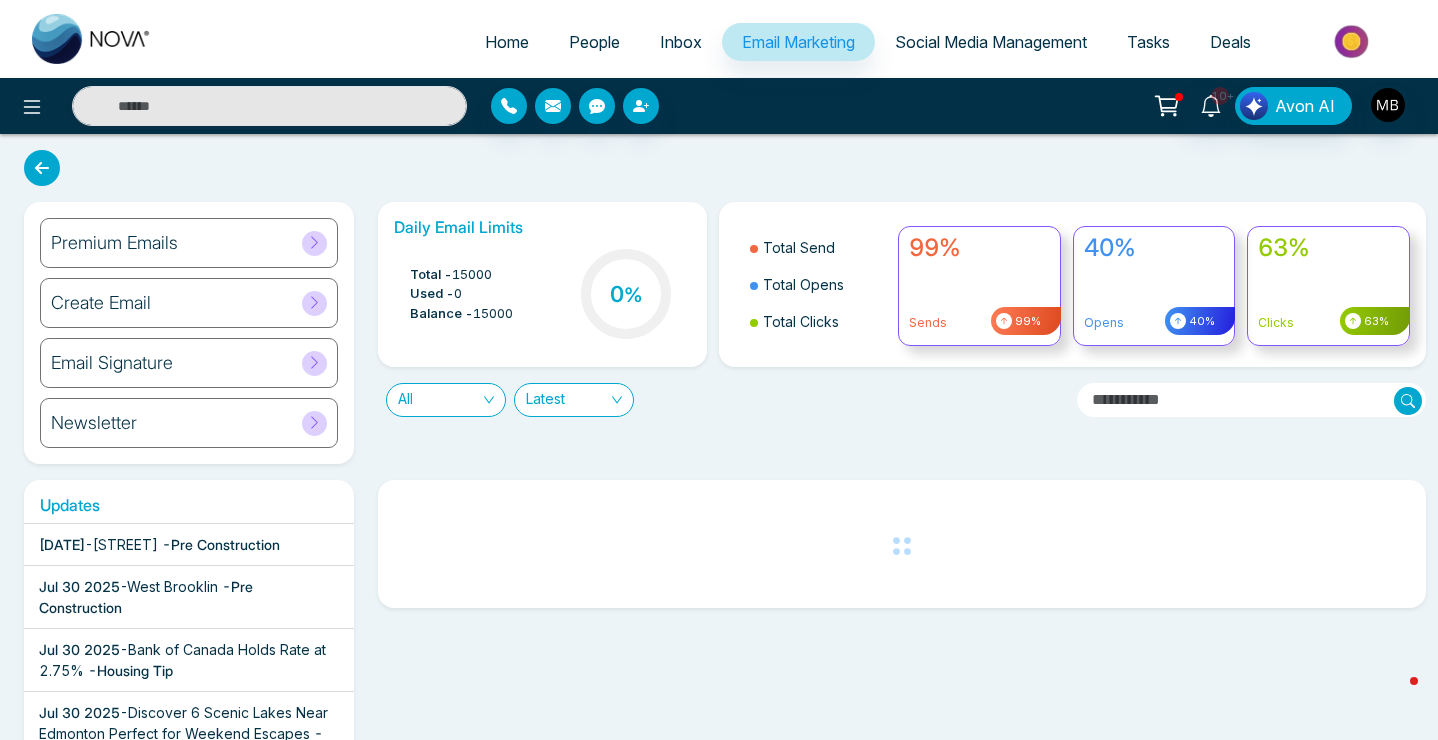 click on "People" at bounding box center (594, 42) 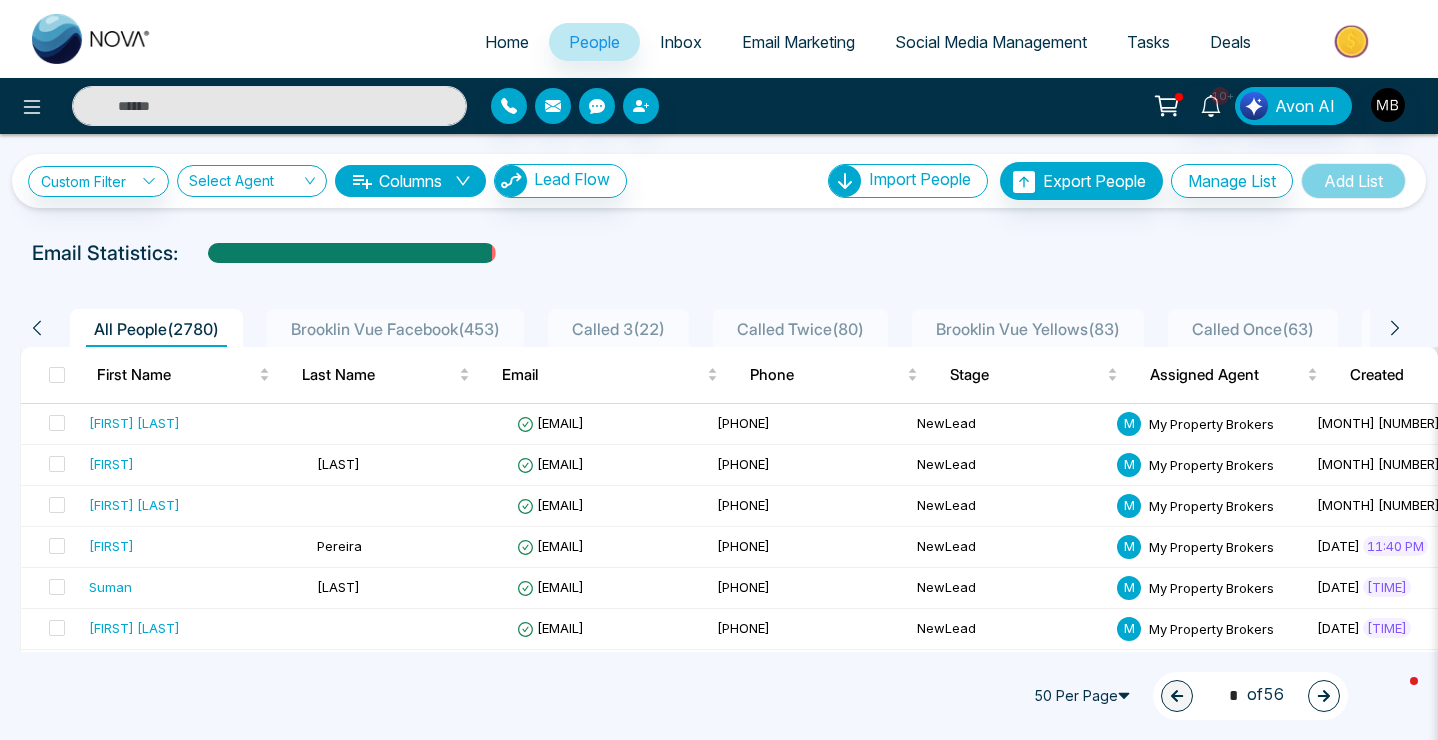 click on "Inbox" at bounding box center [681, 42] 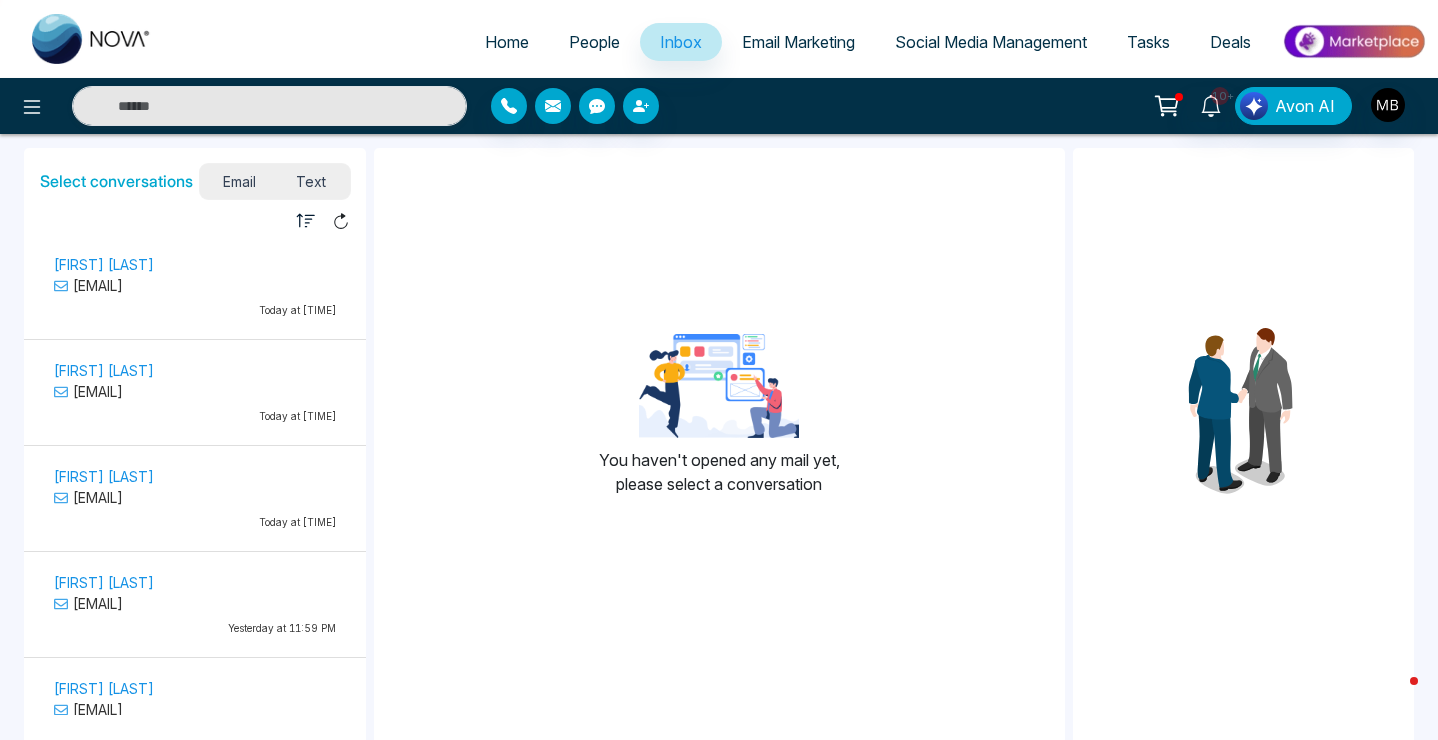 click on "Email Marketing" at bounding box center [798, 42] 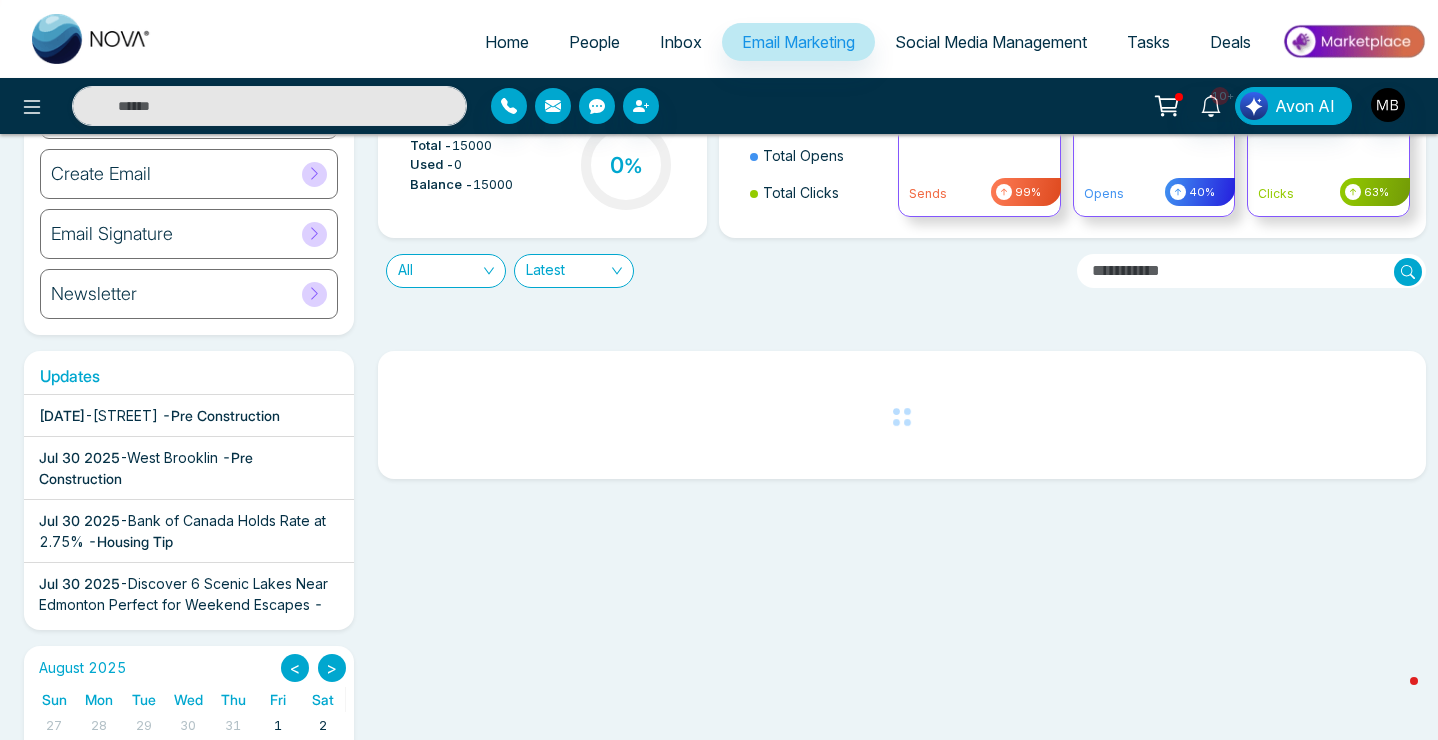 scroll, scrollTop: 121, scrollLeft: 0, axis: vertical 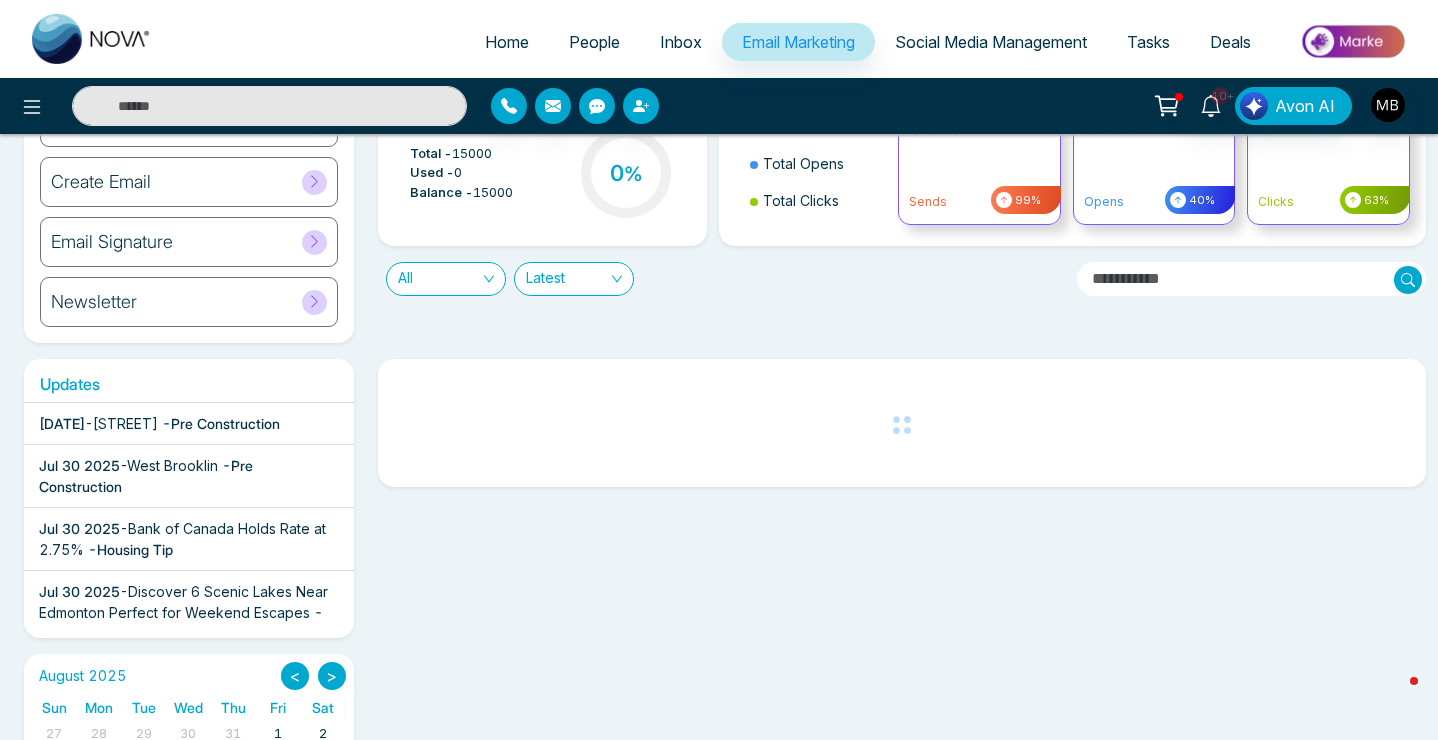 click on "- Pre Construction" at bounding box center (146, 476) 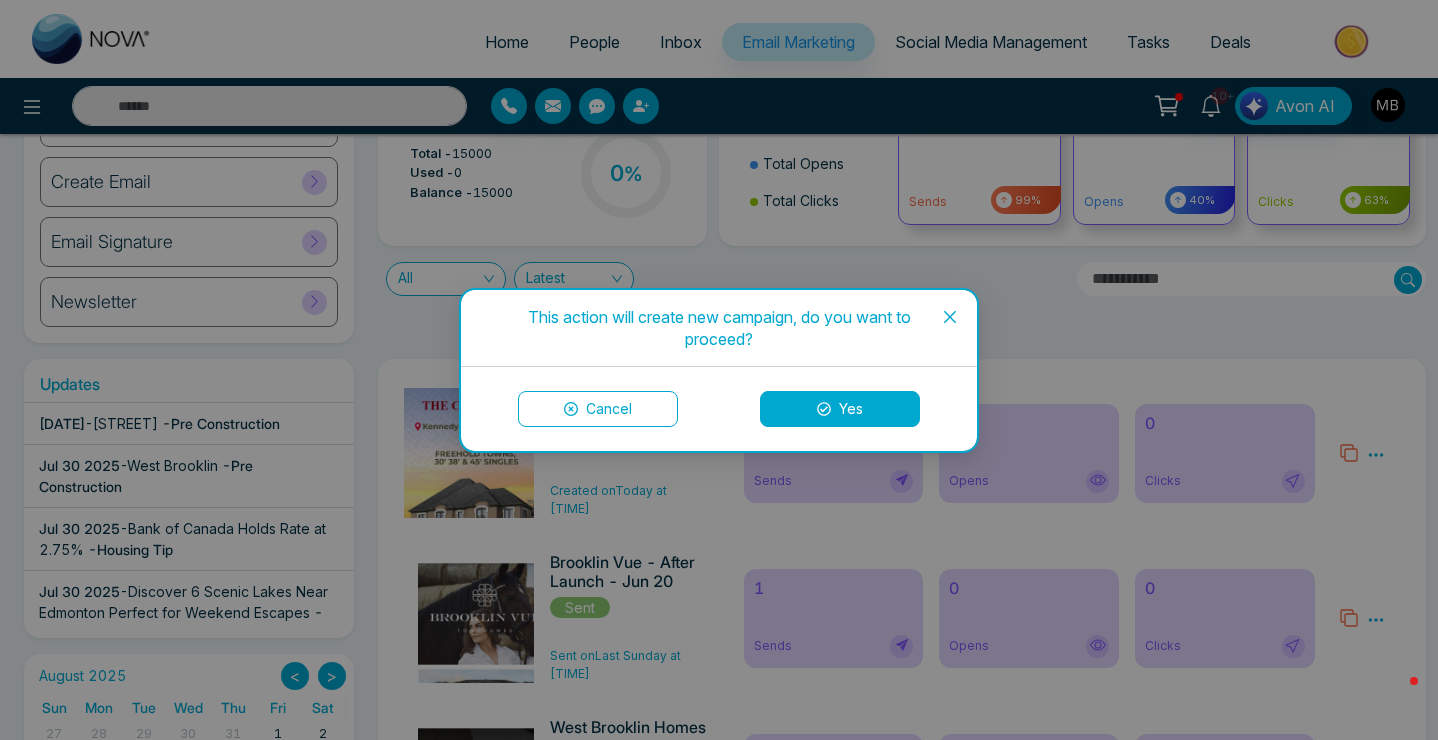 click at bounding box center [950, 317] 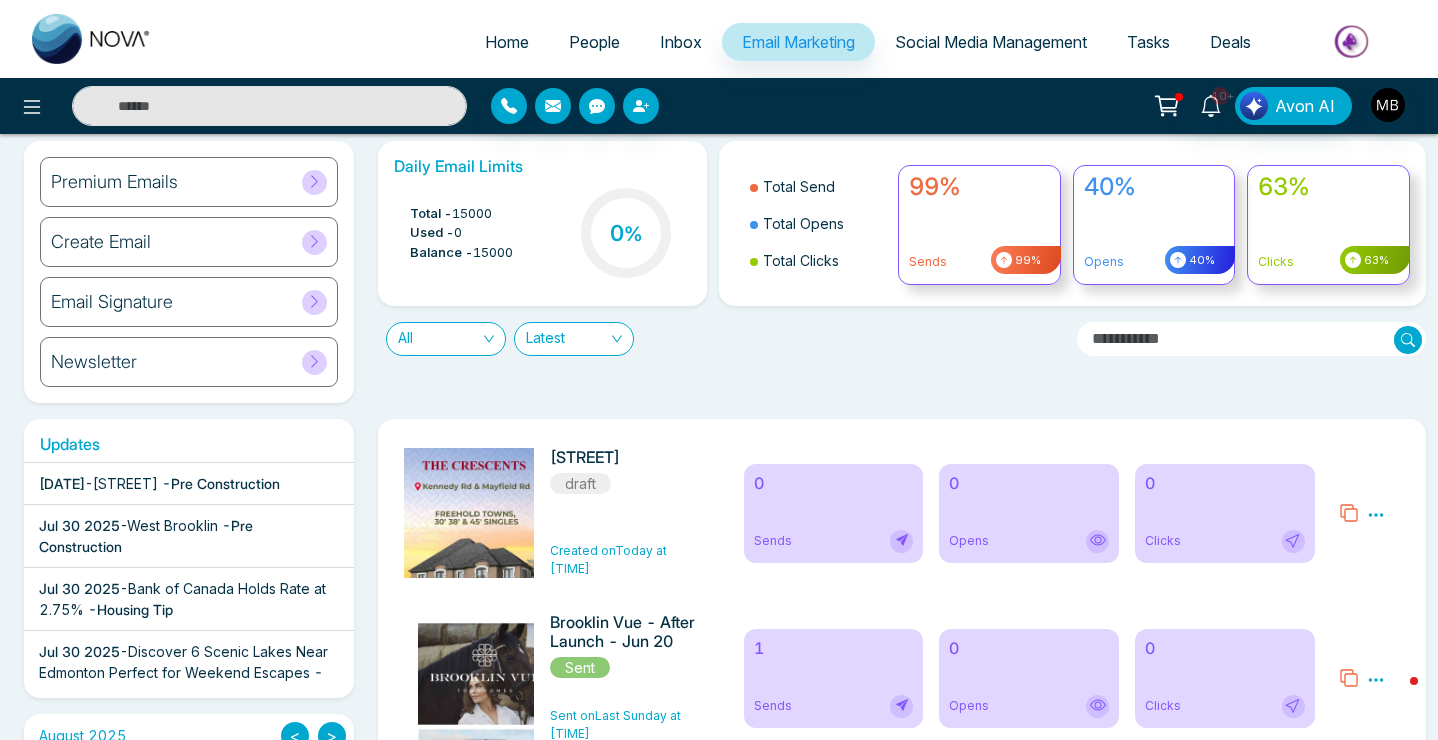 scroll, scrollTop: 0, scrollLeft: 0, axis: both 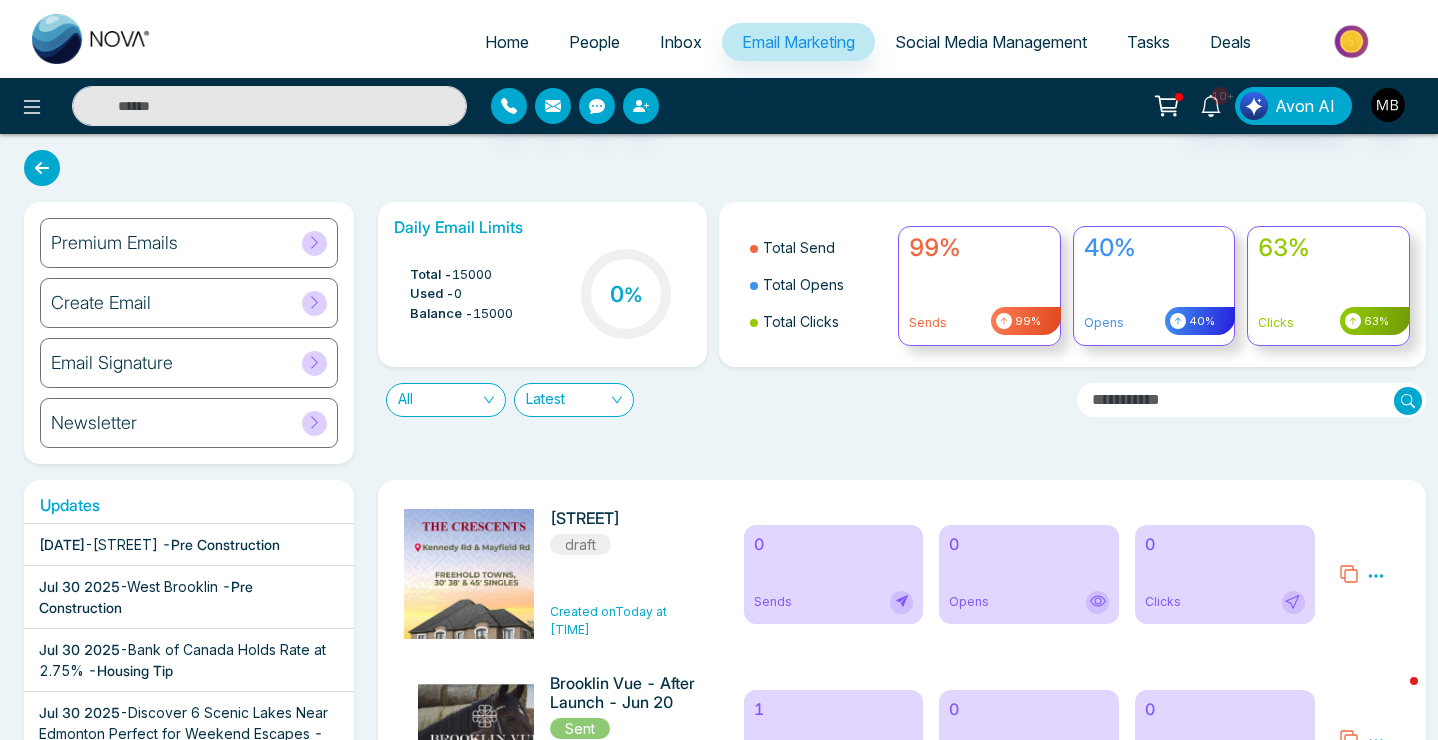 click on "Inbox" at bounding box center [681, 43] 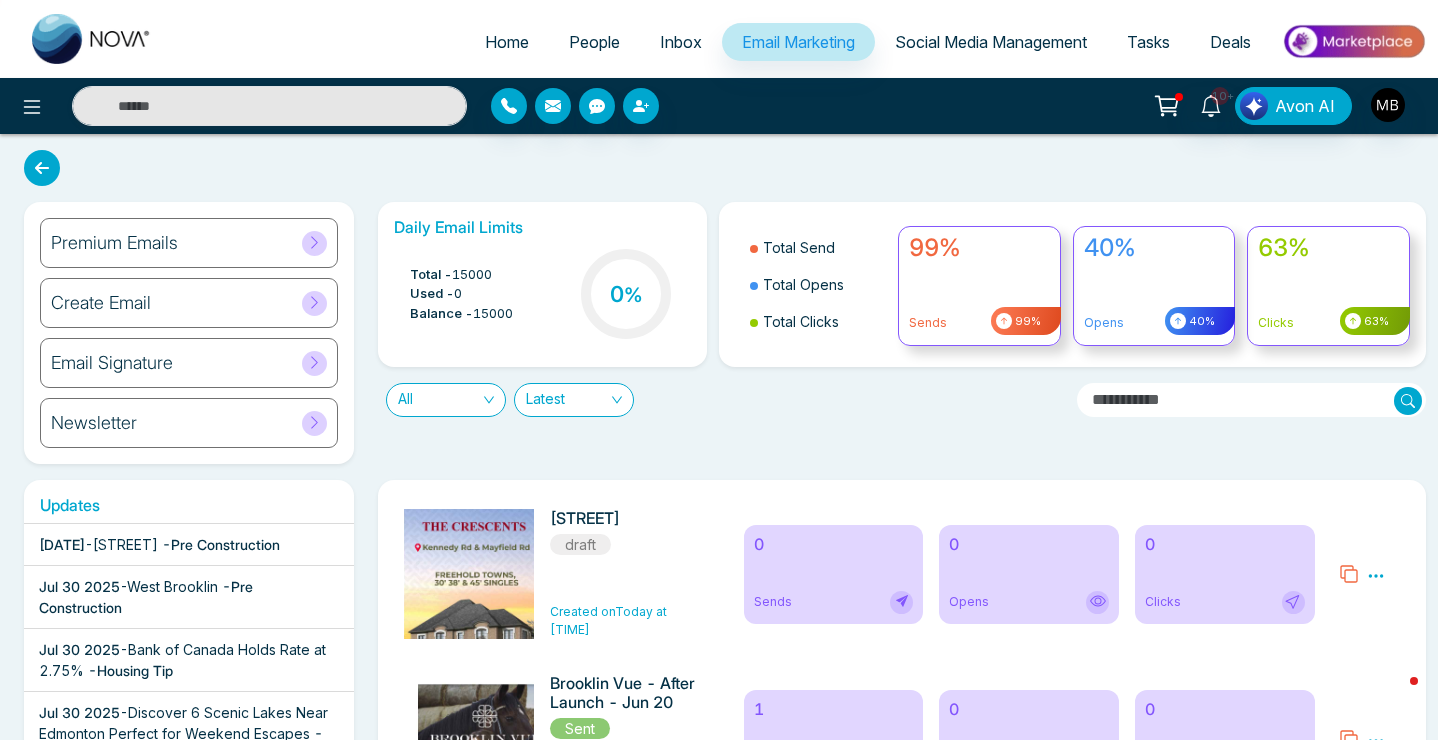 click on "Inbox" at bounding box center (681, 42) 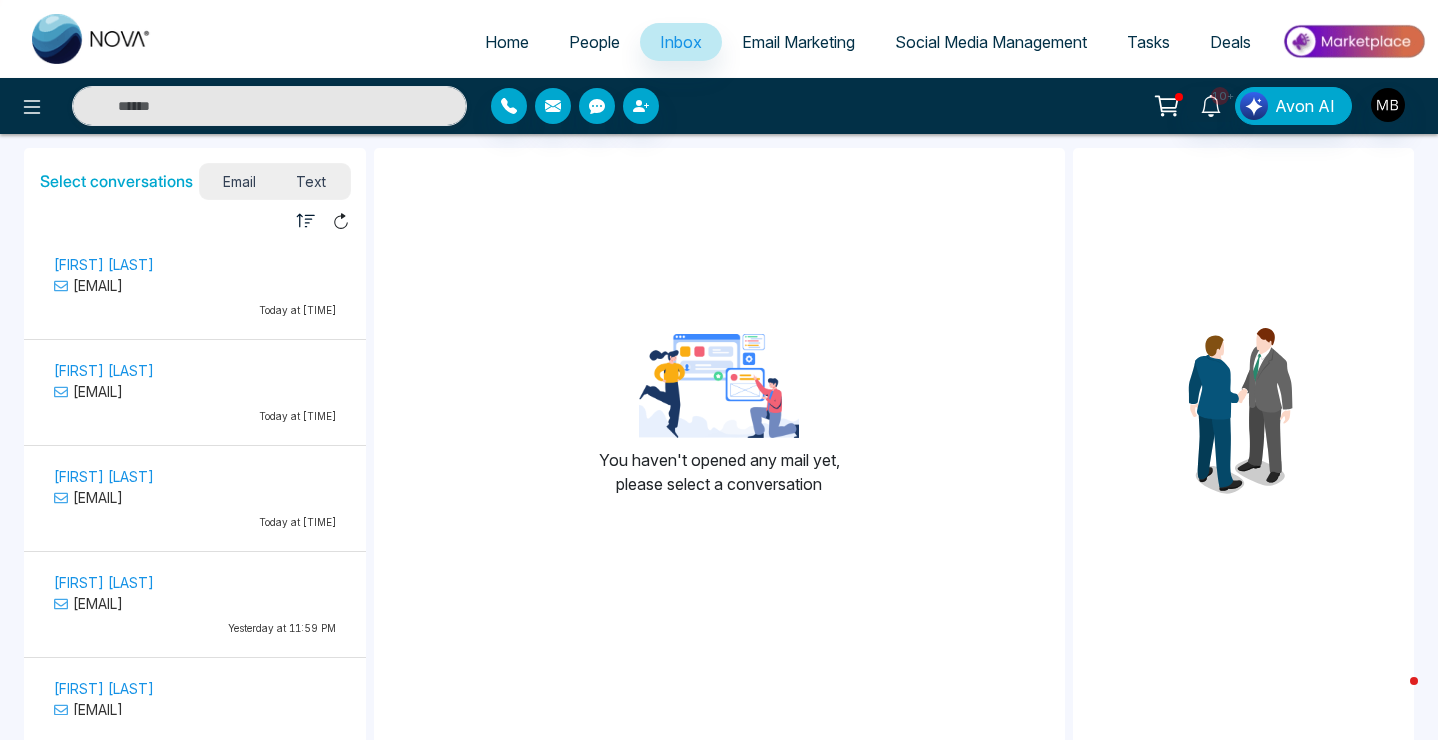 click on "People" at bounding box center [594, 42] 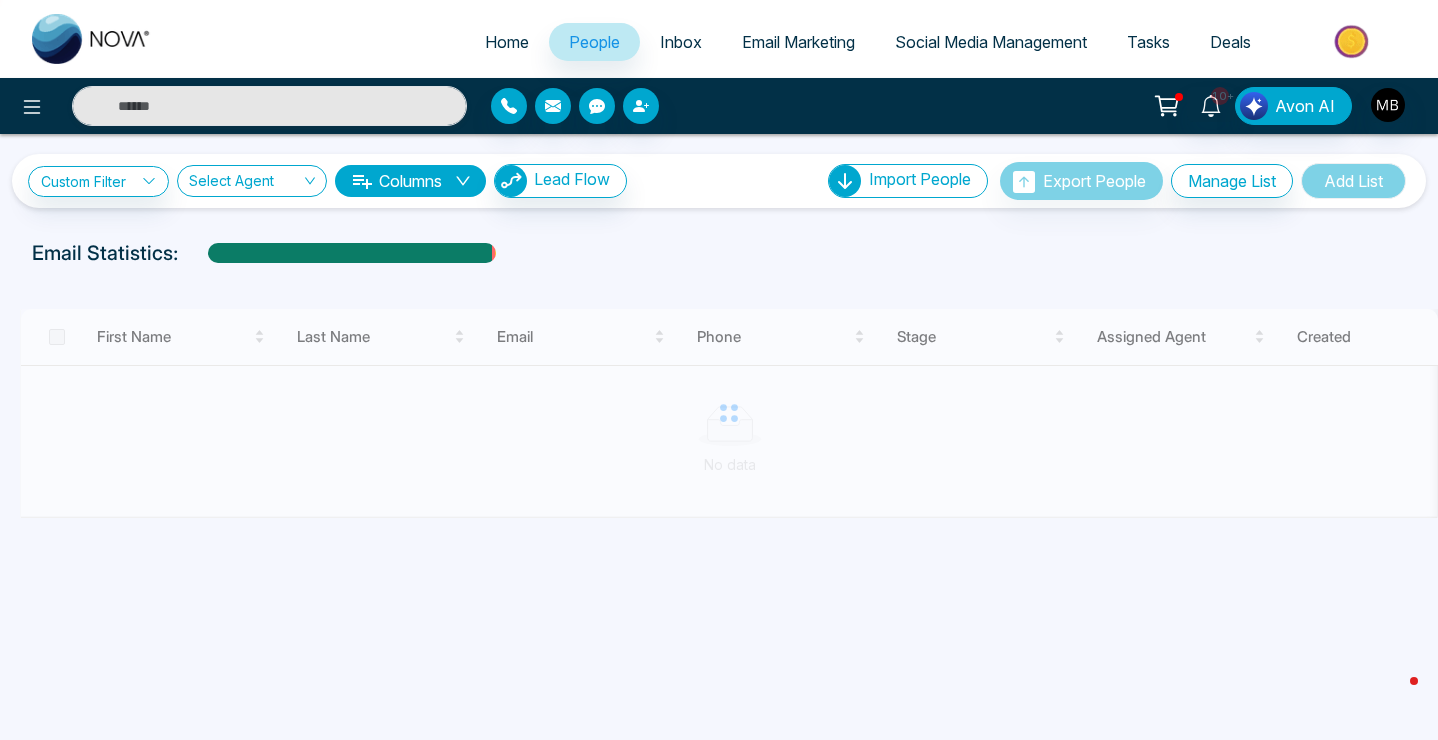 click on "Home" at bounding box center [507, 42] 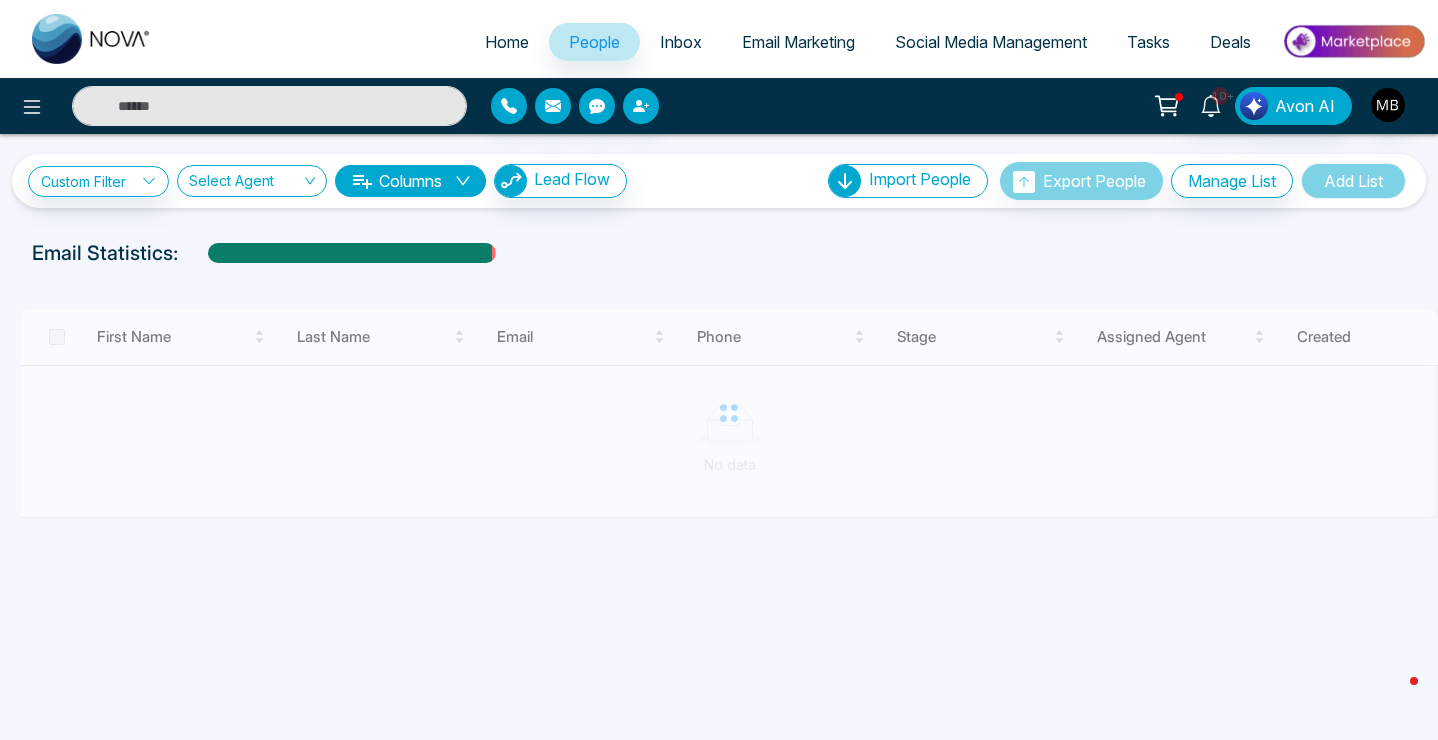 select on "*" 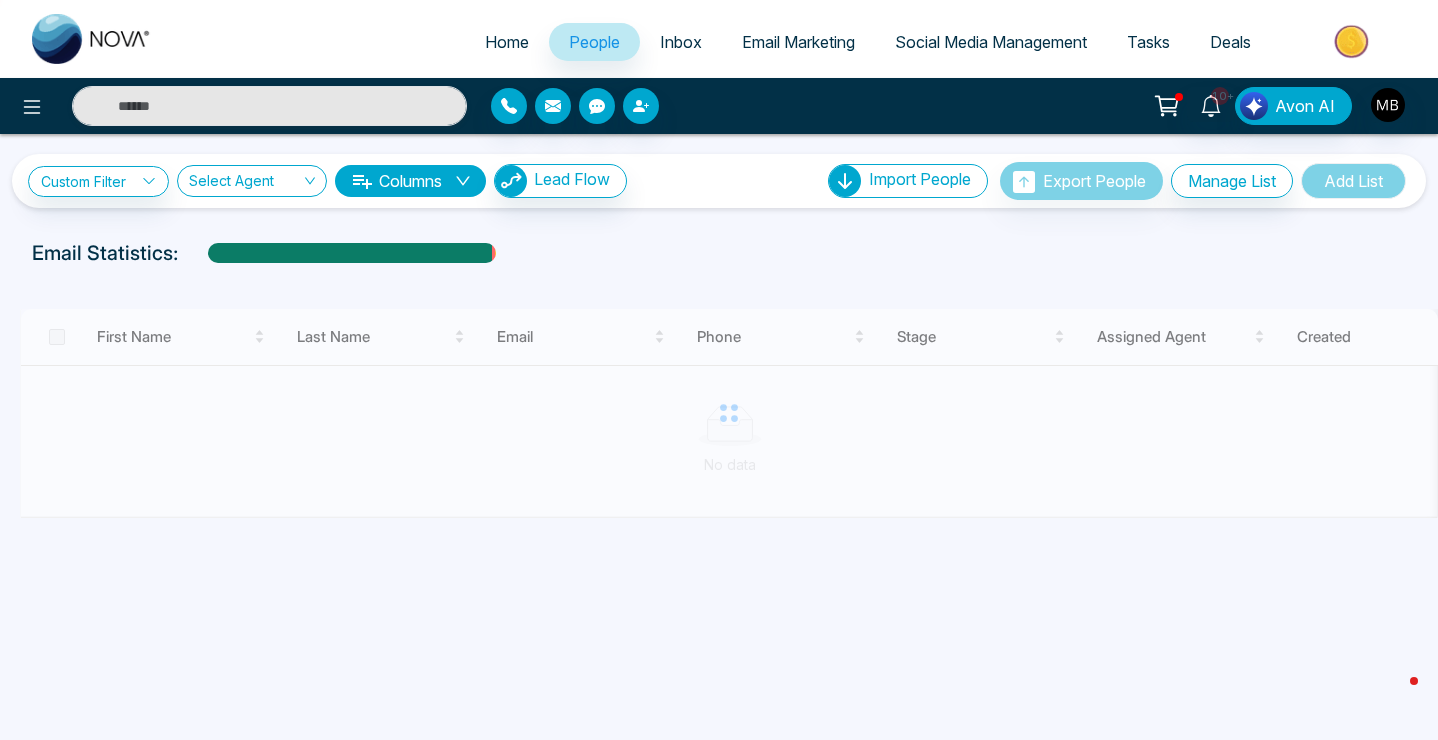 select on "*" 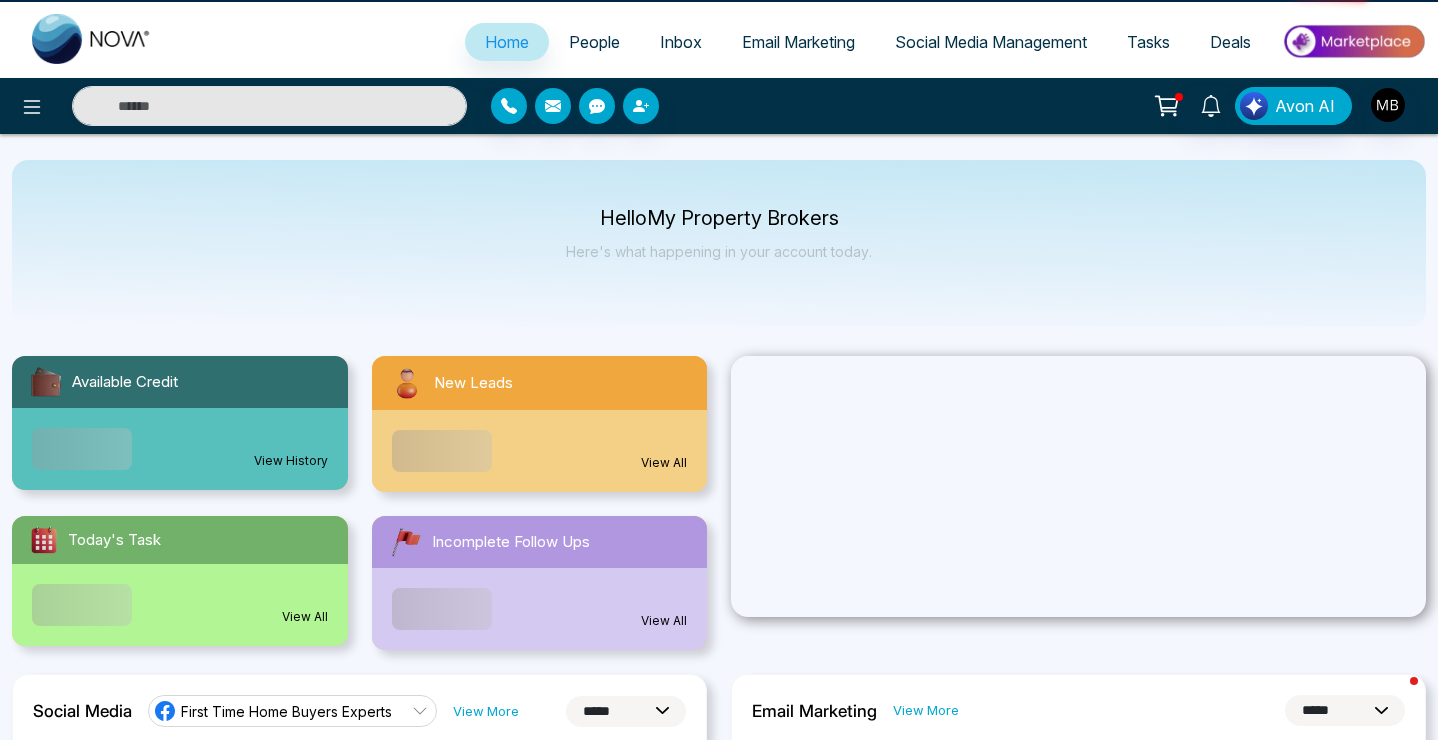click on "Inbox" at bounding box center [681, 42] 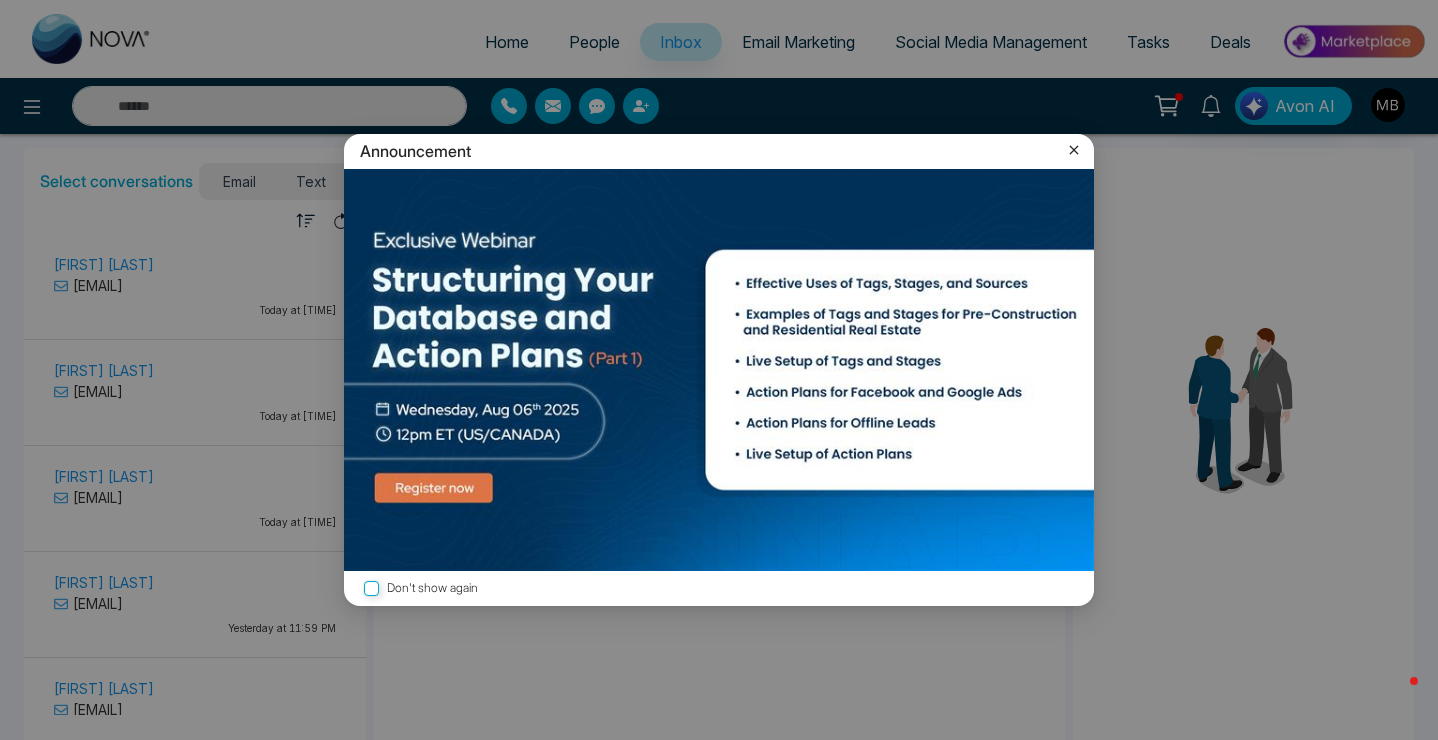 click 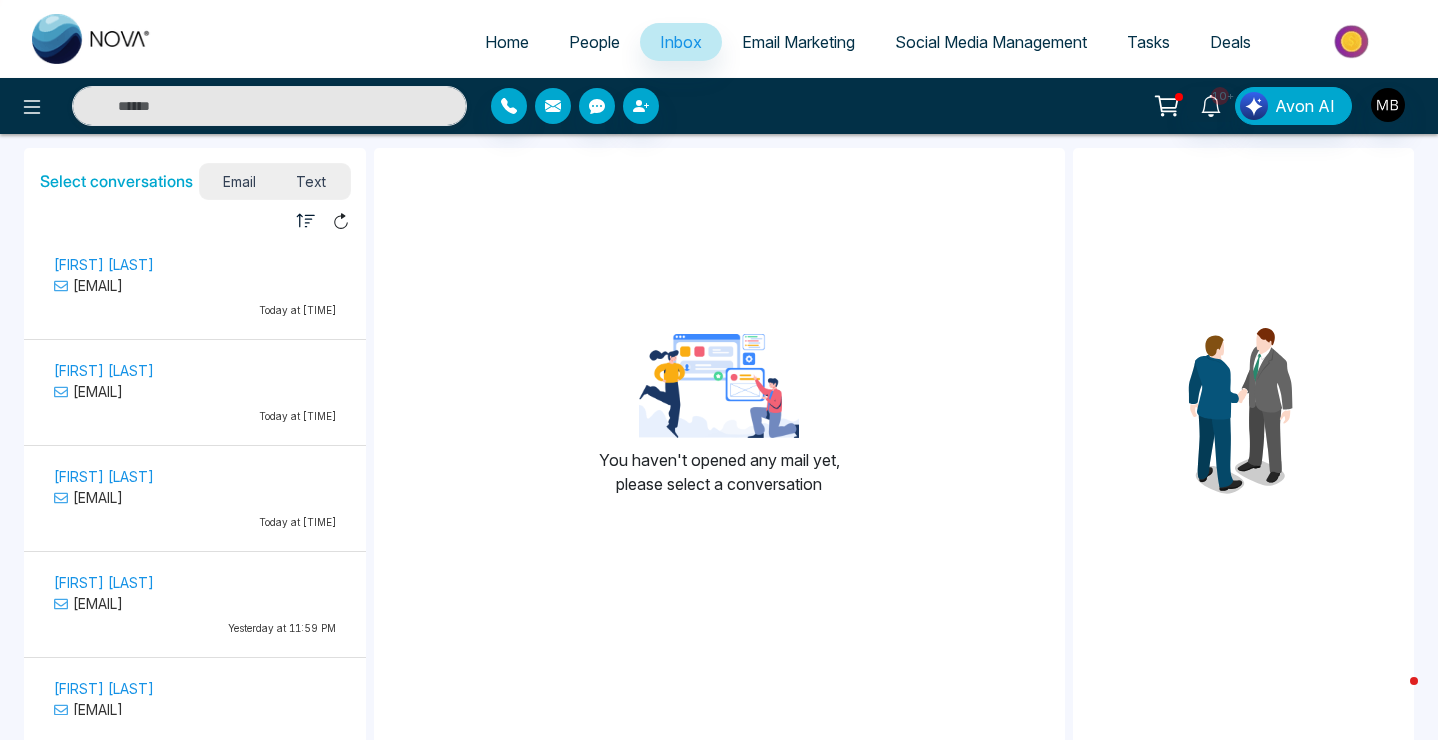 click 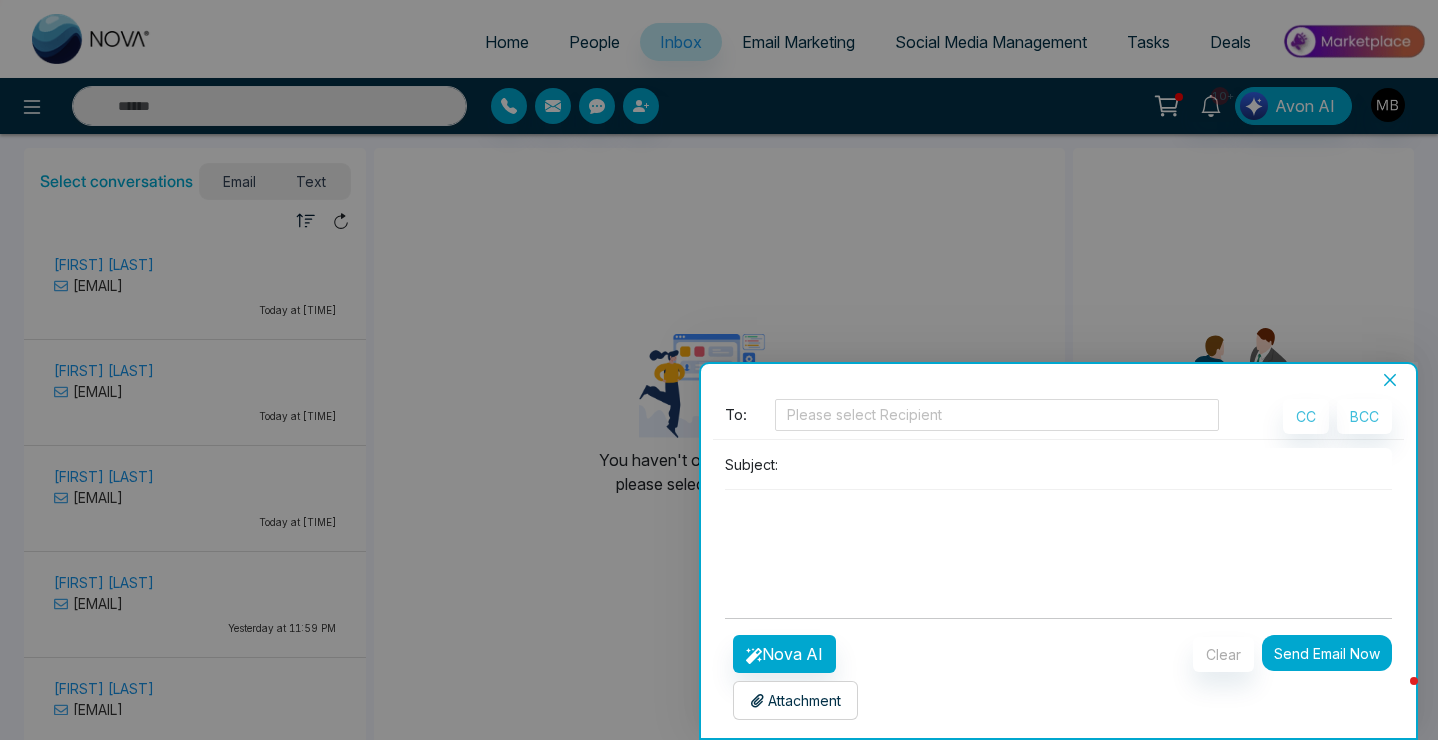 click on "To: Please select Recipient" at bounding box center (972, 419) 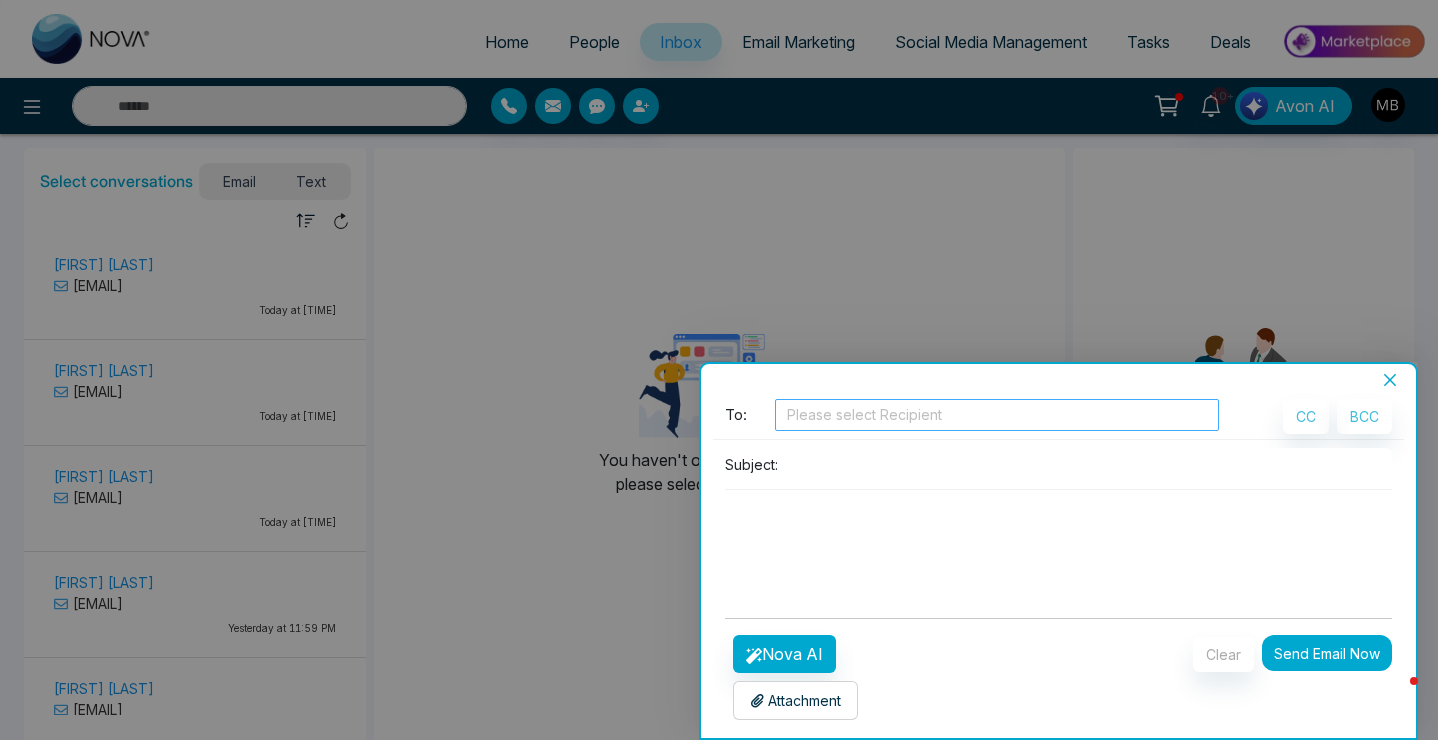 click at bounding box center (997, 415) 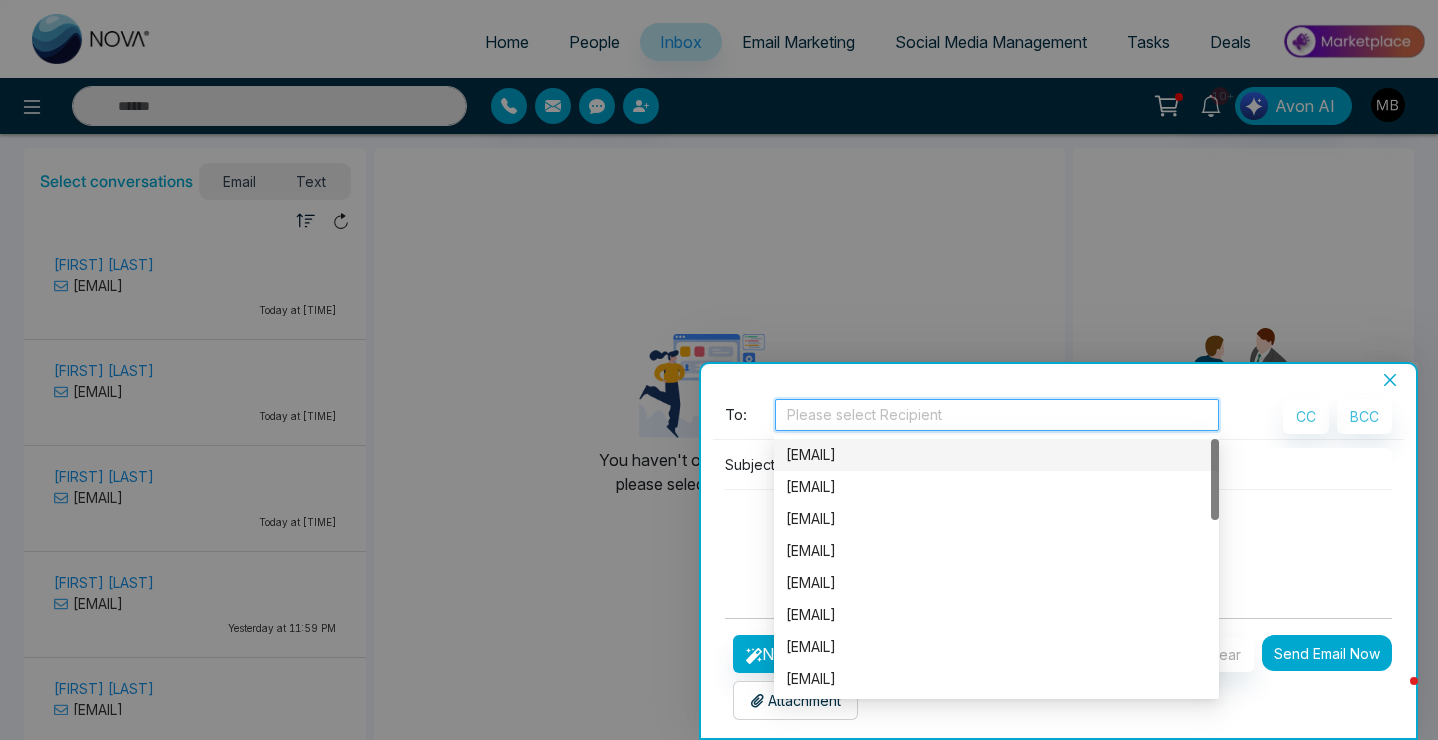 click at bounding box center (1089, 464) 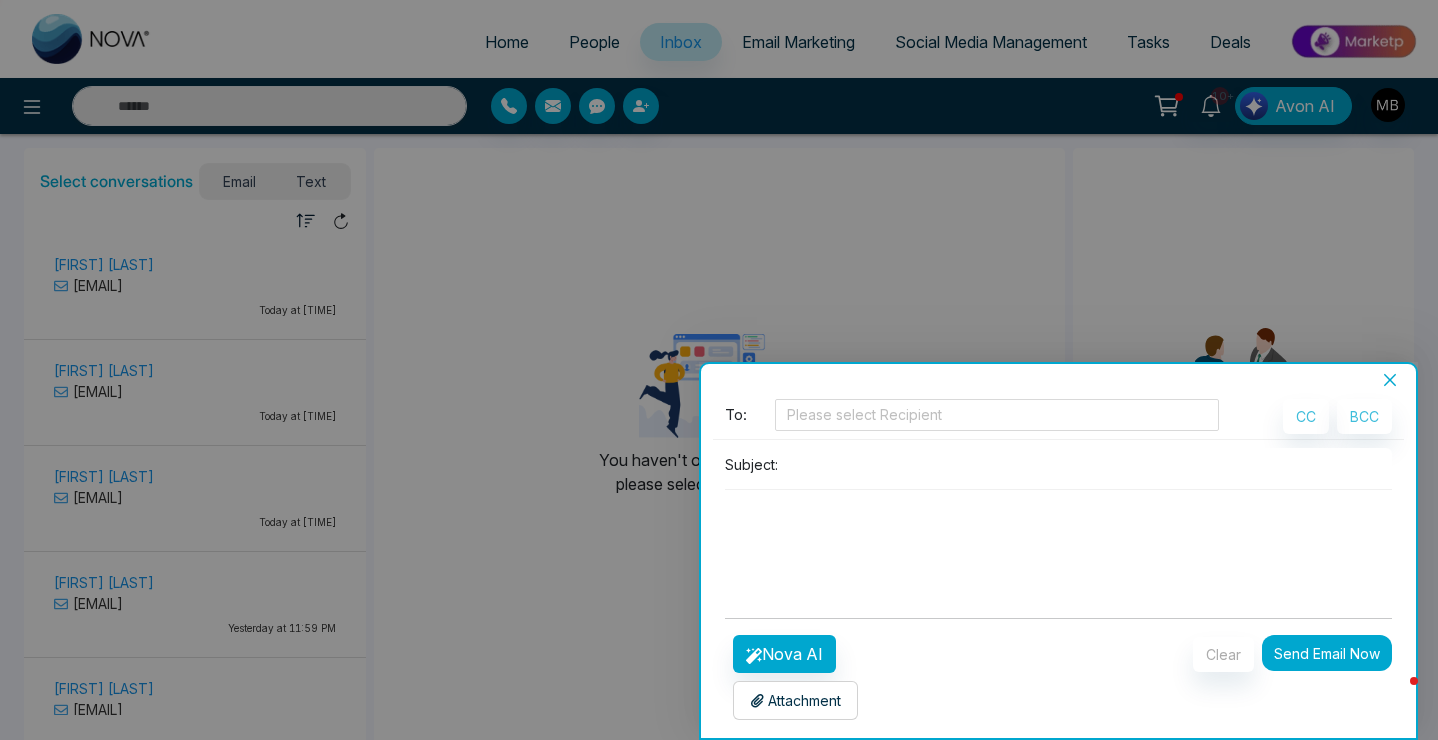 click 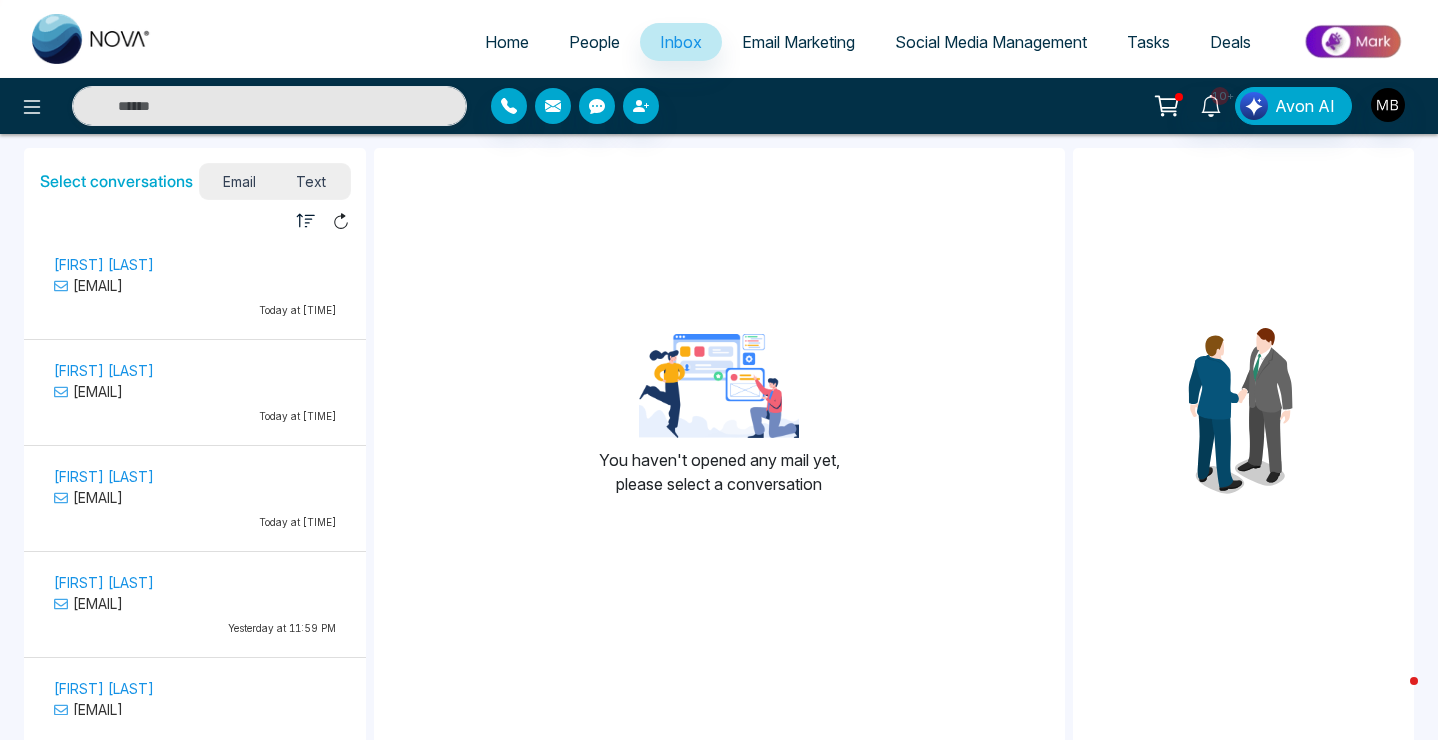 click on "Email Marketing" at bounding box center (798, 42) 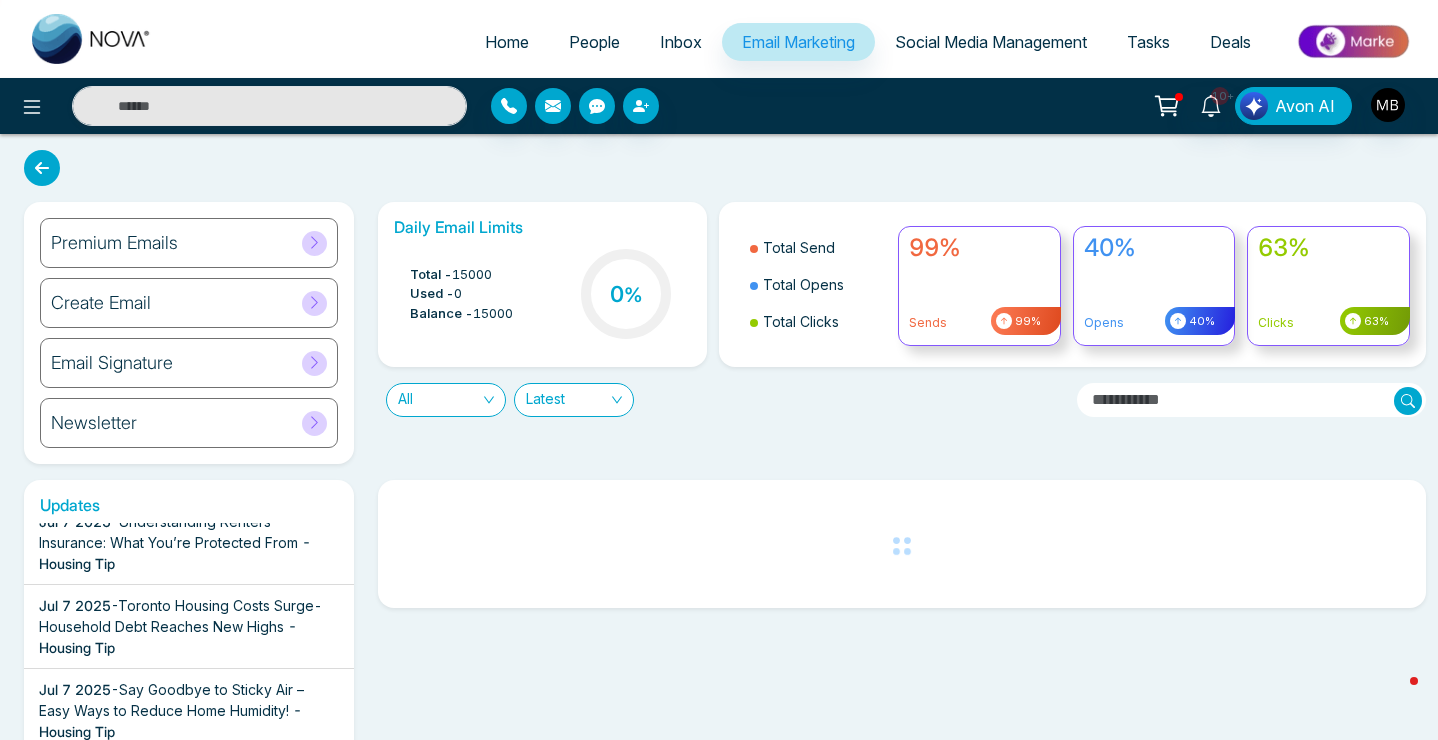 scroll, scrollTop: 844, scrollLeft: 0, axis: vertical 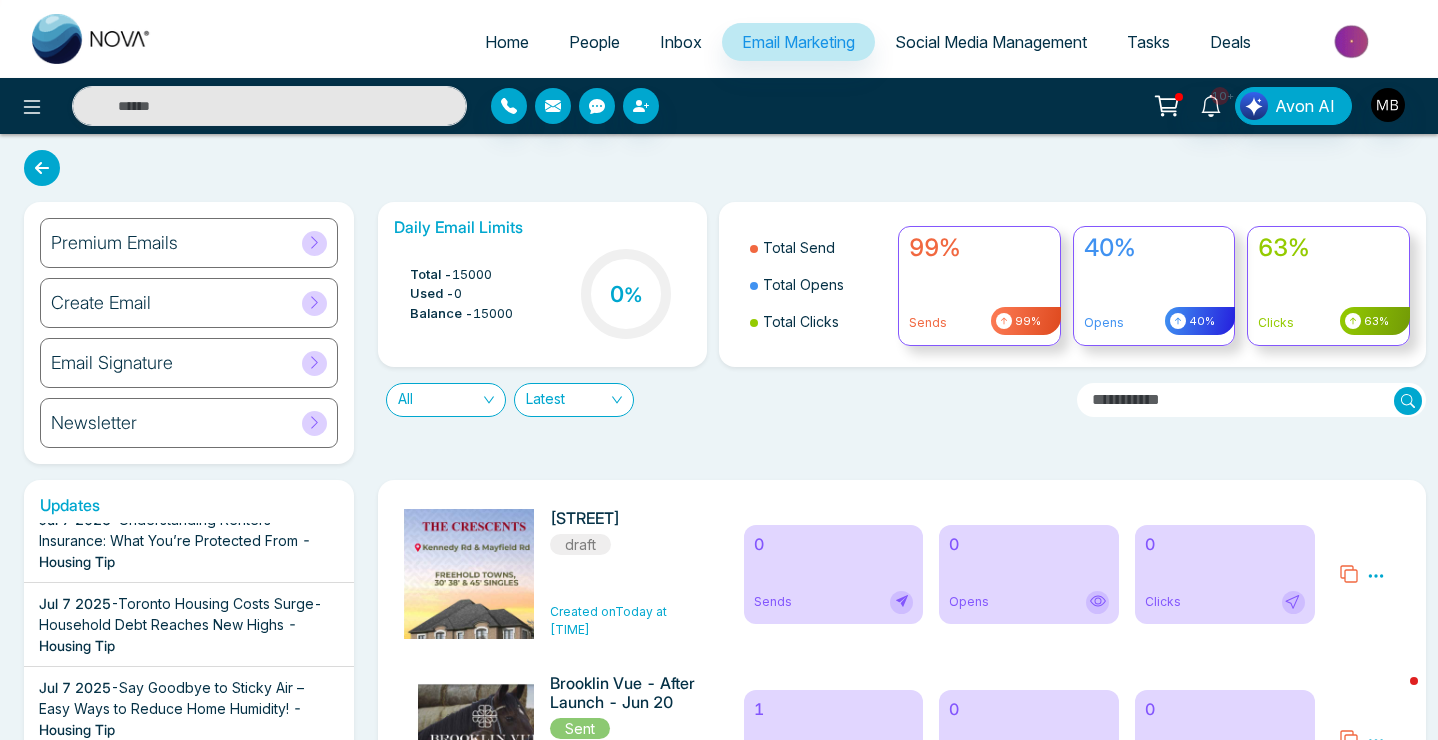 click at bounding box center (314, 243) 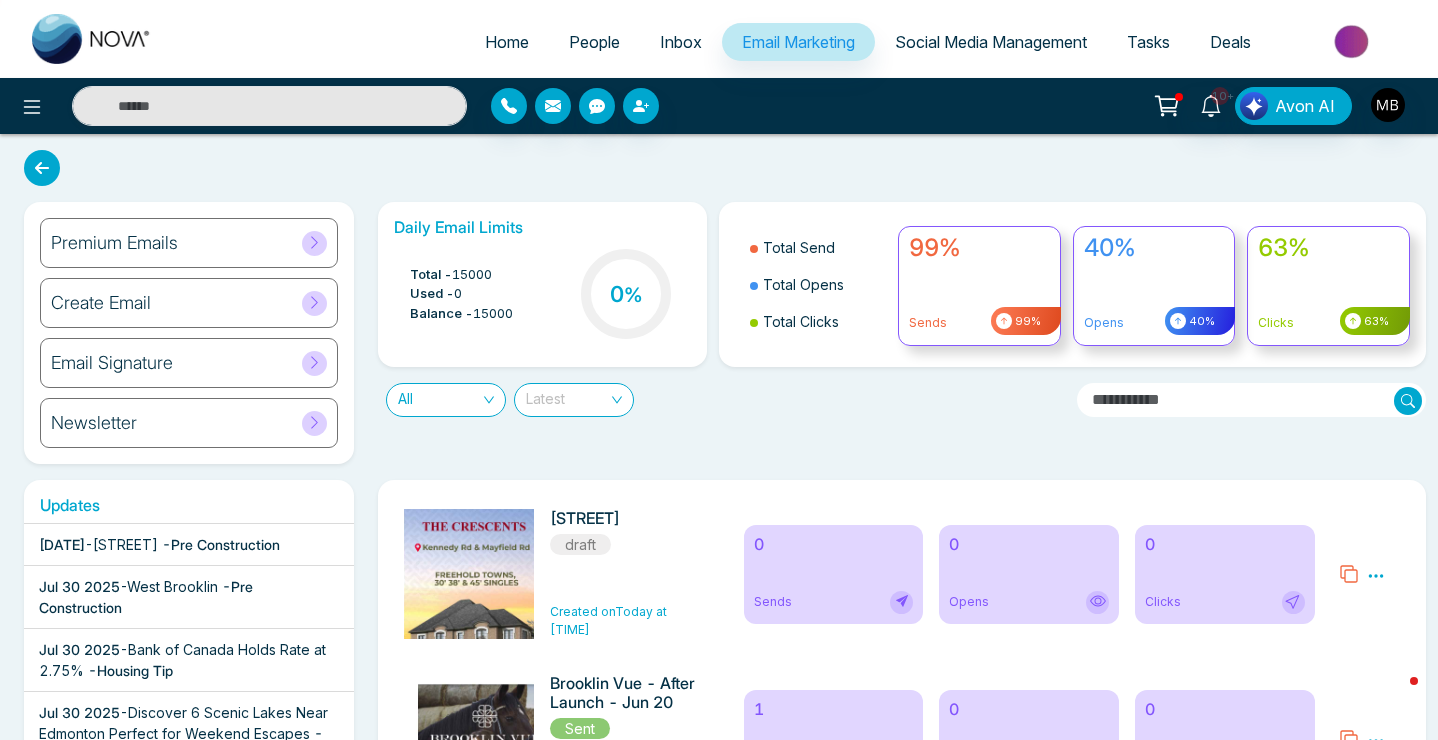 click on "Latest" at bounding box center (574, 400) 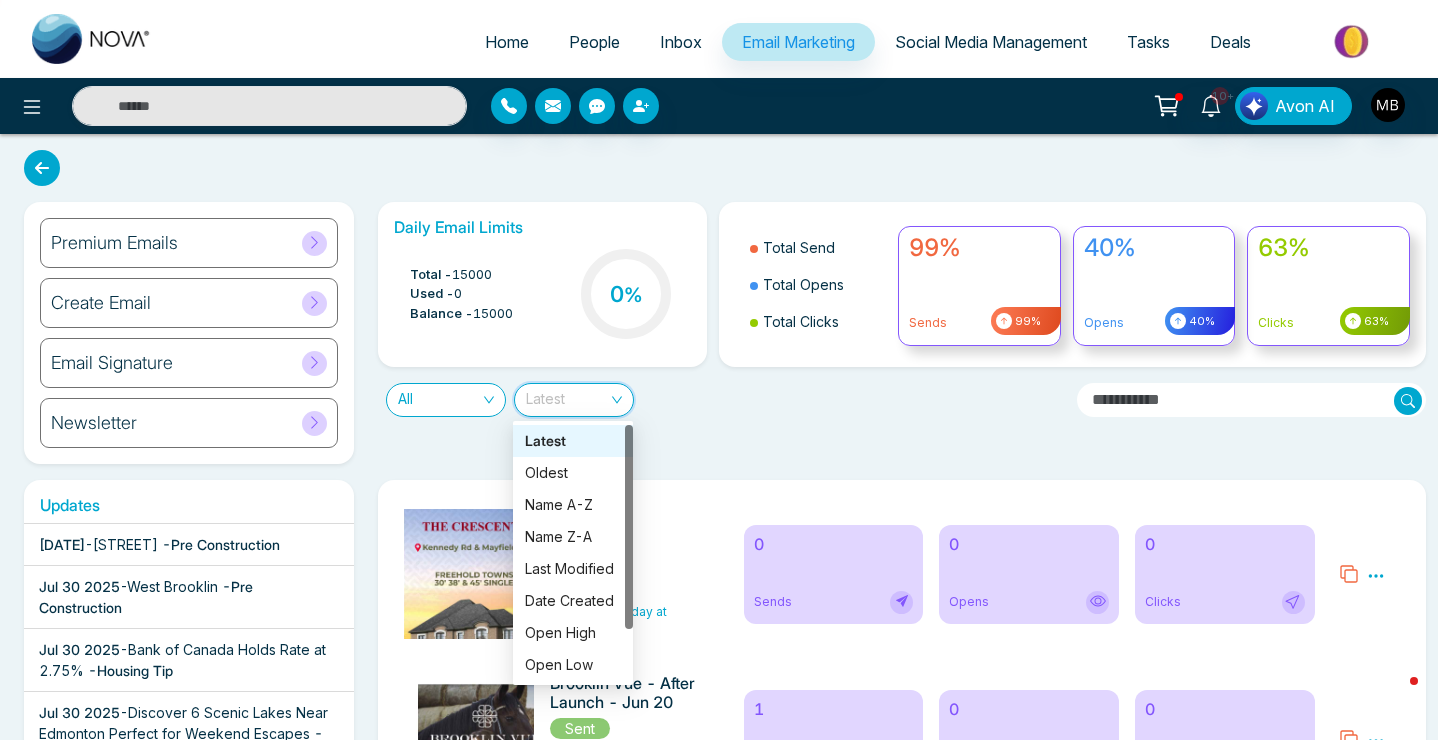 click on "Latest" at bounding box center (574, 400) 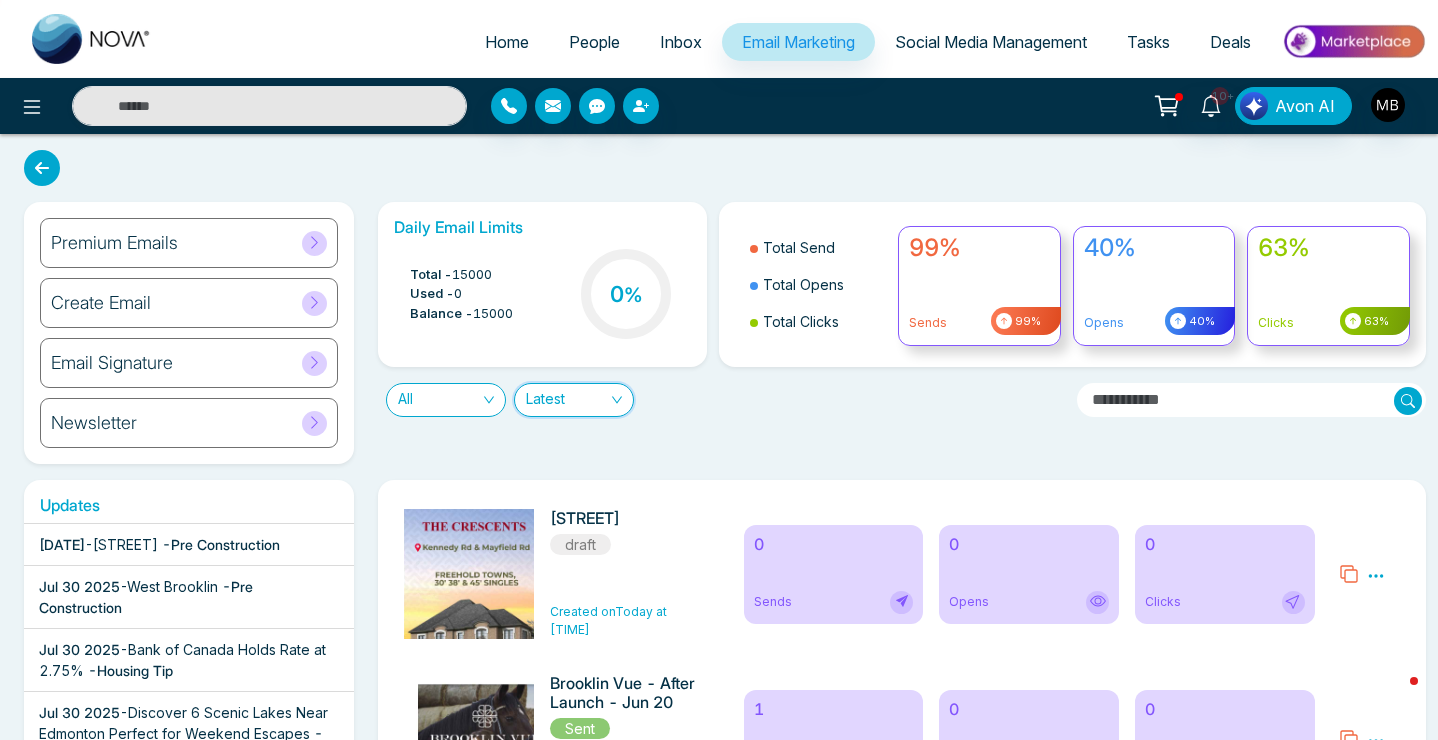 click on "All" at bounding box center (446, 400) 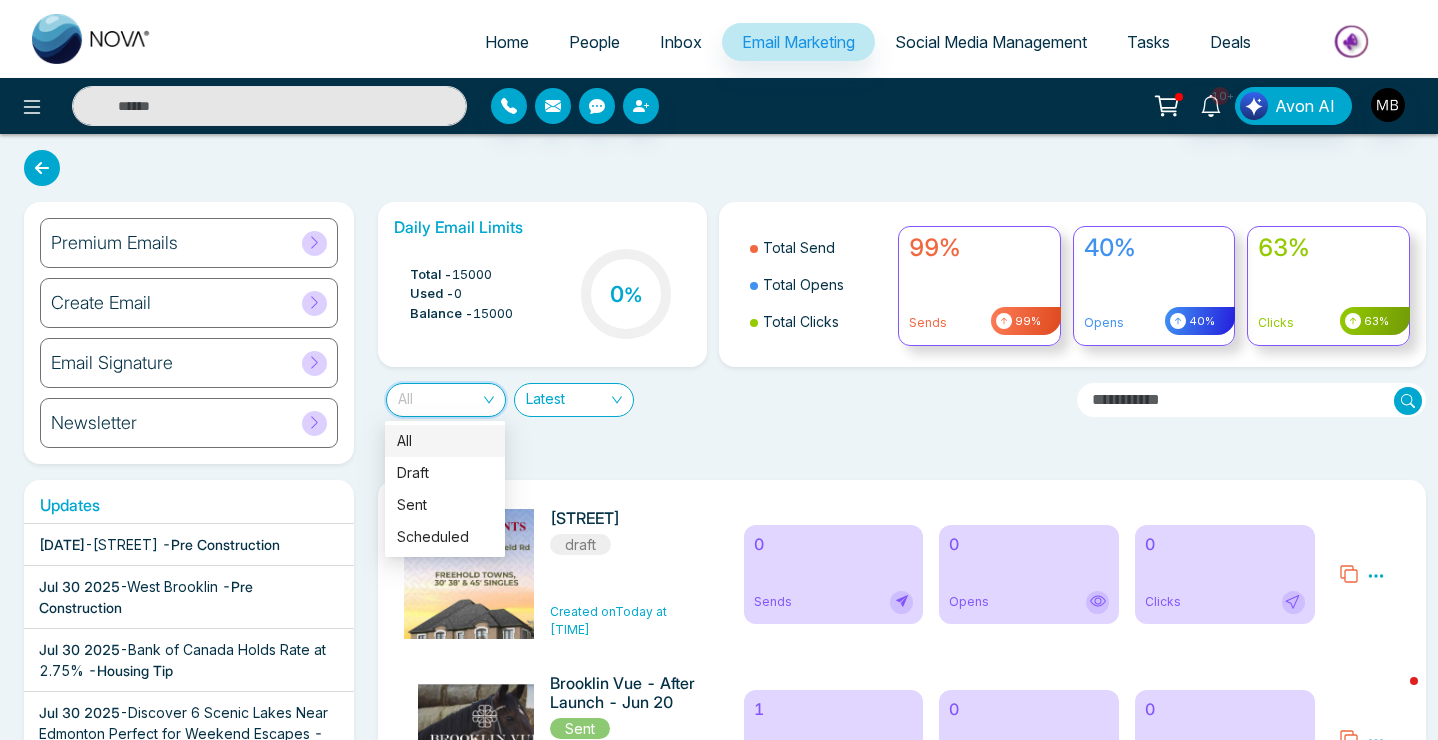 click on "All" at bounding box center [446, 400] 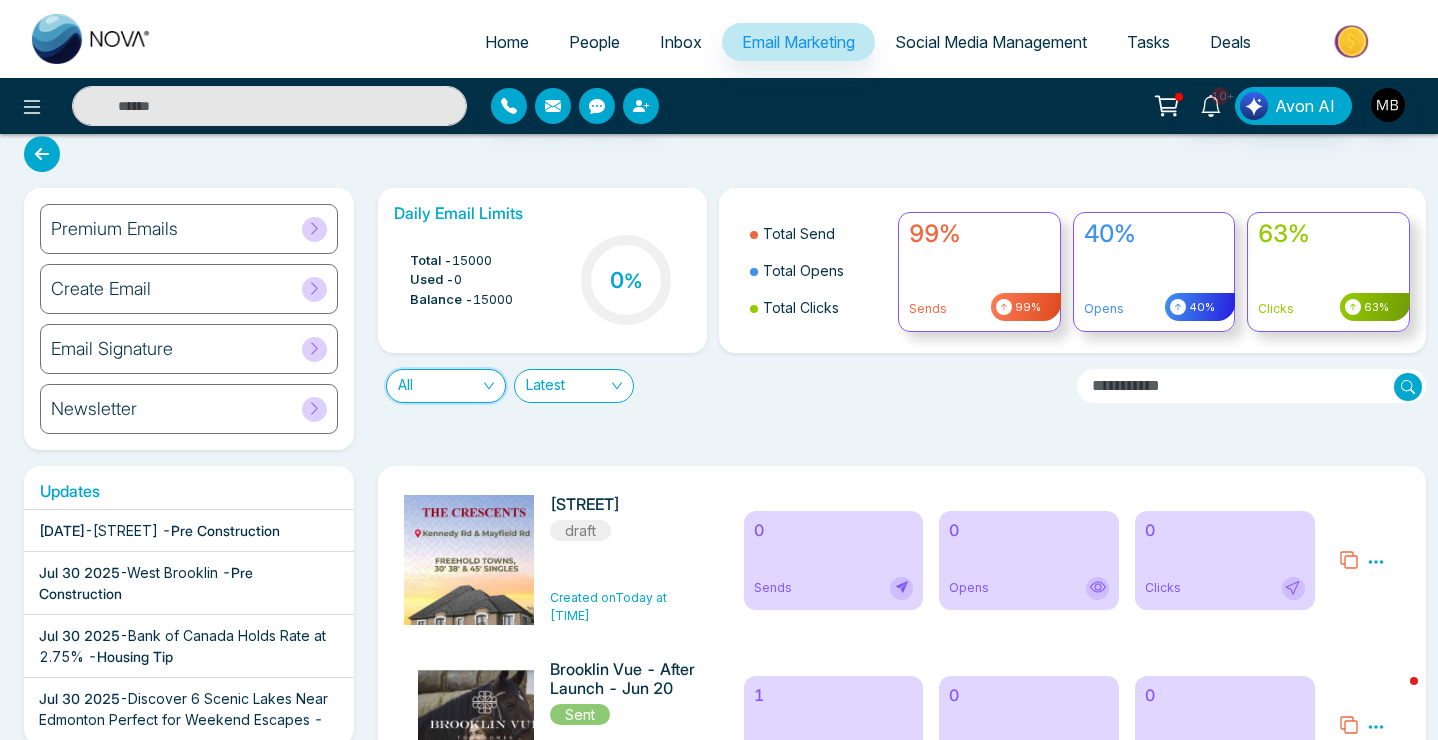 scroll, scrollTop: 0, scrollLeft: 0, axis: both 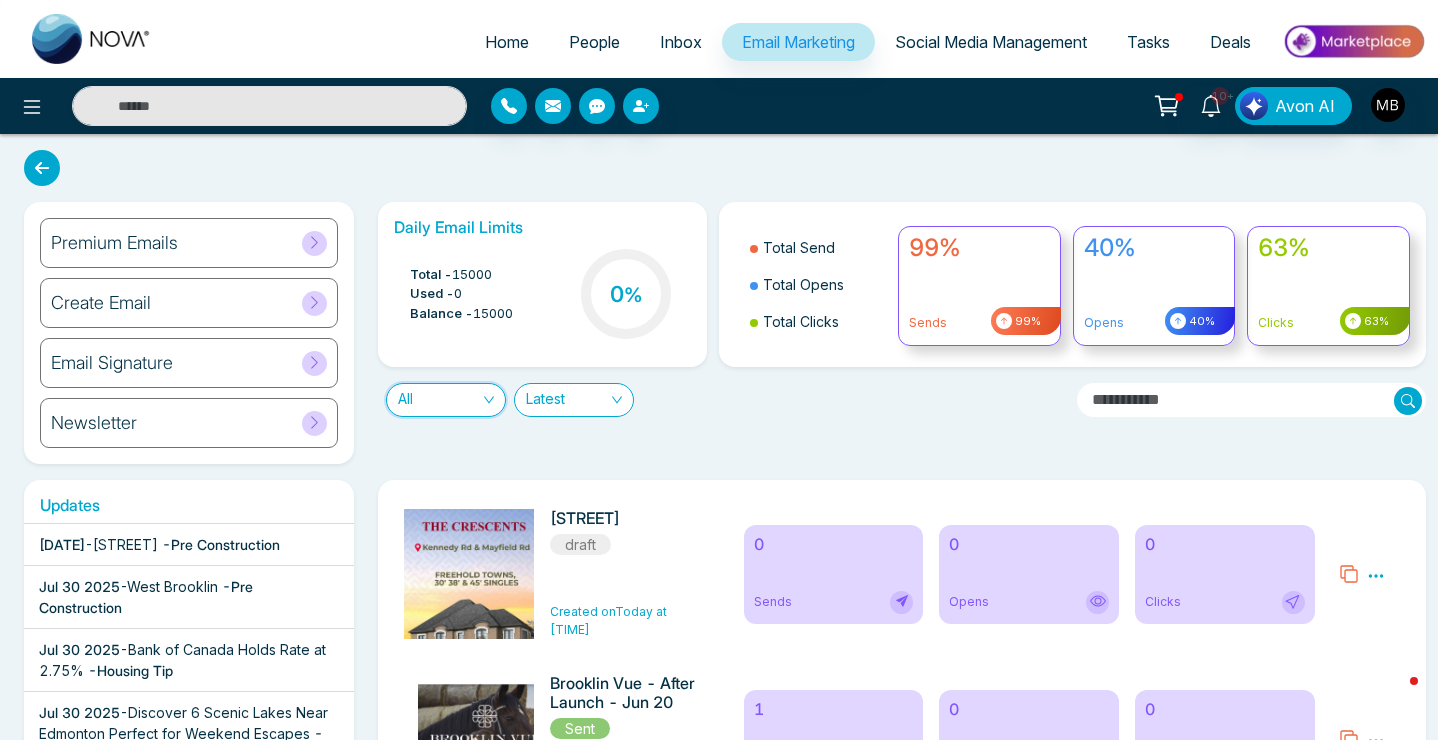 click 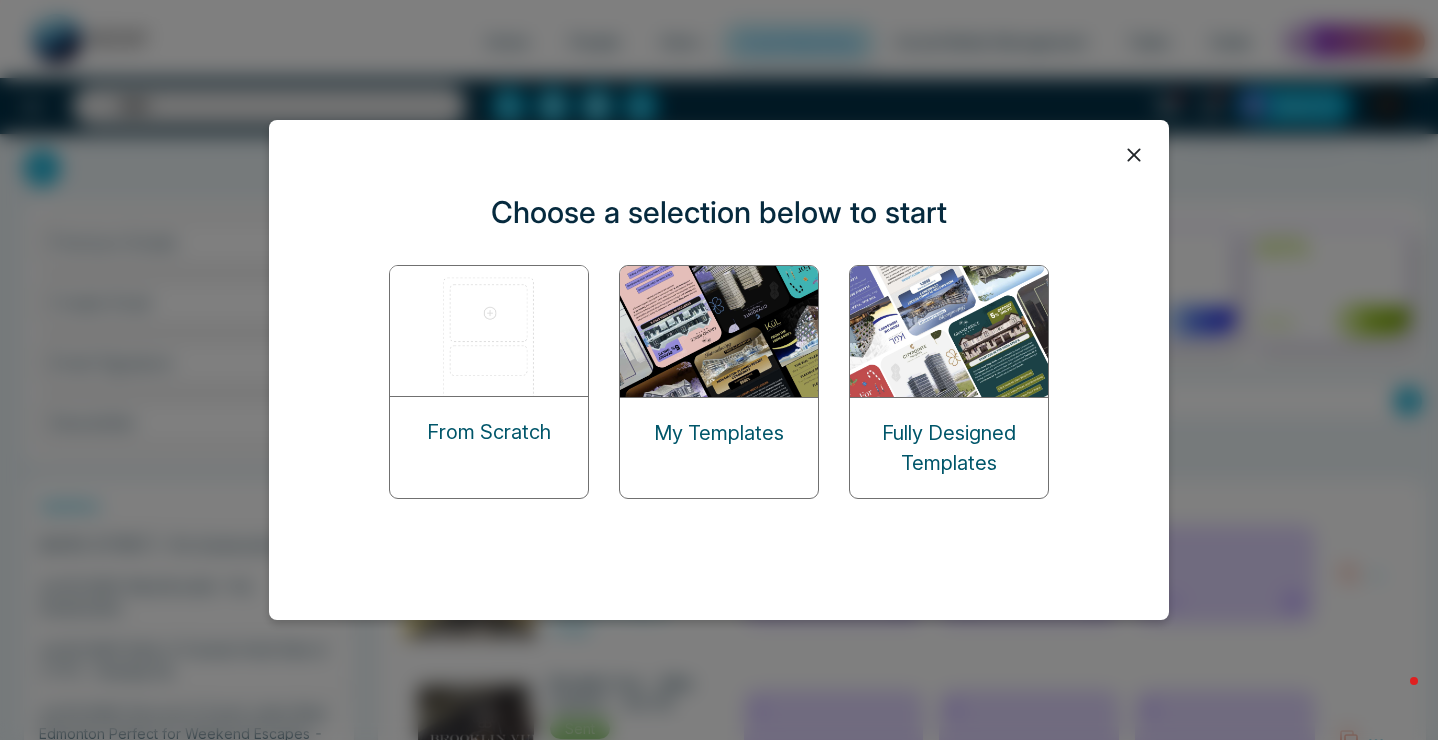 click at bounding box center [720, 331] 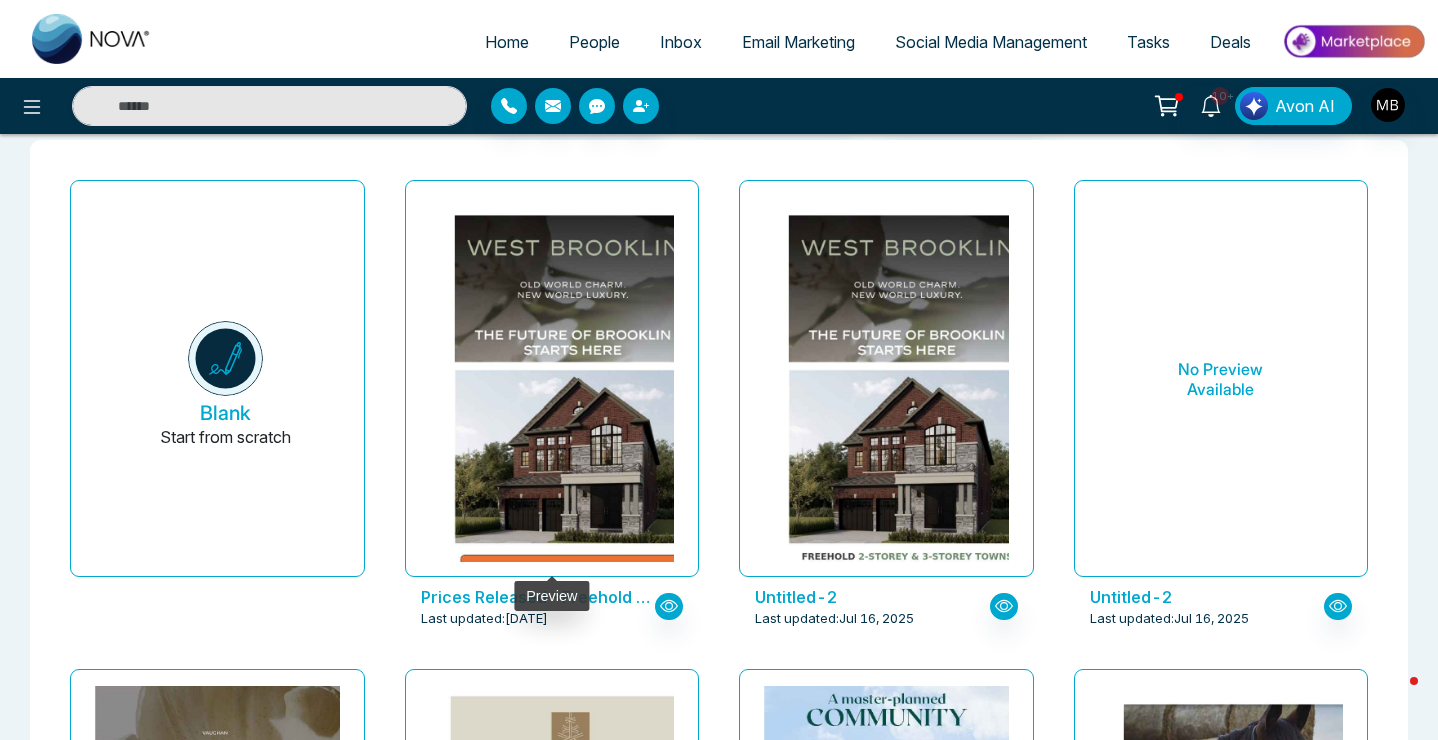 scroll, scrollTop: 161, scrollLeft: 0, axis: vertical 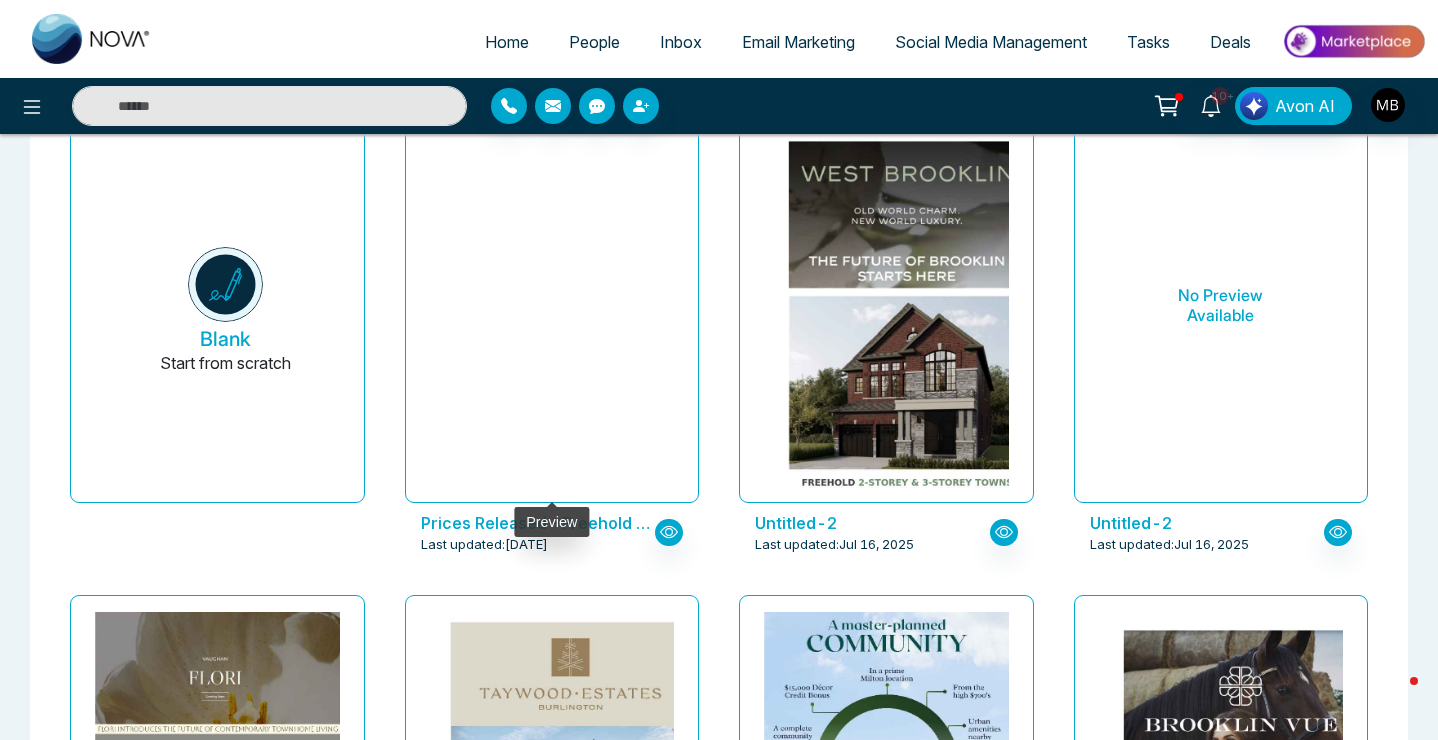 click at bounding box center [551, -1534] 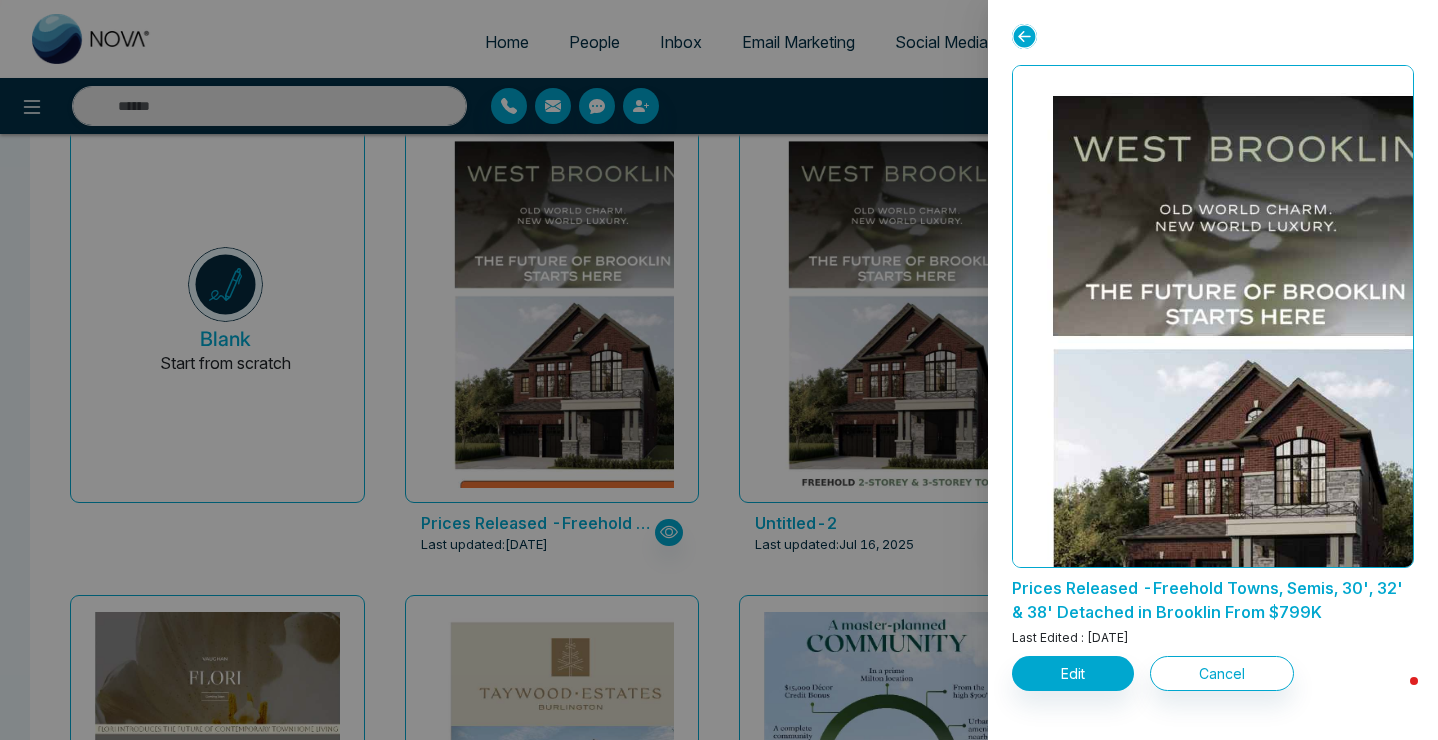 click at bounding box center (719, 370) 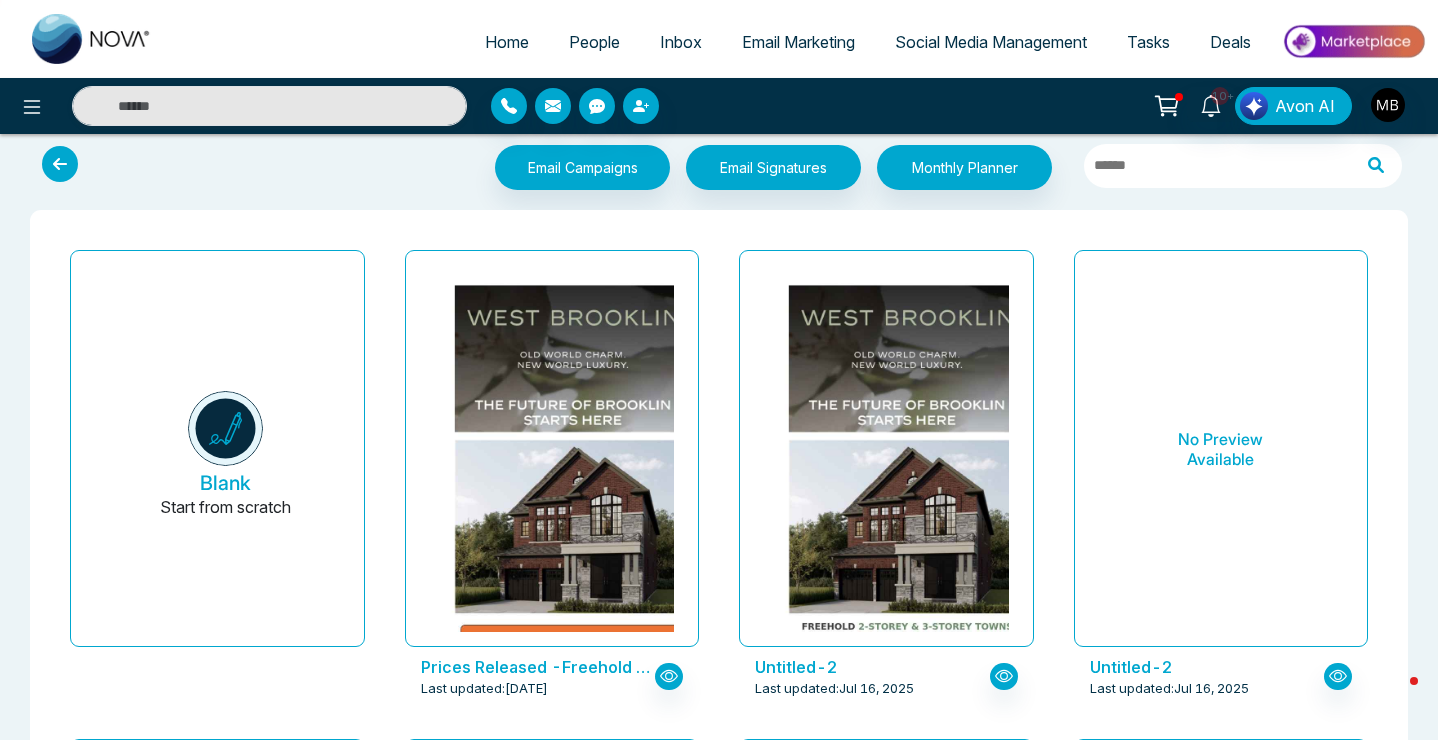 scroll, scrollTop: 0, scrollLeft: 0, axis: both 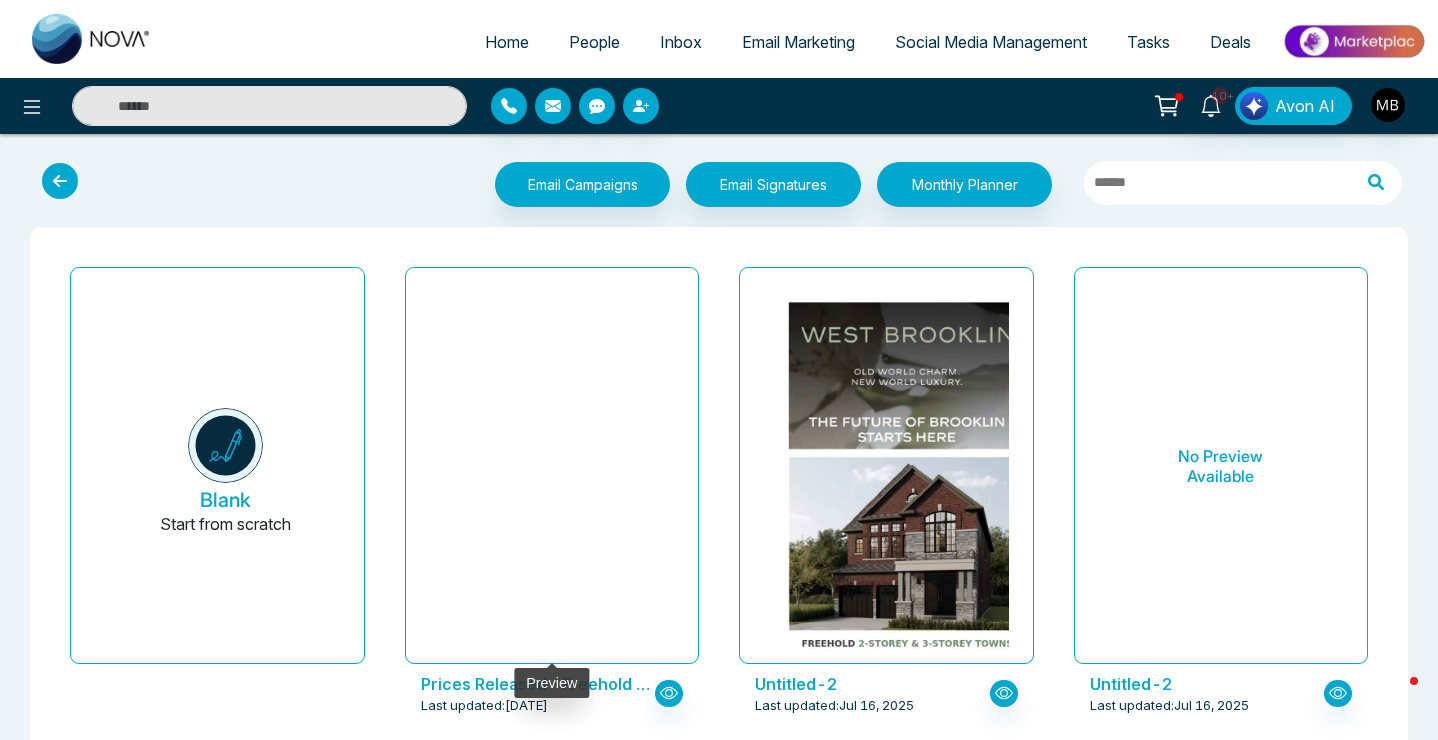click at bounding box center (551, -1373) 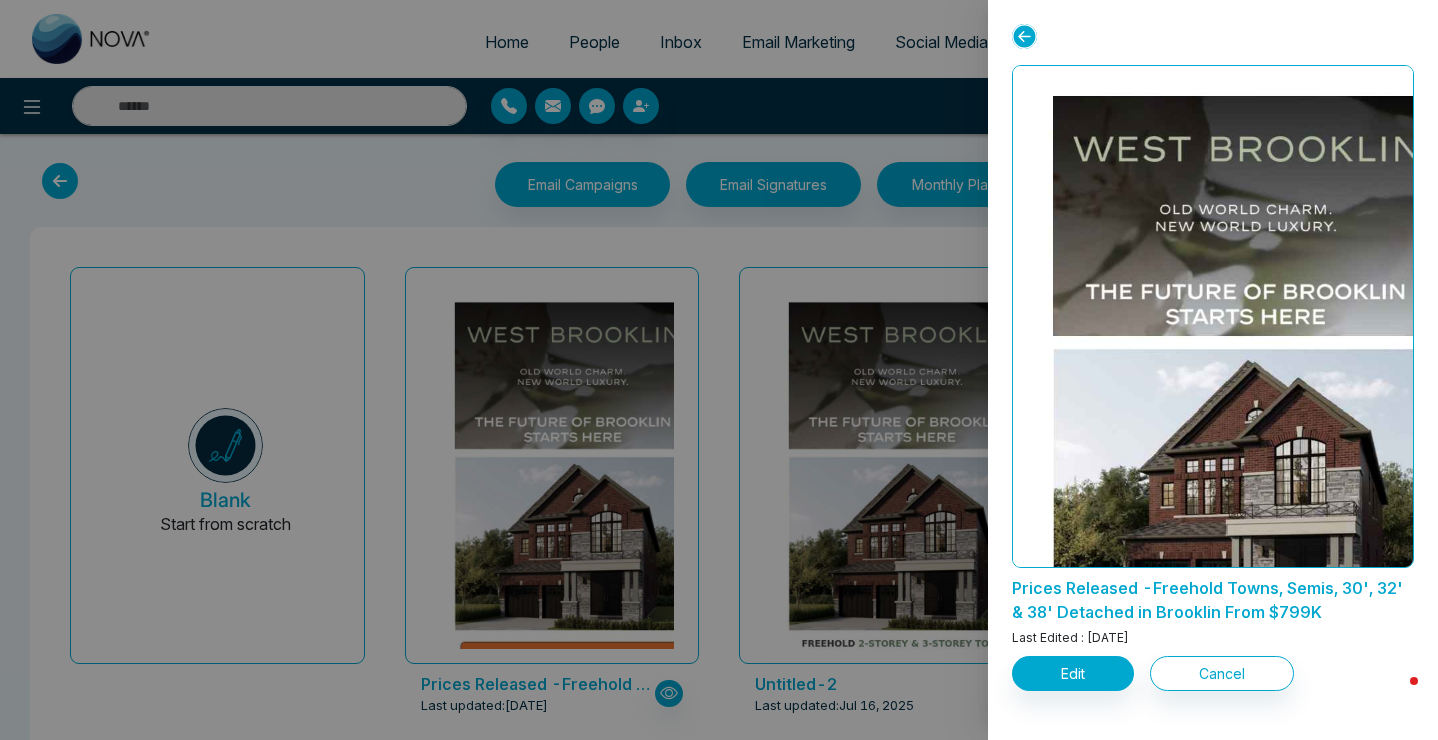 click on "Prices Released -Freehold Towns, Semis, 30', 32' & 38' Detached in Brooklin From $799K" at bounding box center (1213, 596) 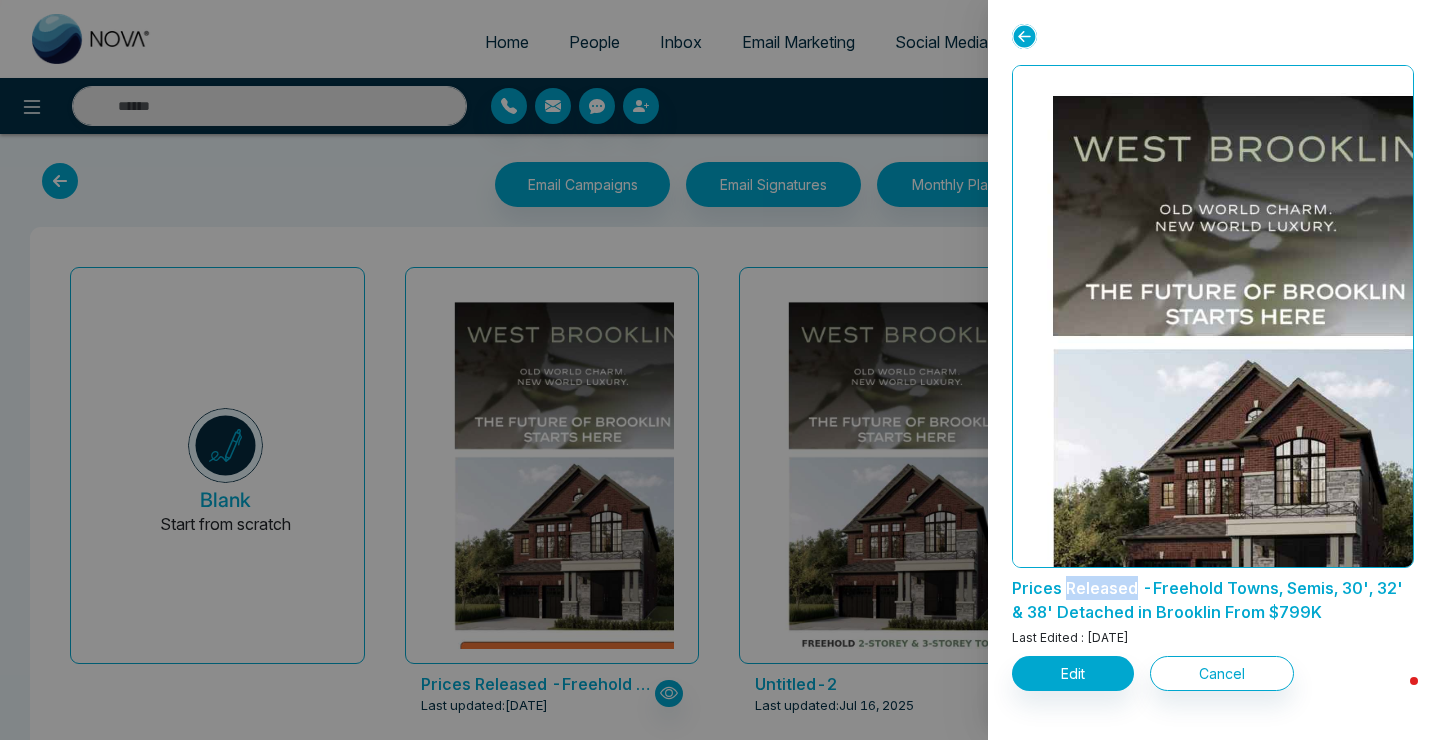 click on "Prices Released -Freehold Towns, Semis, 30', 32' & 38' Detached in Brooklin From $799K" at bounding box center [1213, 596] 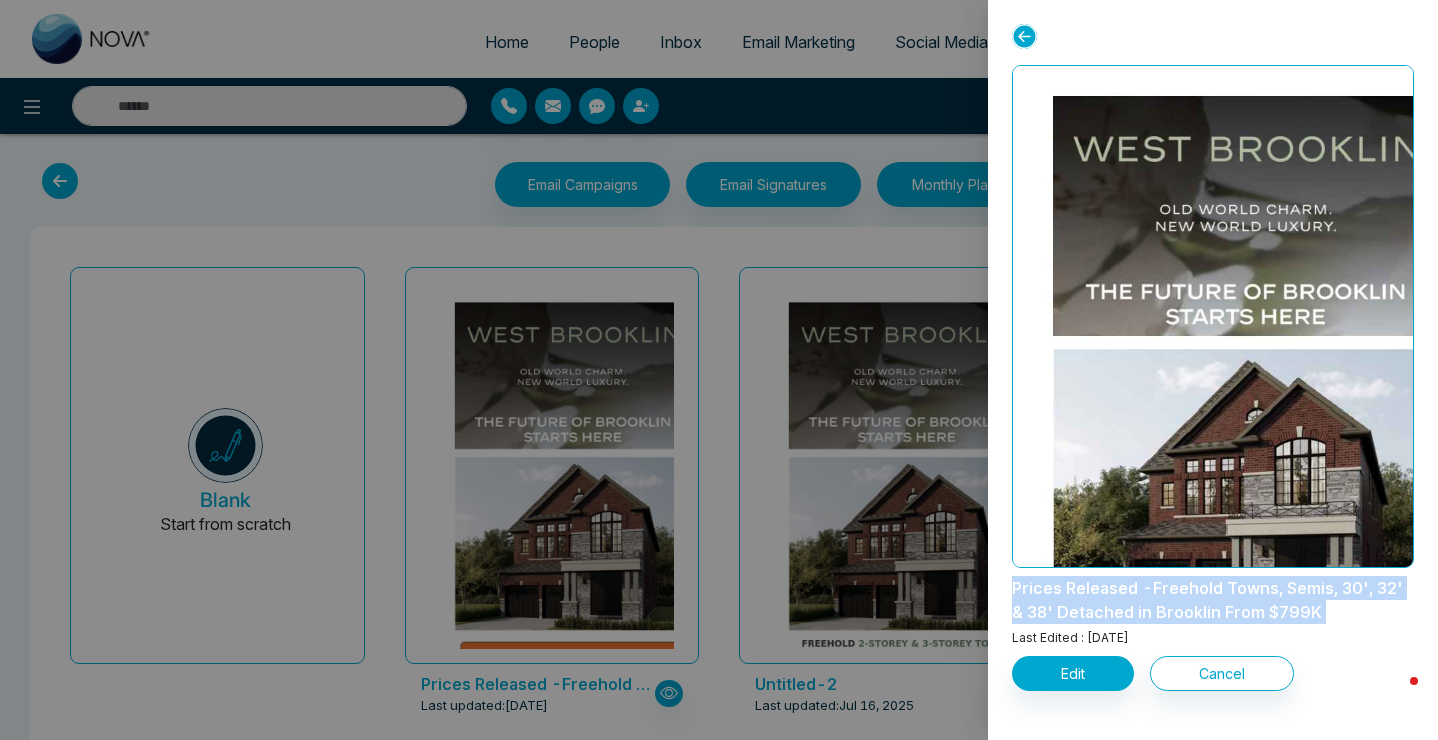 click on "Prices Released -Freehold Towns, Semis, 30', 32' & 38' Detached in Brooklin From $799K" at bounding box center (1213, 596) 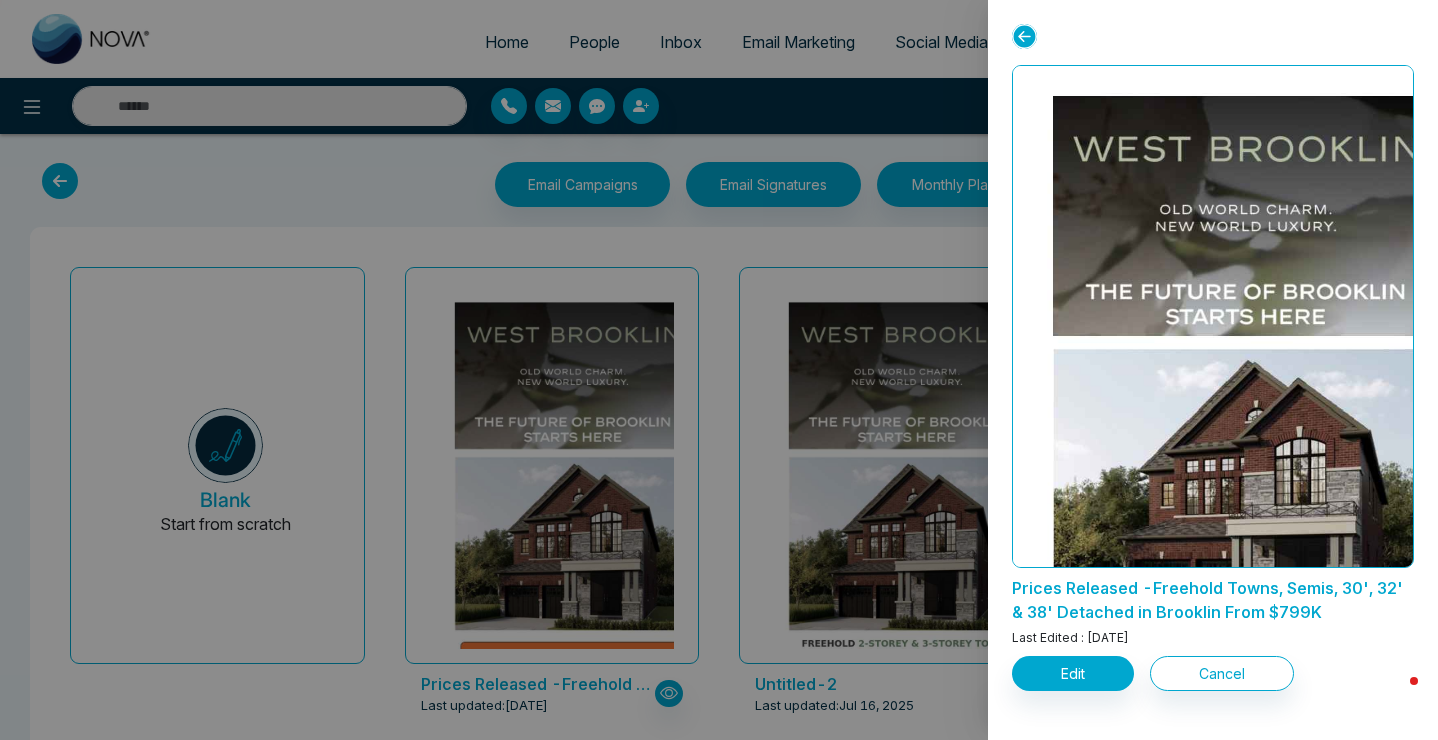 click at bounding box center [719, 370] 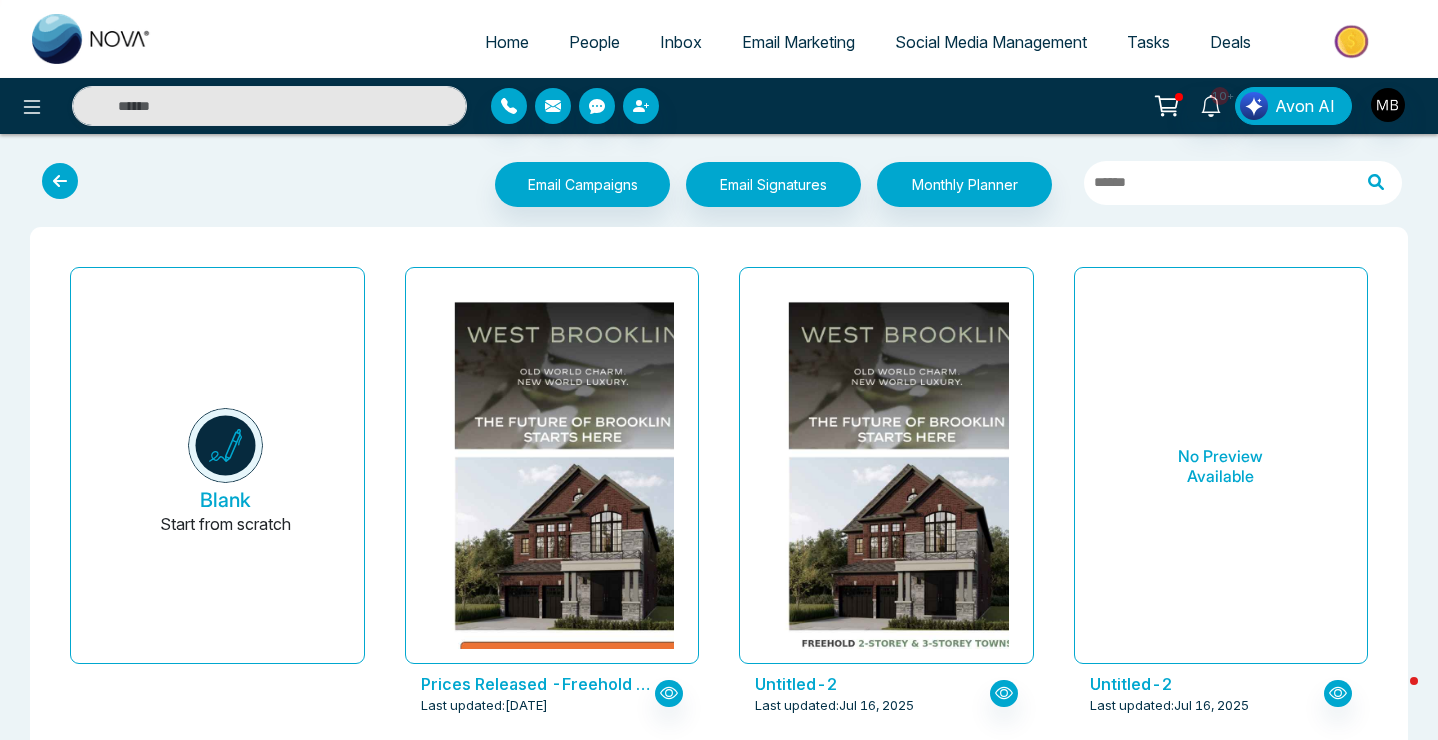 click on "People" at bounding box center [594, 42] 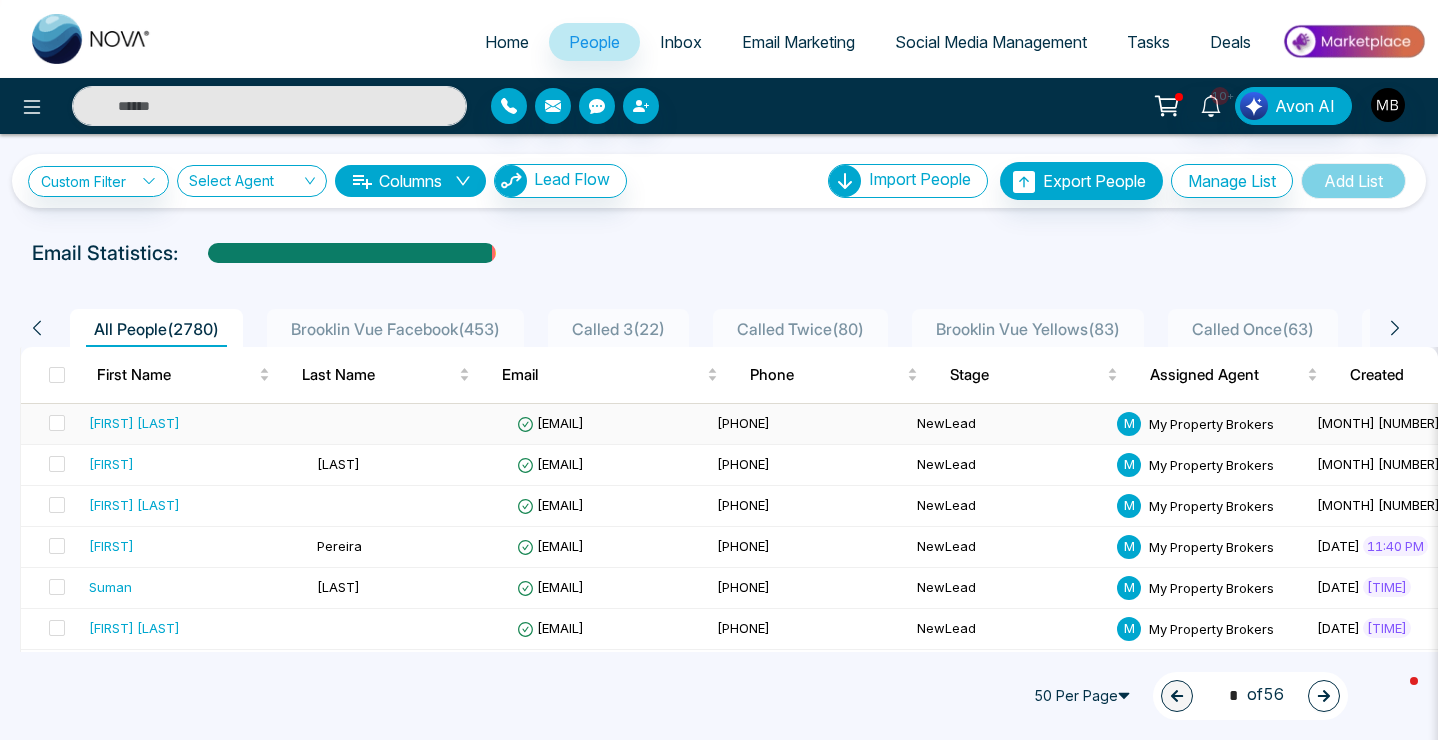 click on "[FIRST] [LAST]" at bounding box center (134, 423) 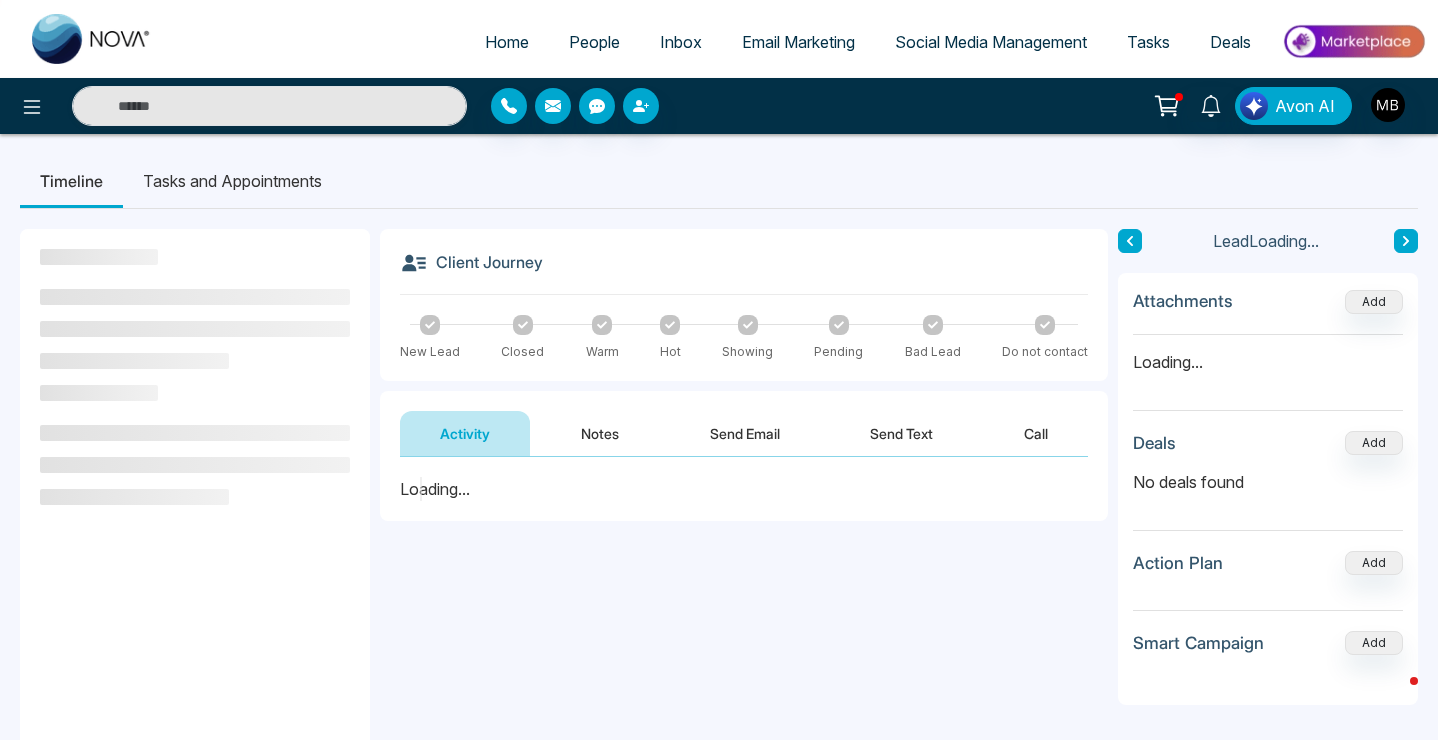 click on "Send Email" at bounding box center (745, 433) 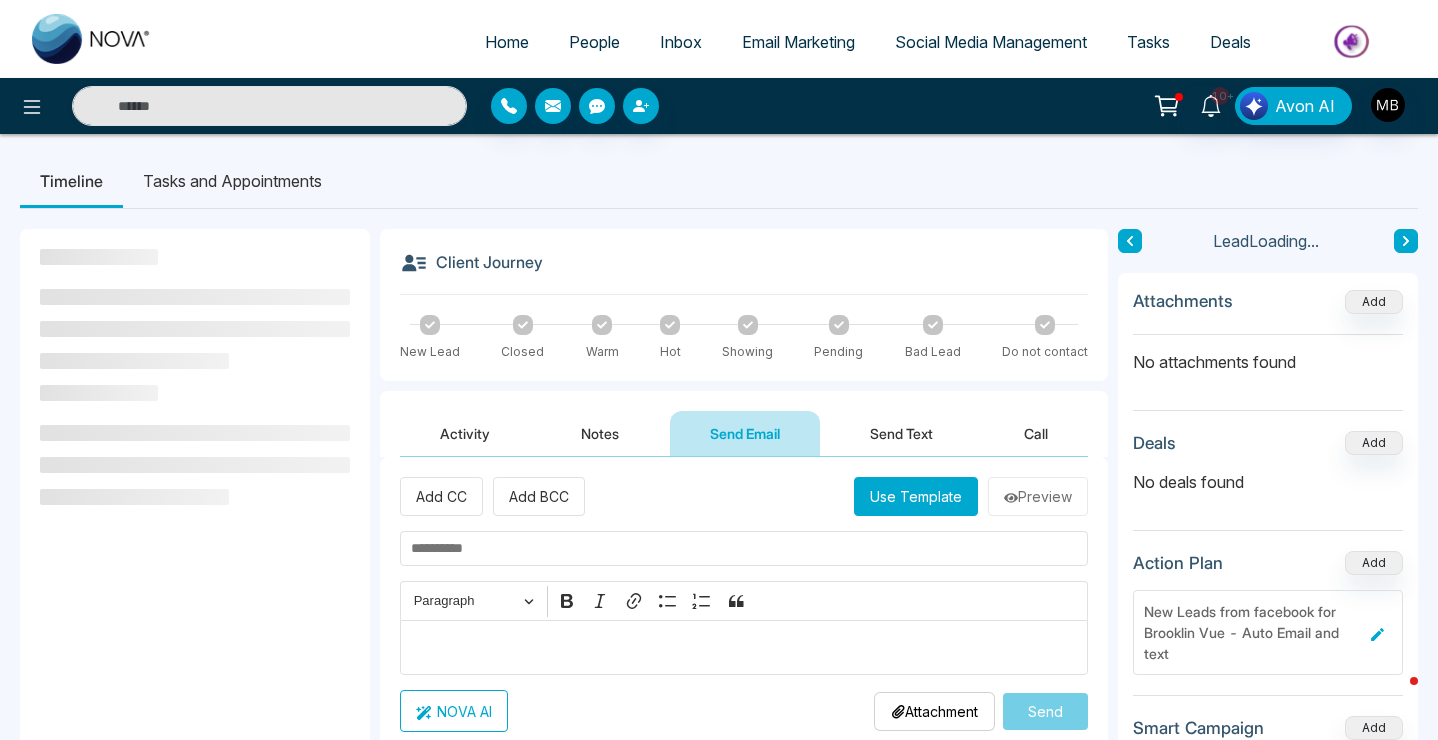 click on "Use Template" at bounding box center [916, 496] 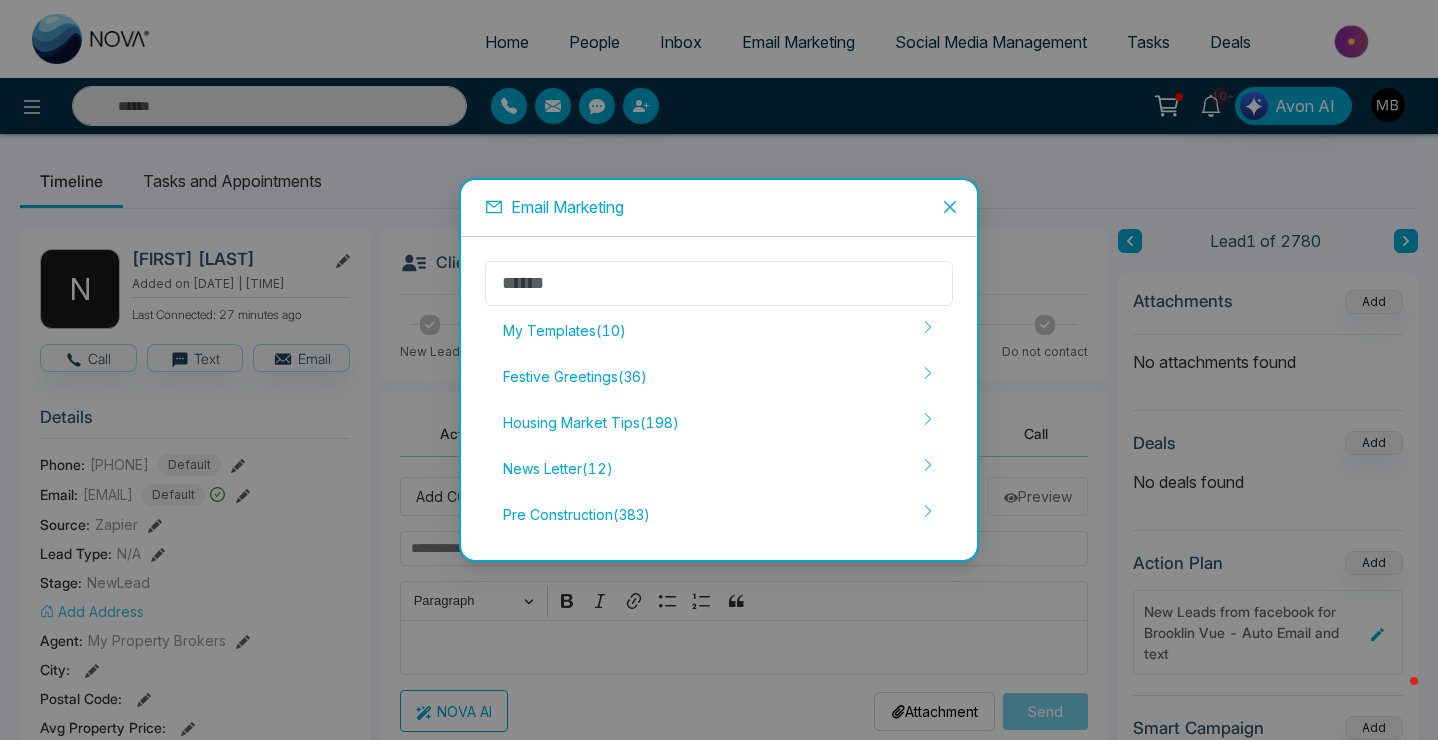 click at bounding box center [719, 283] 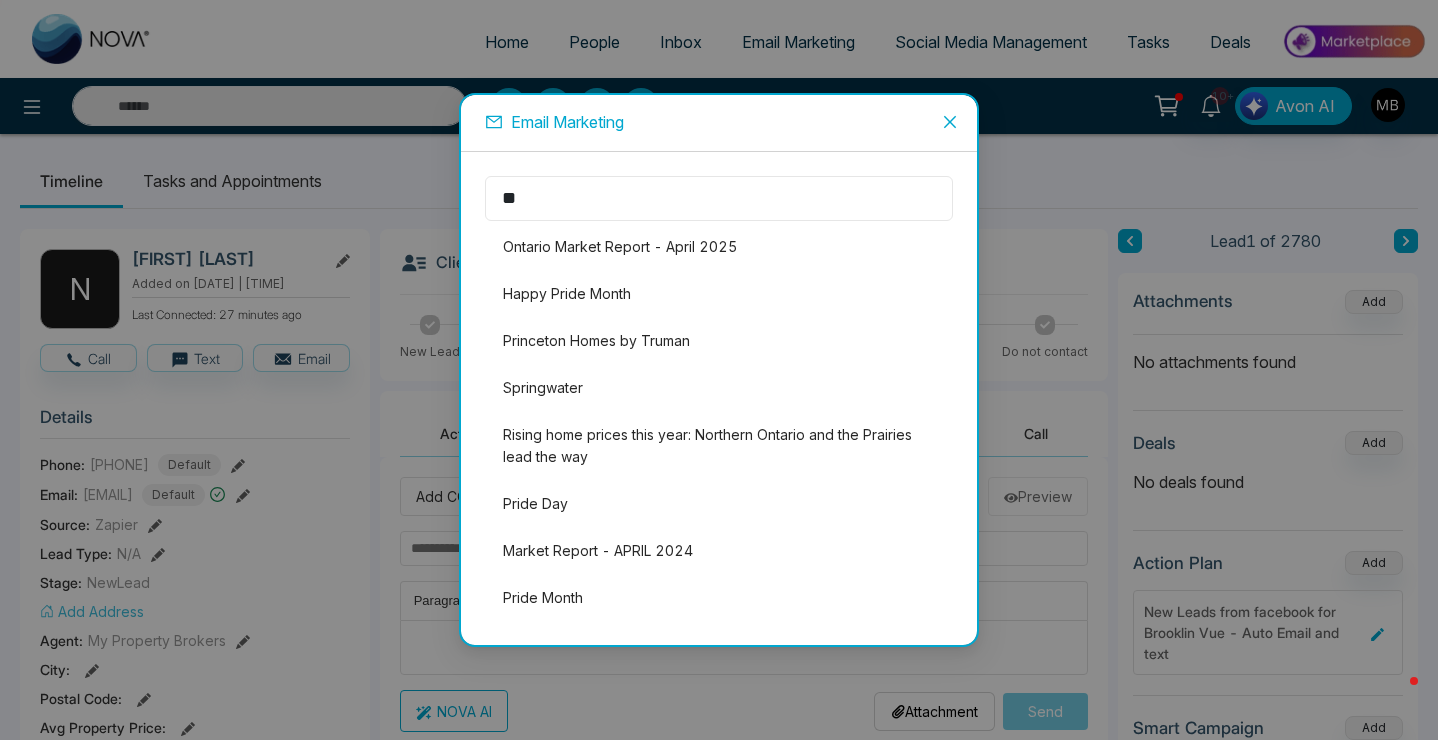 type on "*" 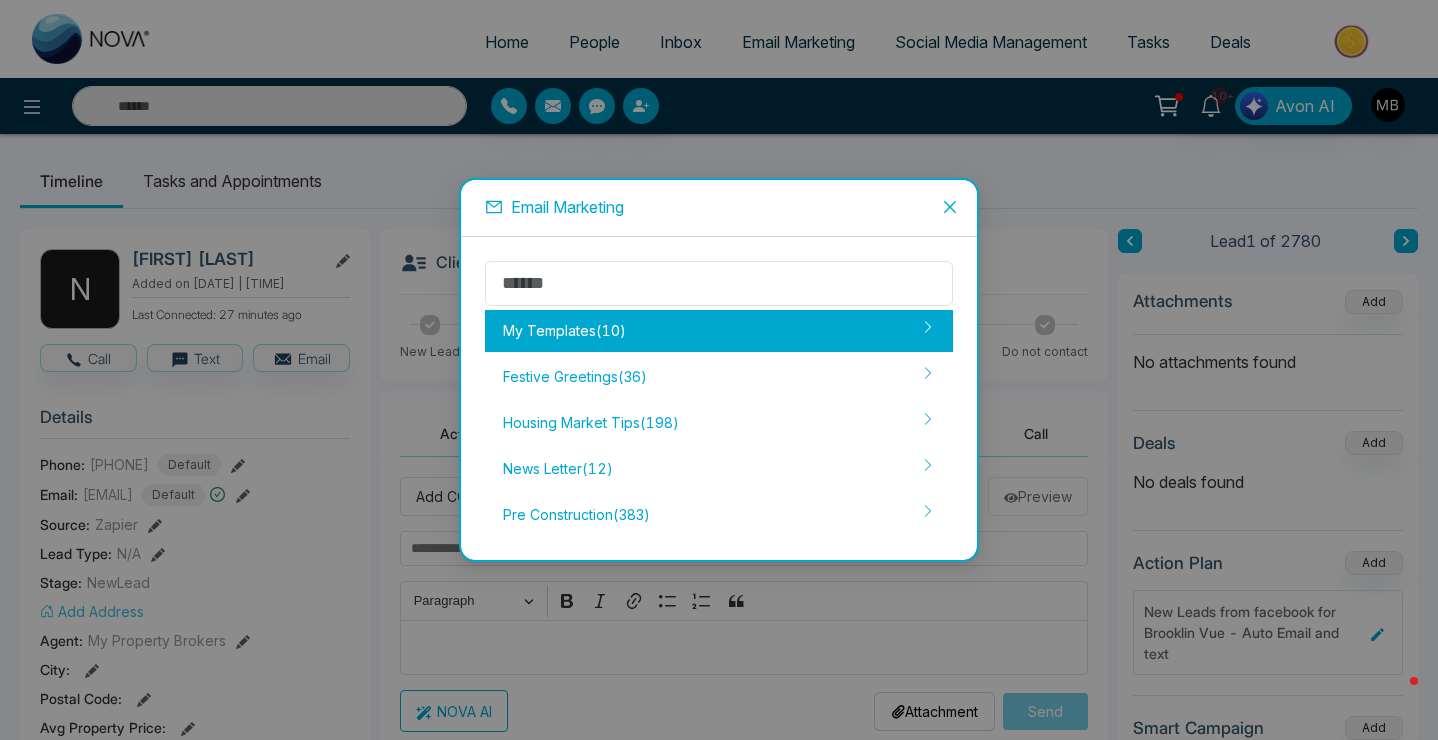 click on "My Templates  ( 10 )" at bounding box center [719, 331] 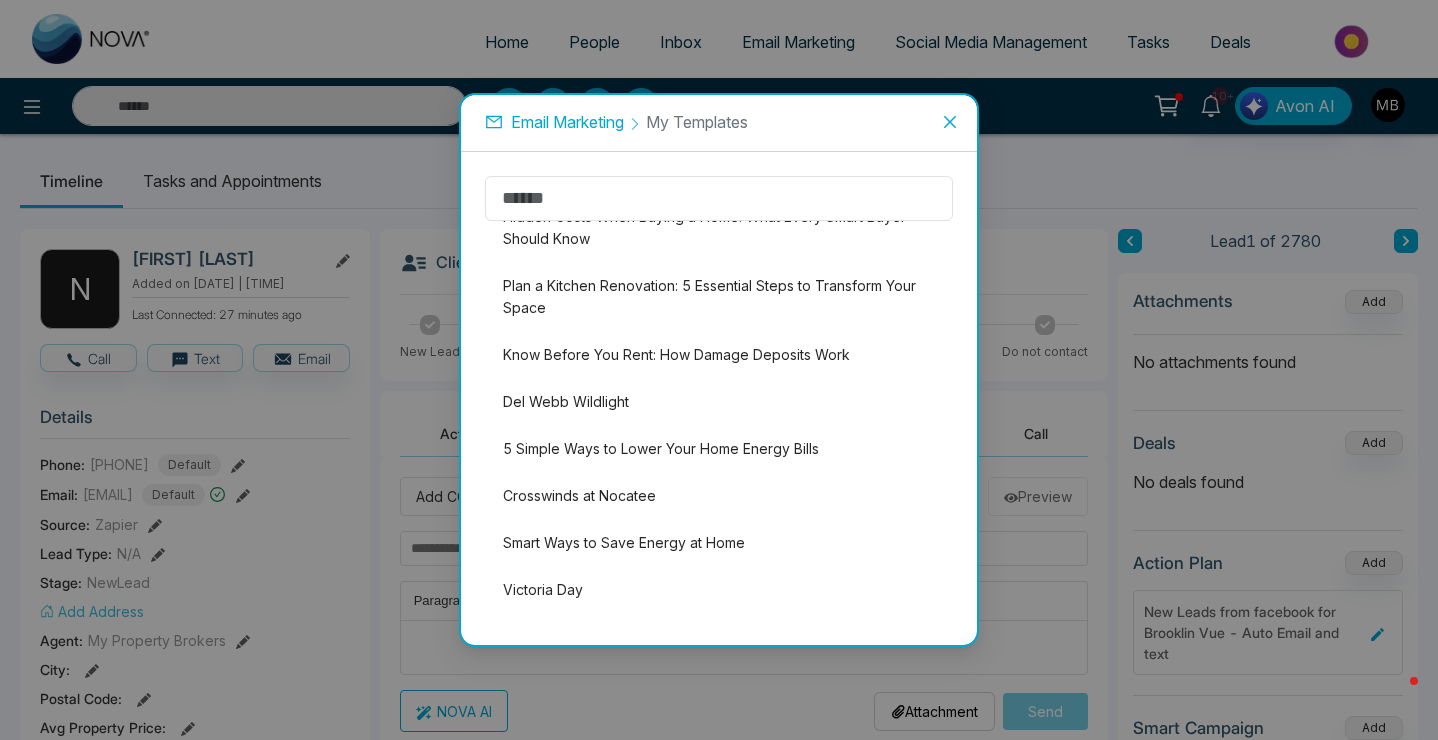 scroll, scrollTop: 2826, scrollLeft: 0, axis: vertical 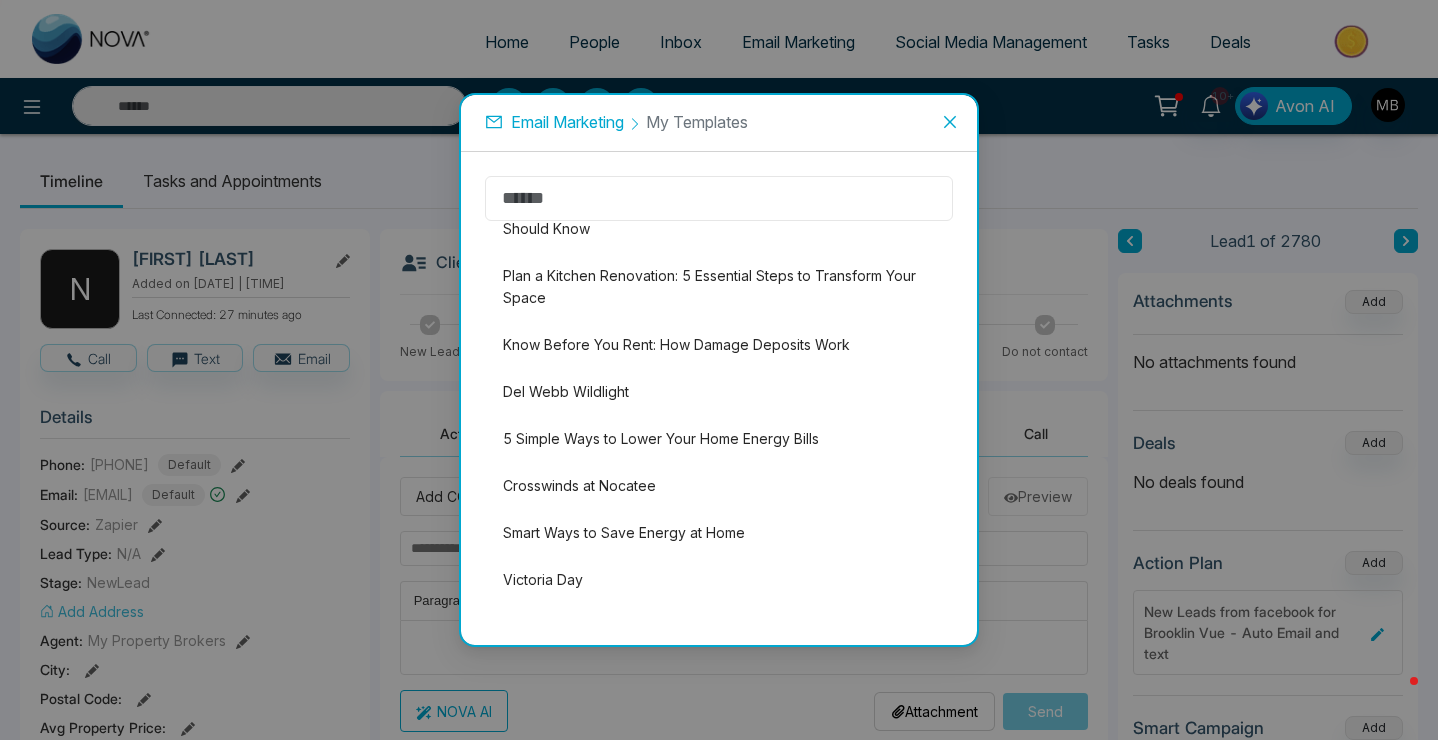 click at bounding box center (719, 198) 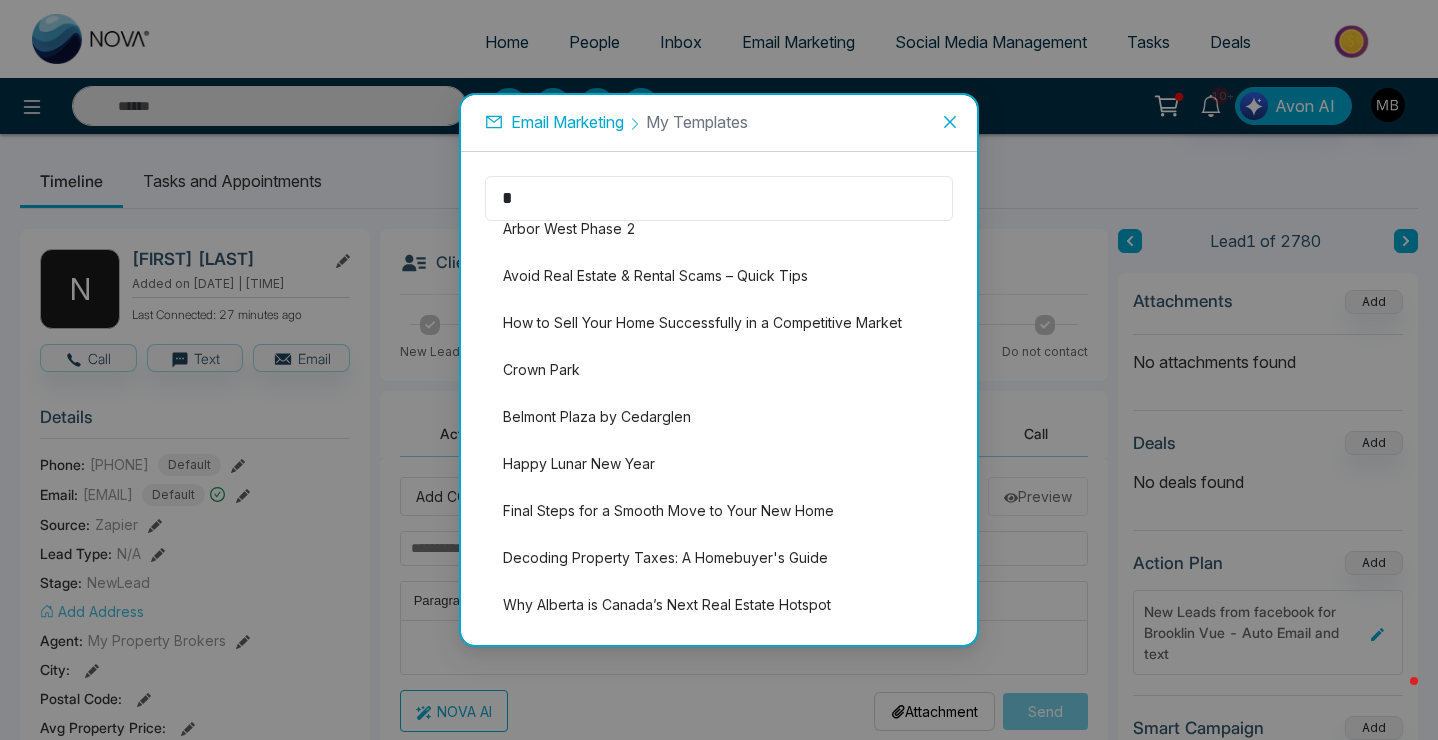 scroll, scrollTop: 0, scrollLeft: 0, axis: both 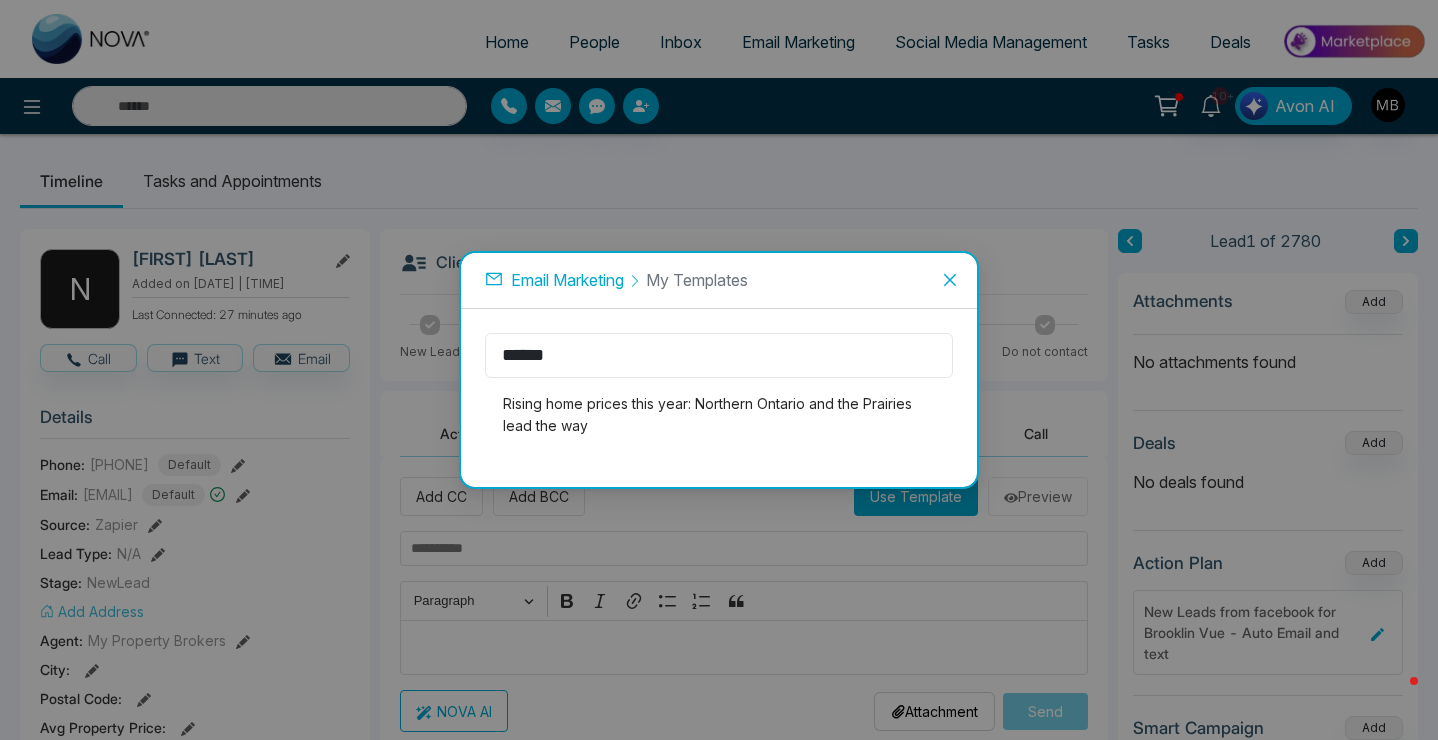 type on "******" 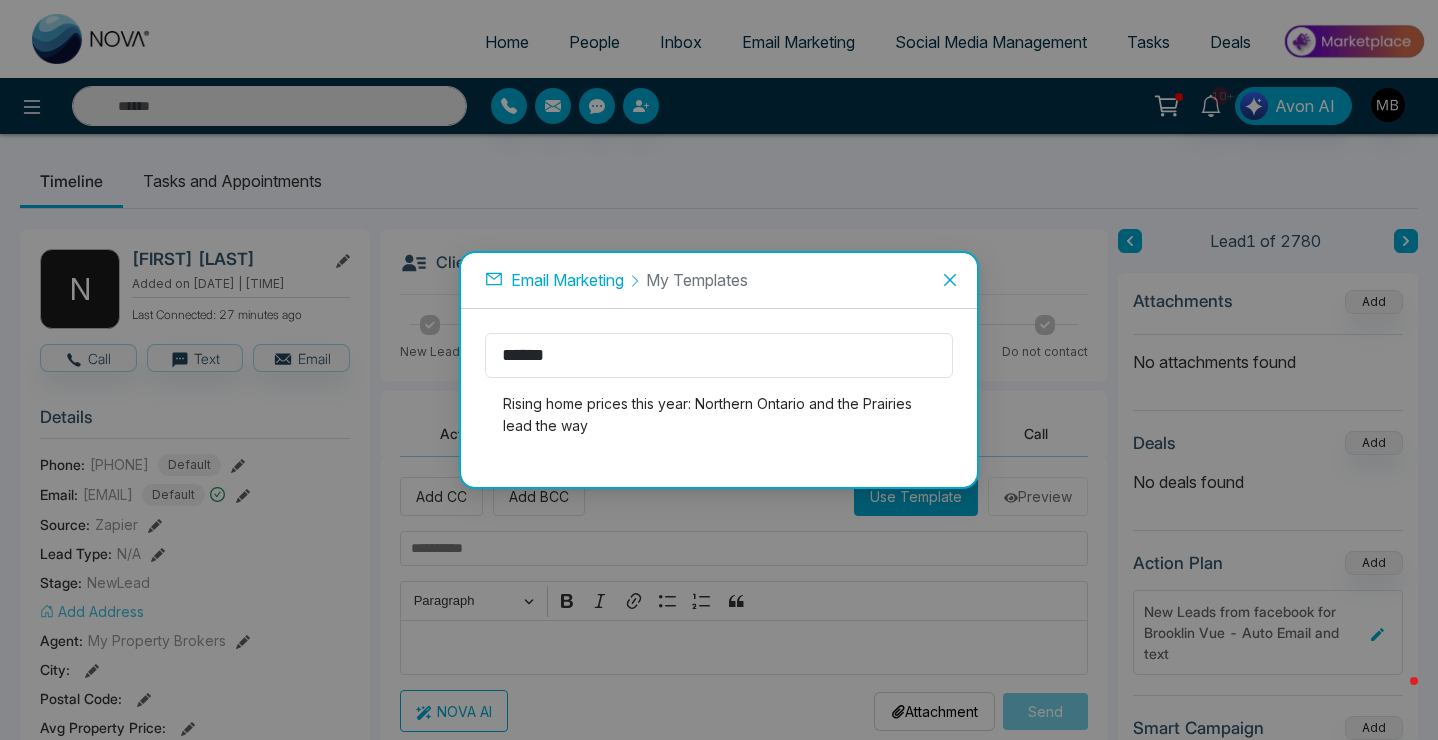 click on "Email Marketing     My Templates" at bounding box center (719, 281) 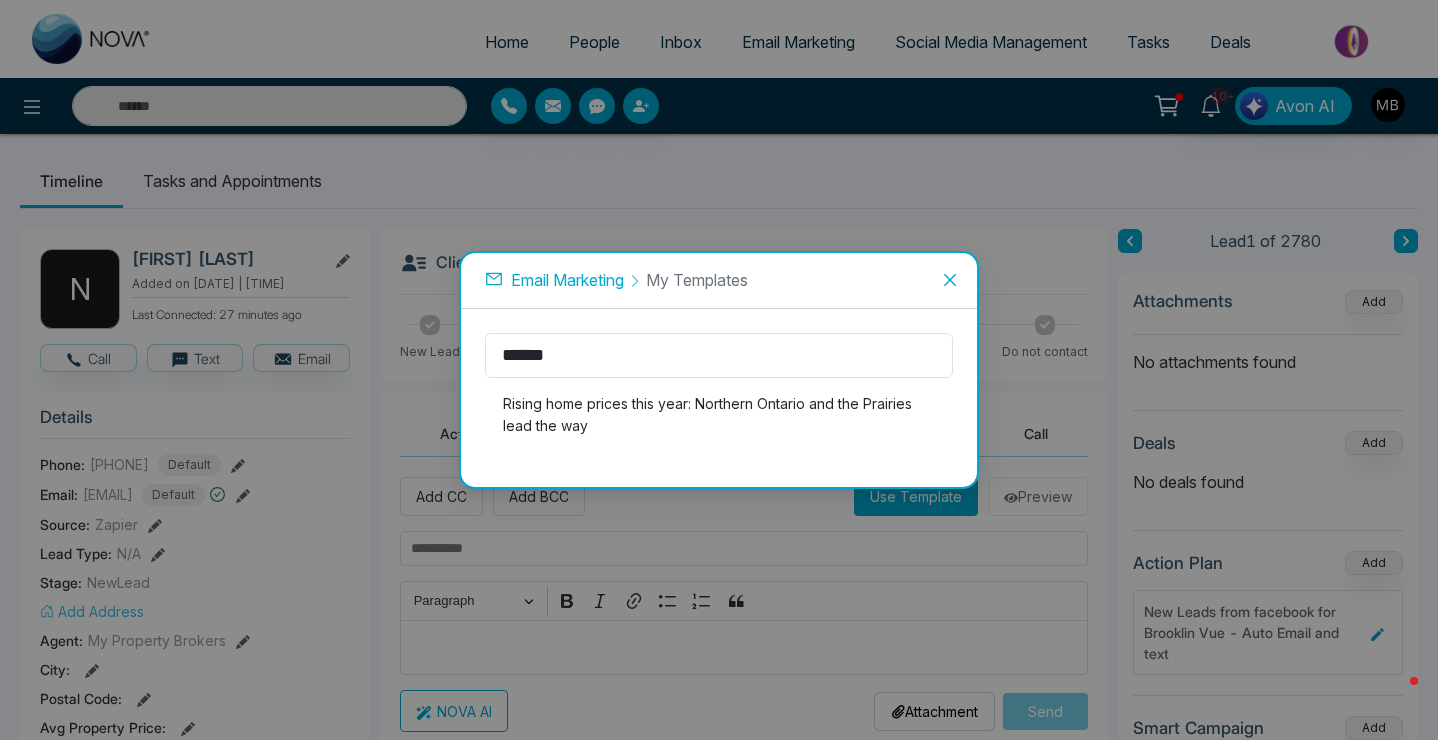 type 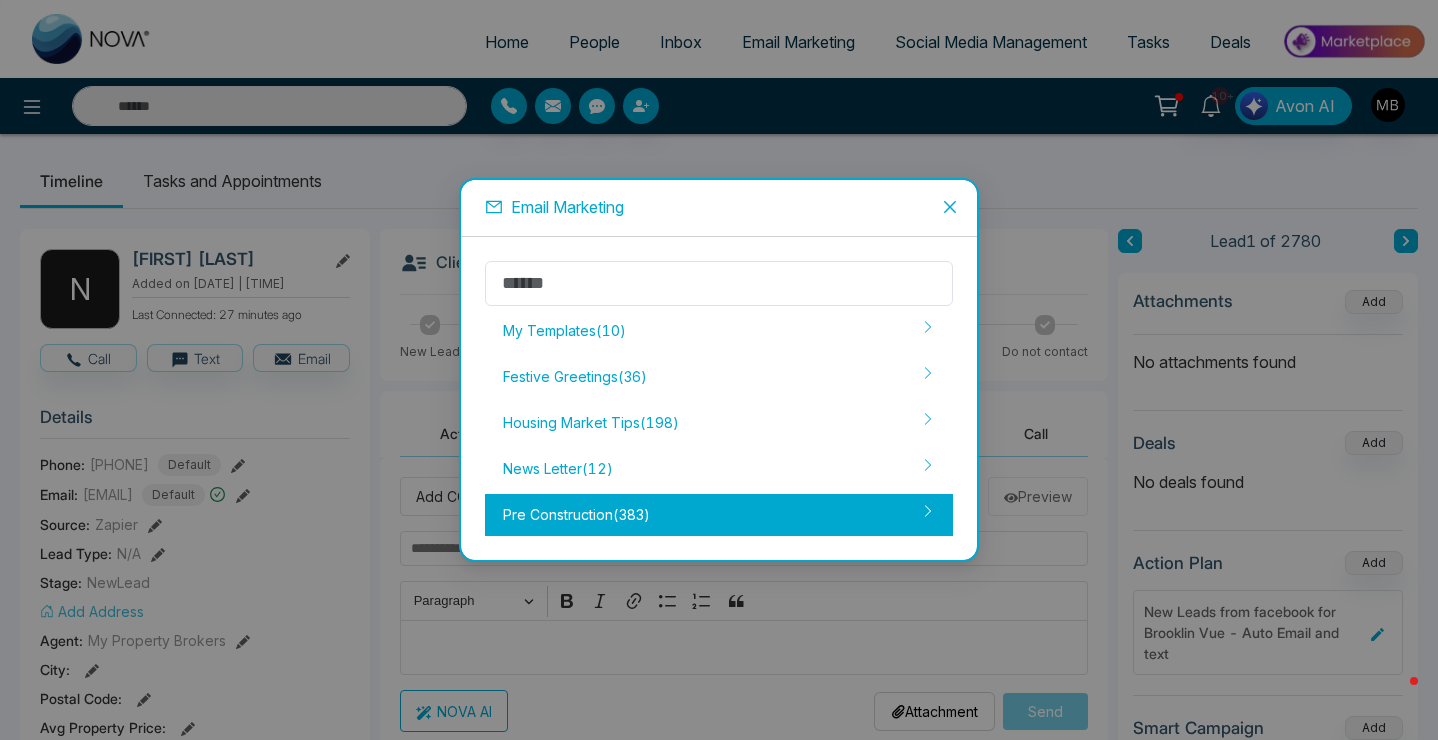 click on "Pre Construction  ( 383 )" at bounding box center [719, 515] 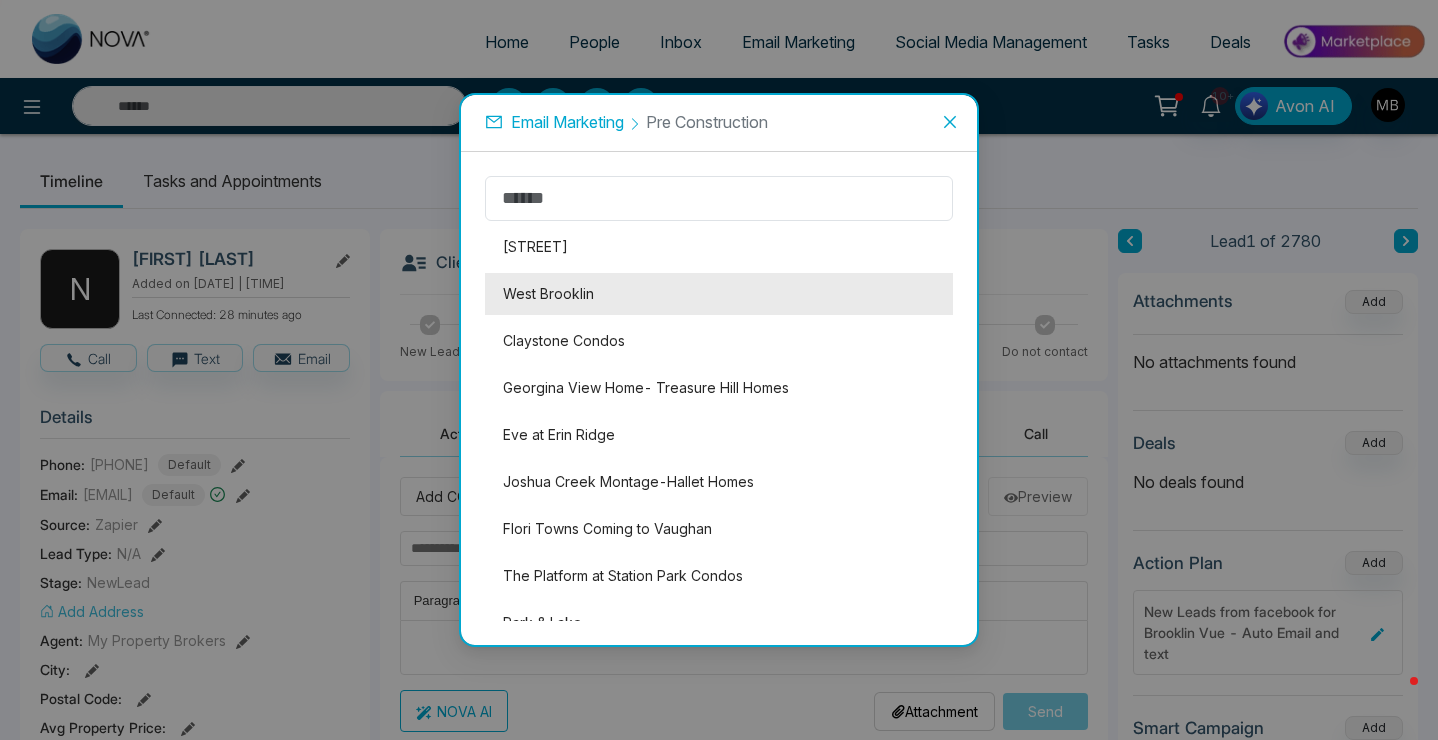 click on "West Brooklin" at bounding box center (719, 294) 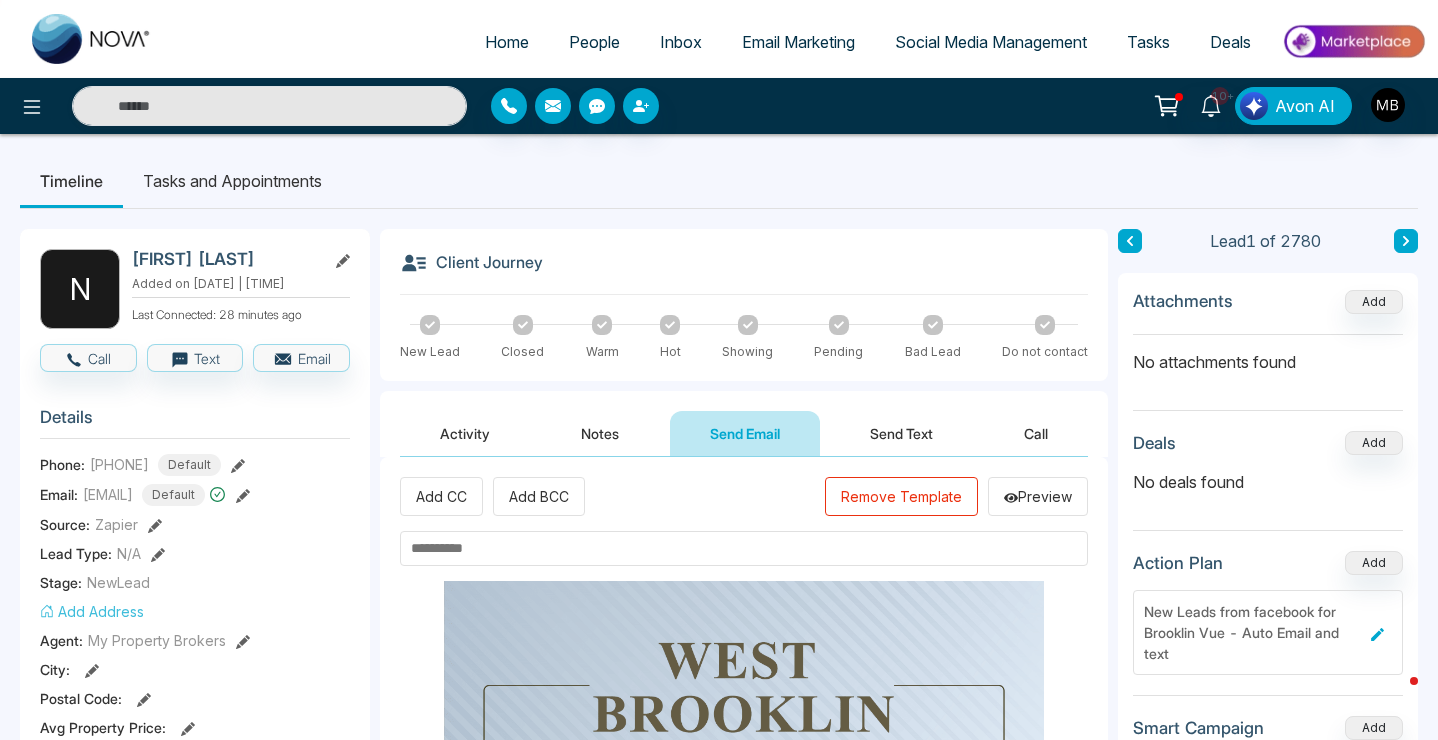 scroll, scrollTop: 98, scrollLeft: 0, axis: vertical 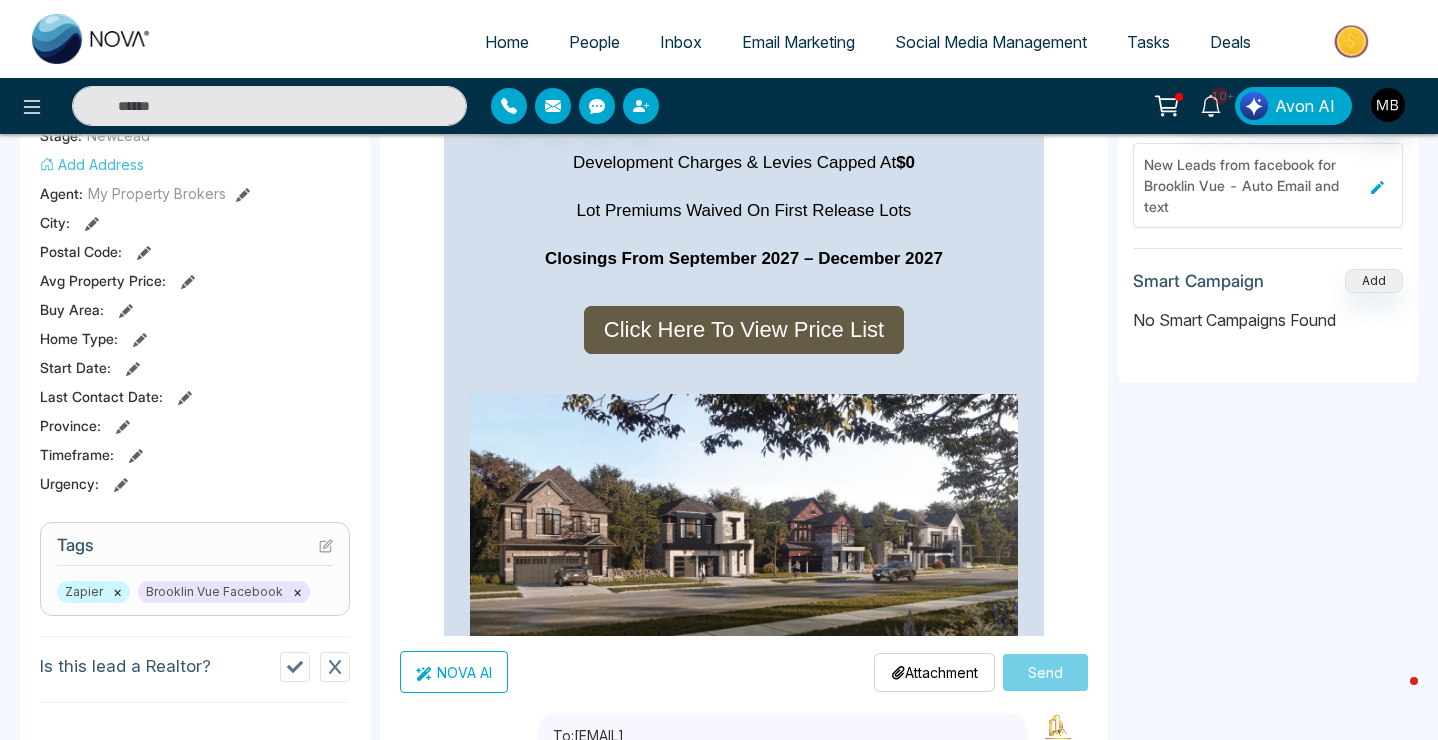 click on "Click Here To View Price List" at bounding box center [744, 329] 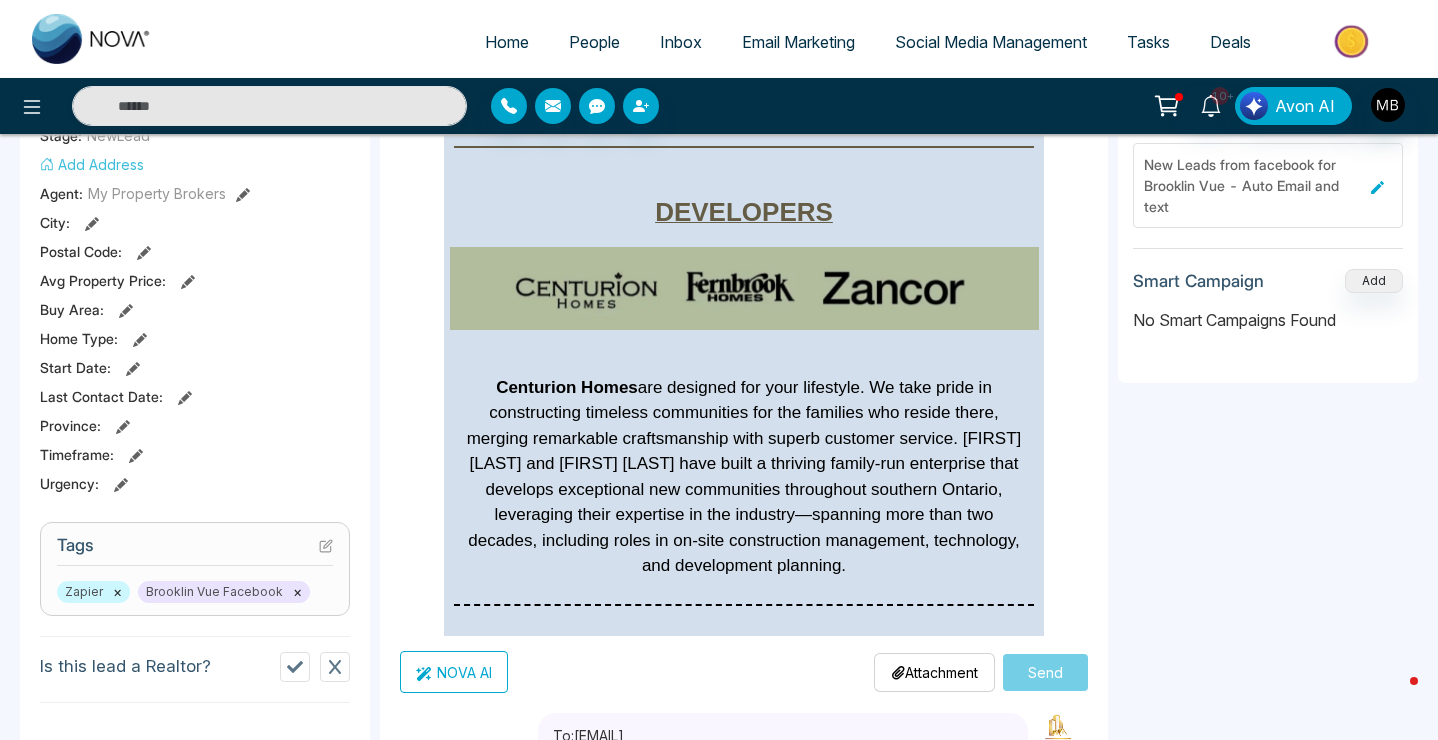 scroll, scrollTop: 3444, scrollLeft: 0, axis: vertical 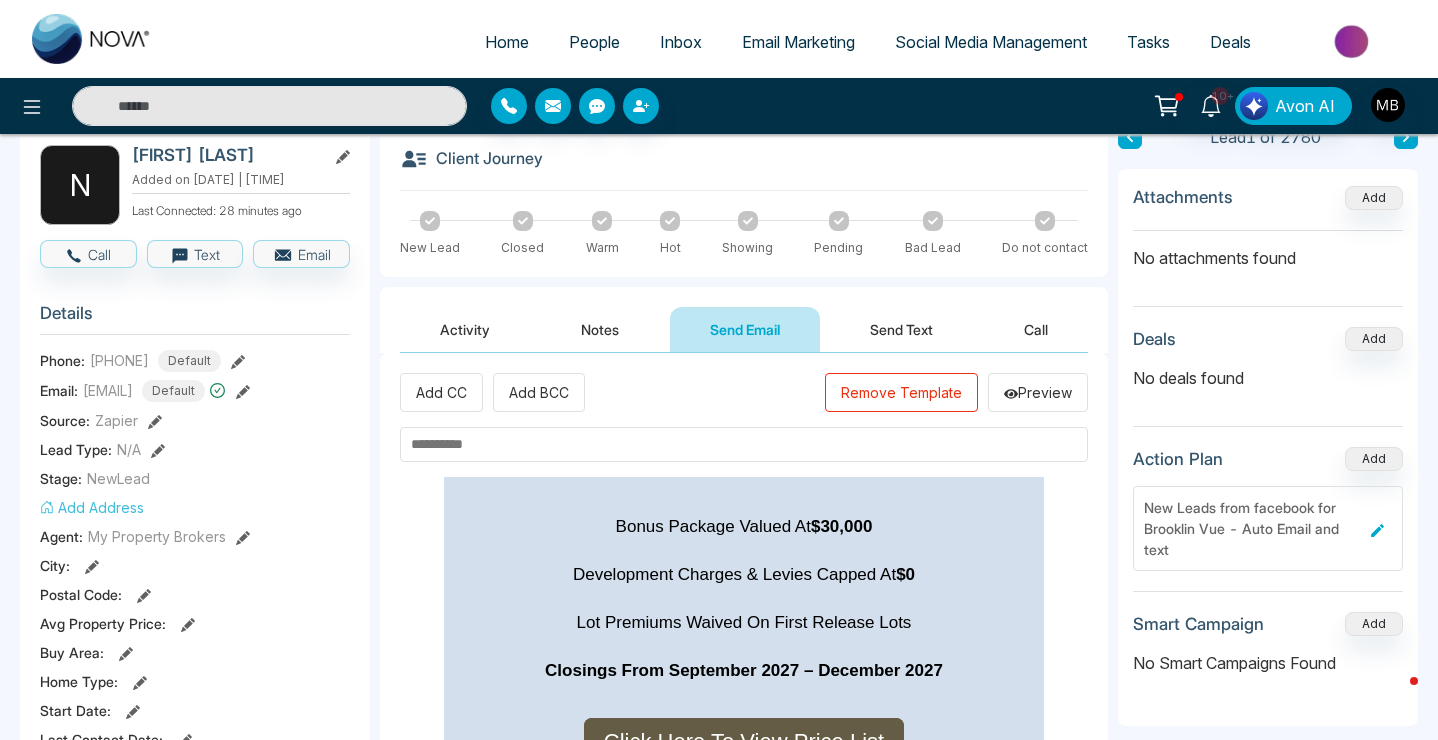 click at bounding box center (744, 444) 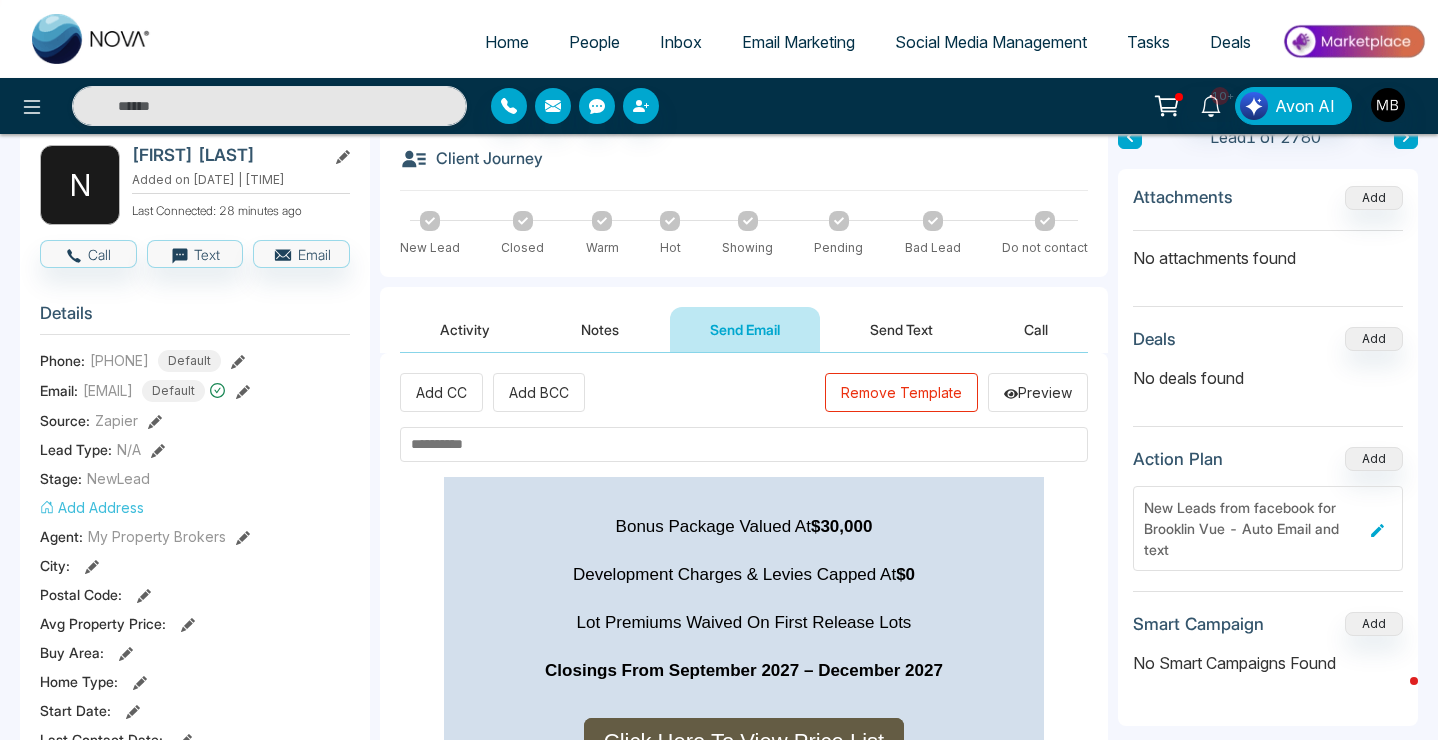 paste on "**********" 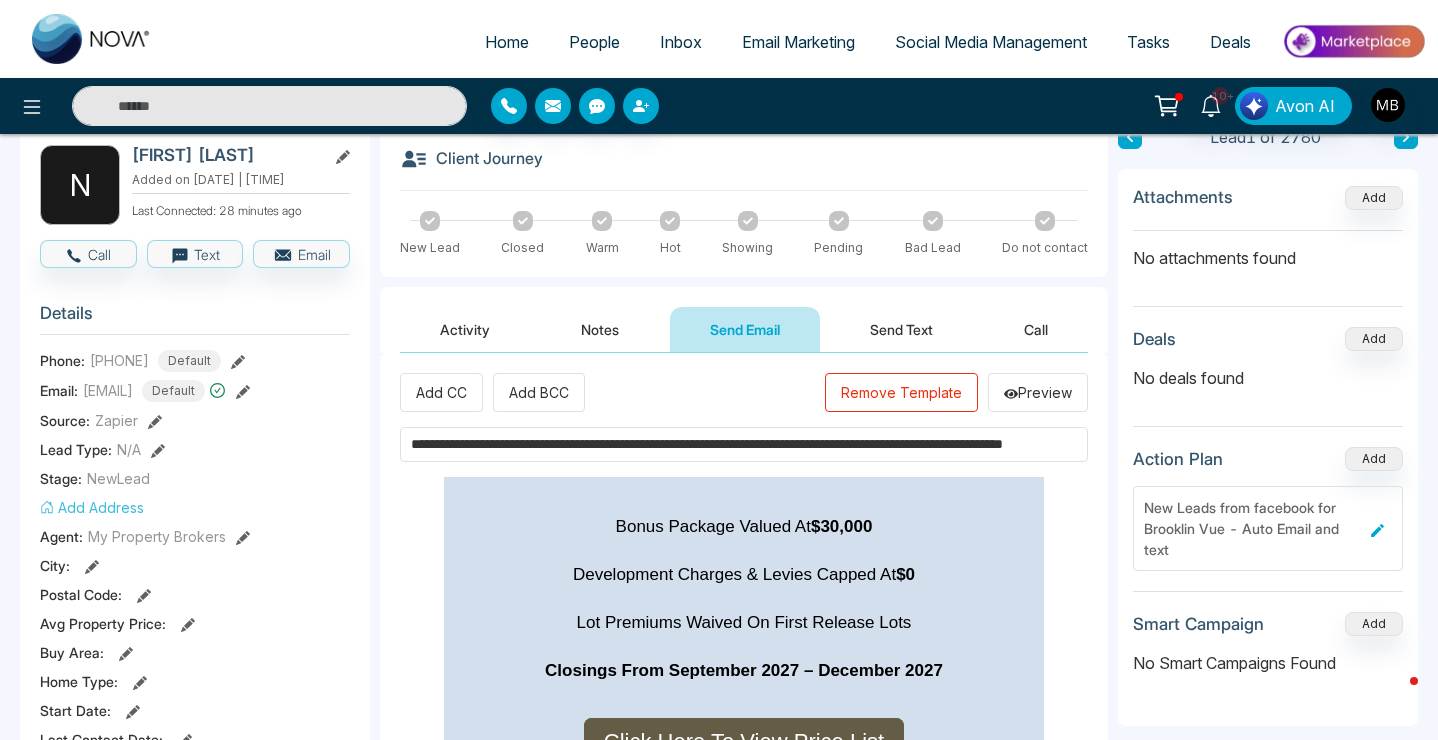 scroll, scrollTop: 0, scrollLeft: 139, axis: horizontal 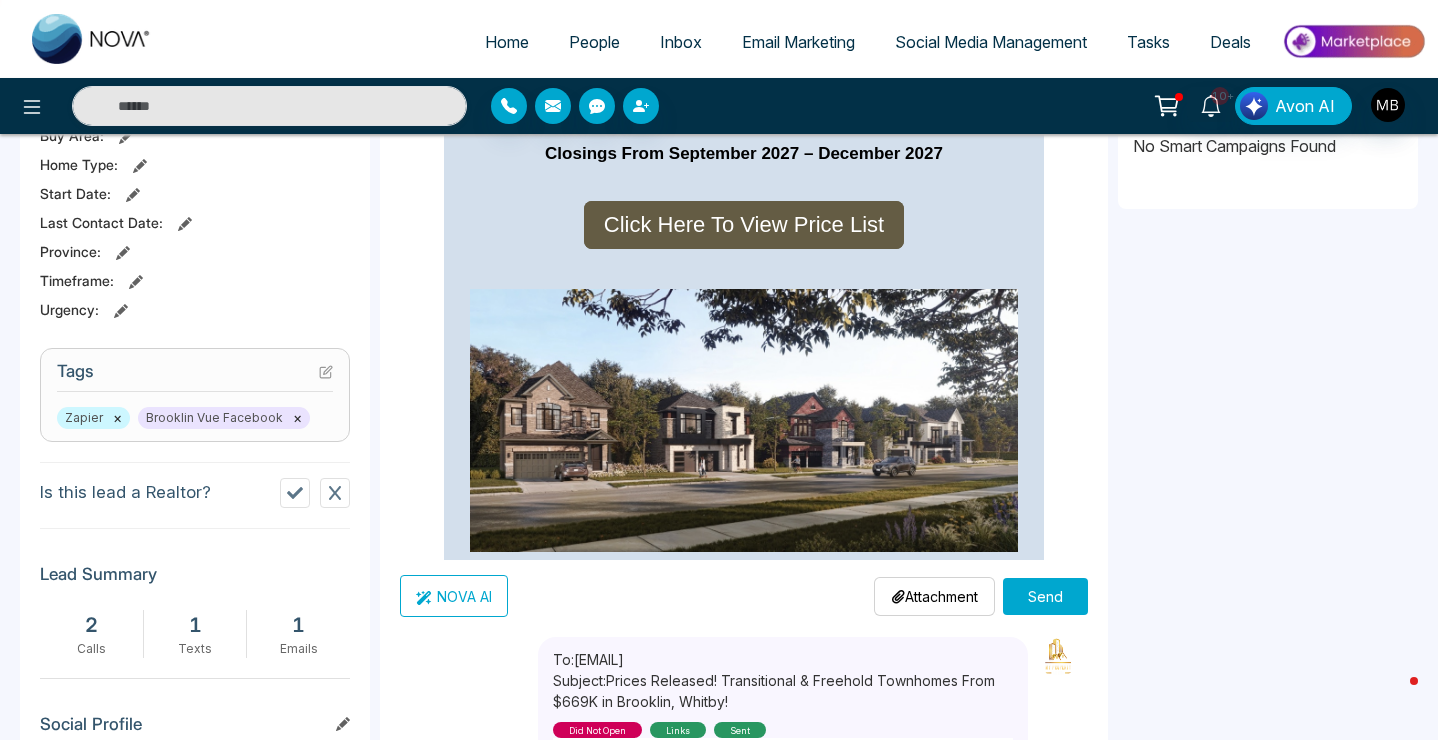 type on "**********" 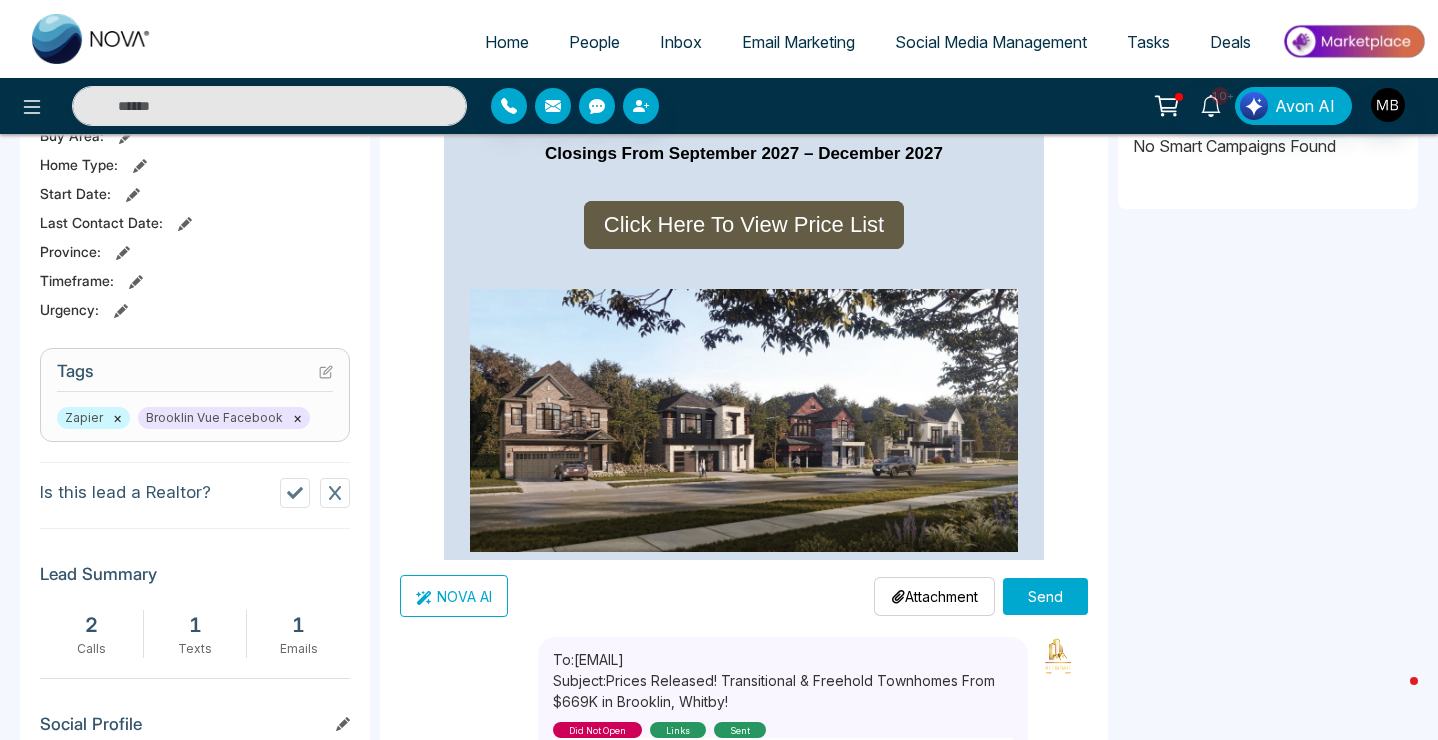 click on "Send" at bounding box center [1045, 596] 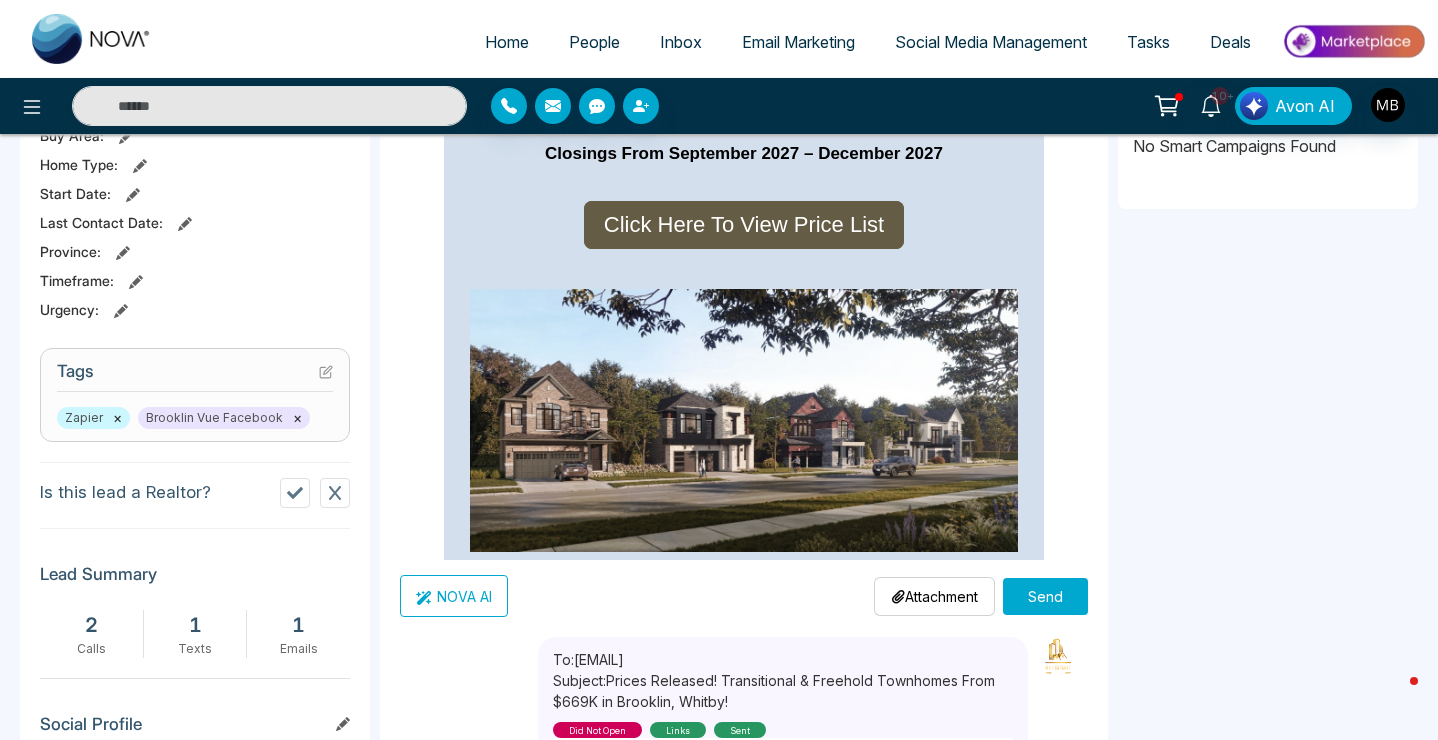 scroll, scrollTop: 0, scrollLeft: 0, axis: both 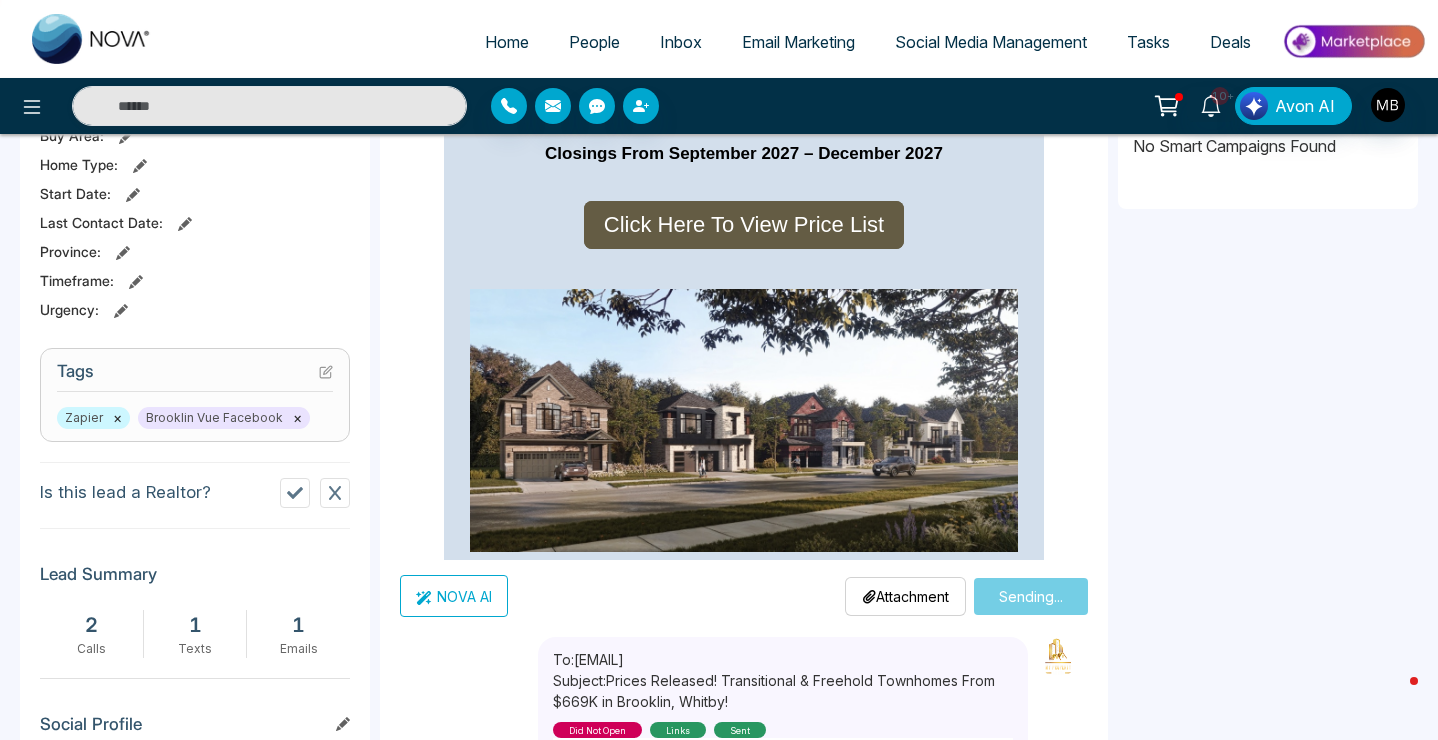 type 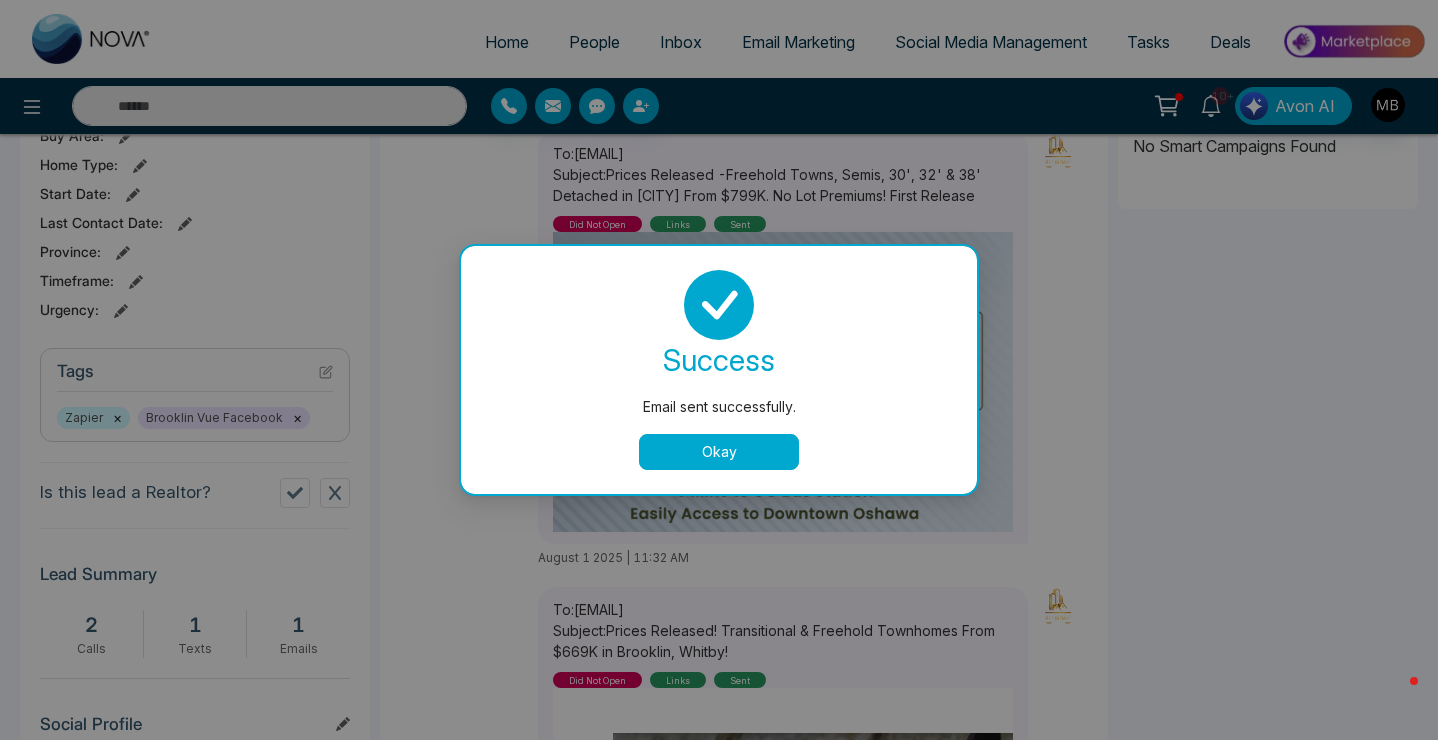 click on "Okay" at bounding box center [719, 452] 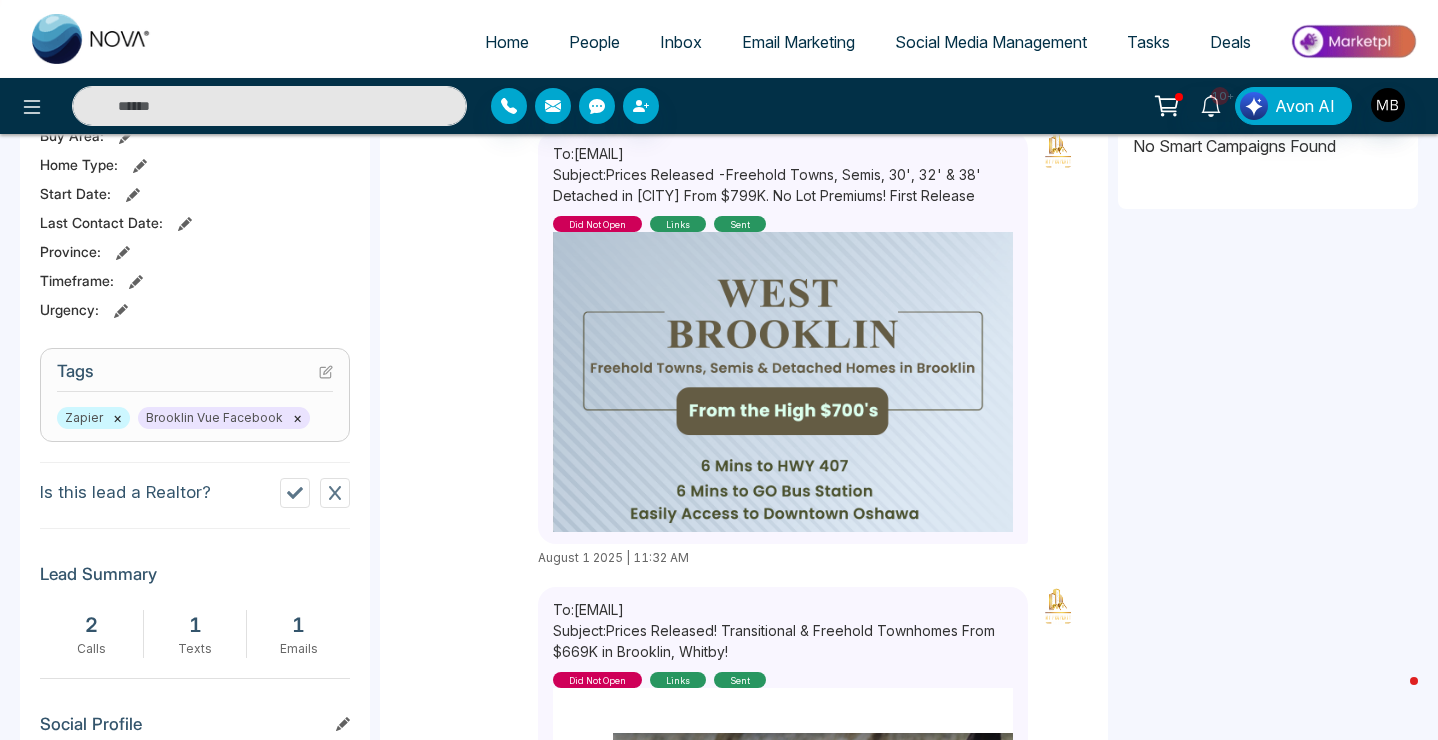 click at bounding box center (269, 106) 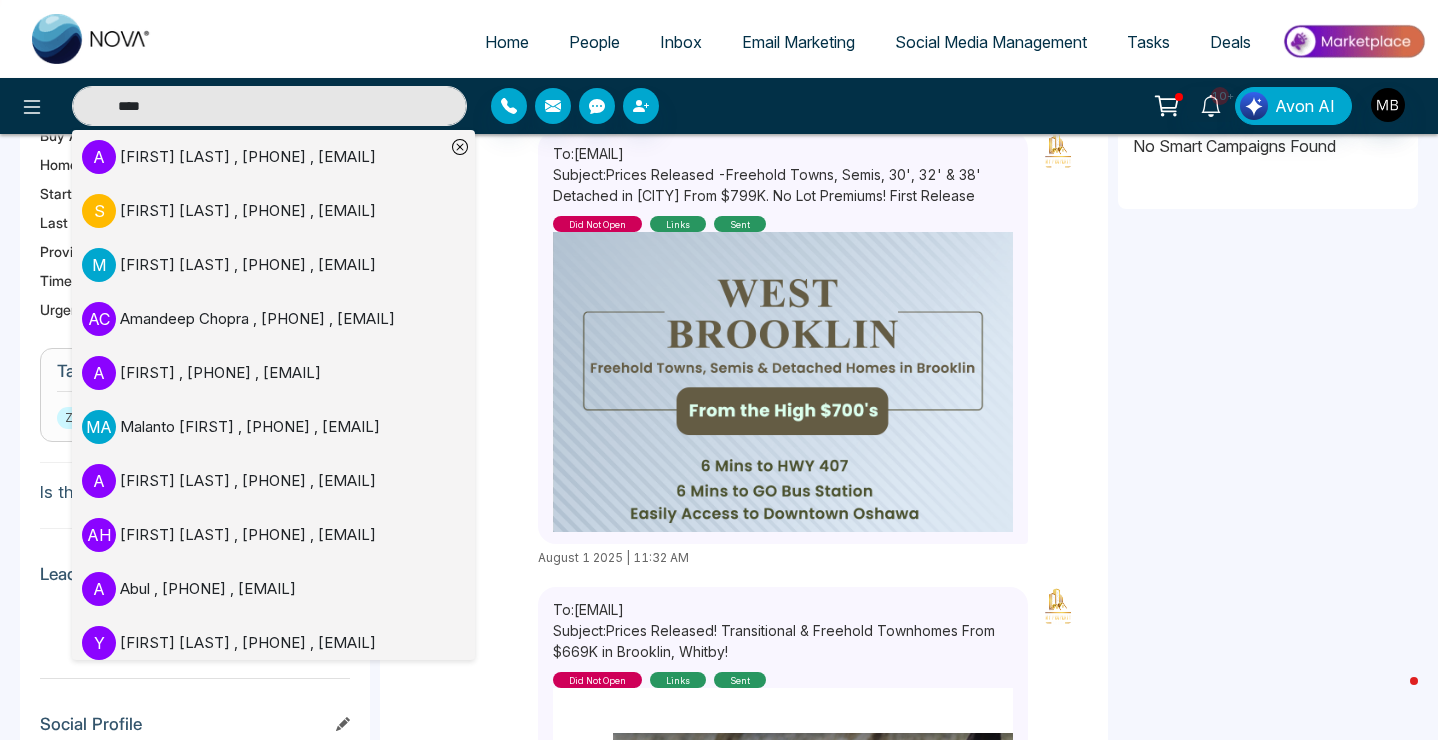 type on "****" 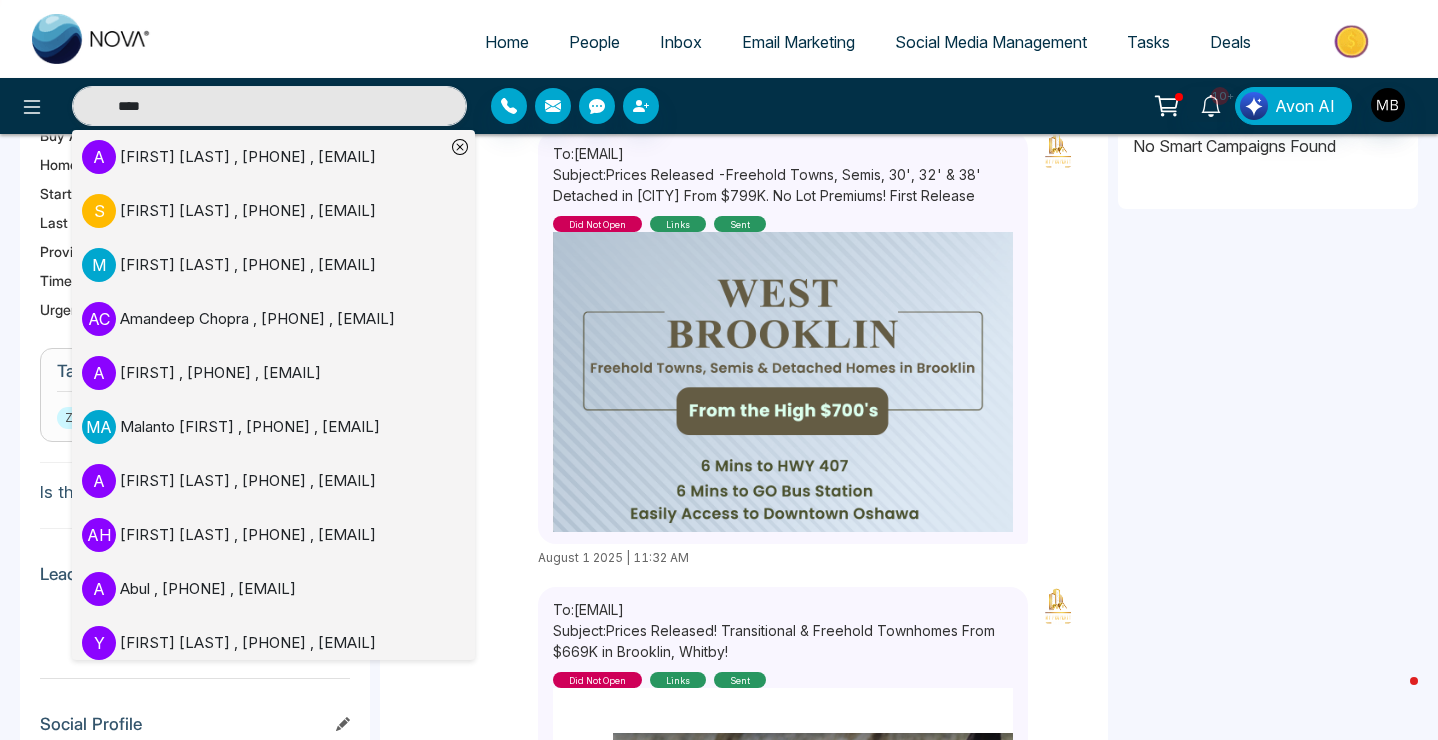 click on "[FIRST] [LAST] , [PHONE] , [EMAIL]" at bounding box center (248, 157) 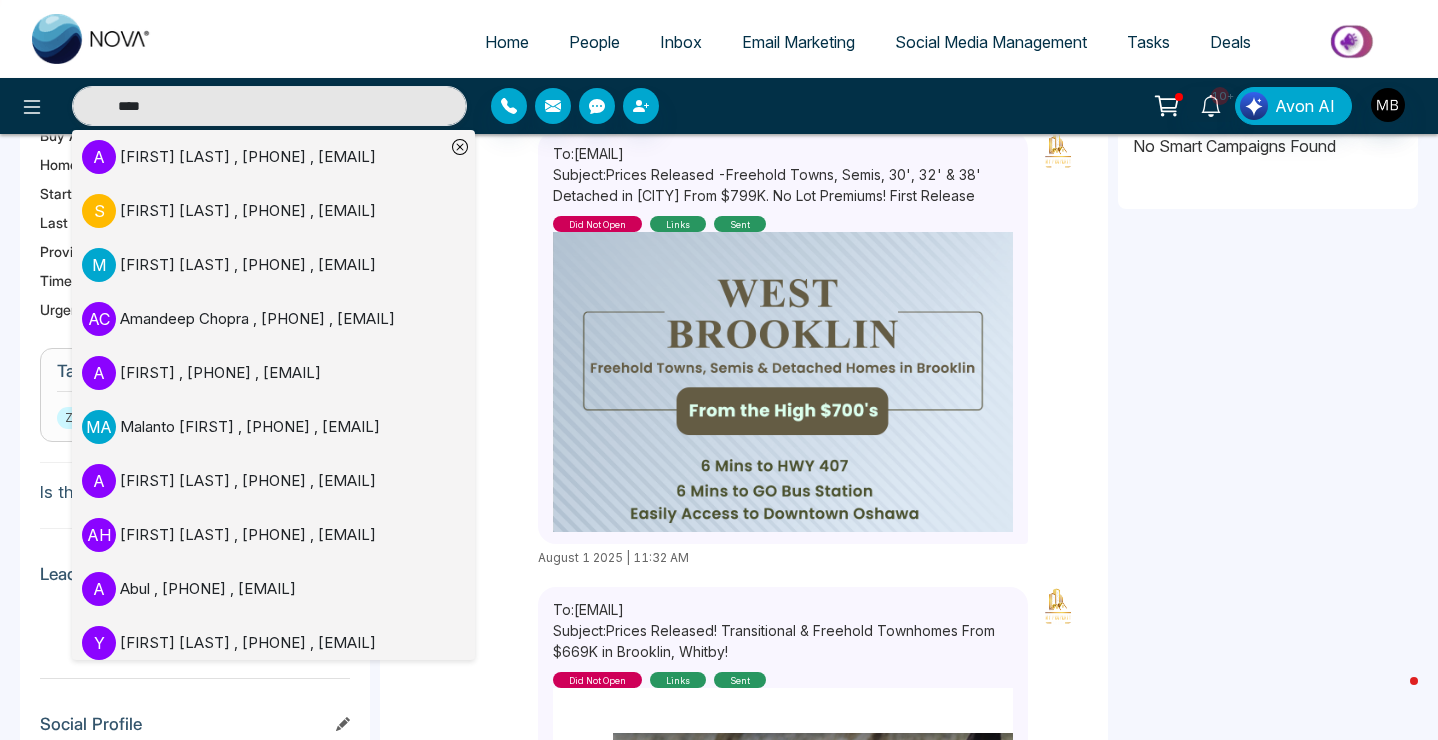type 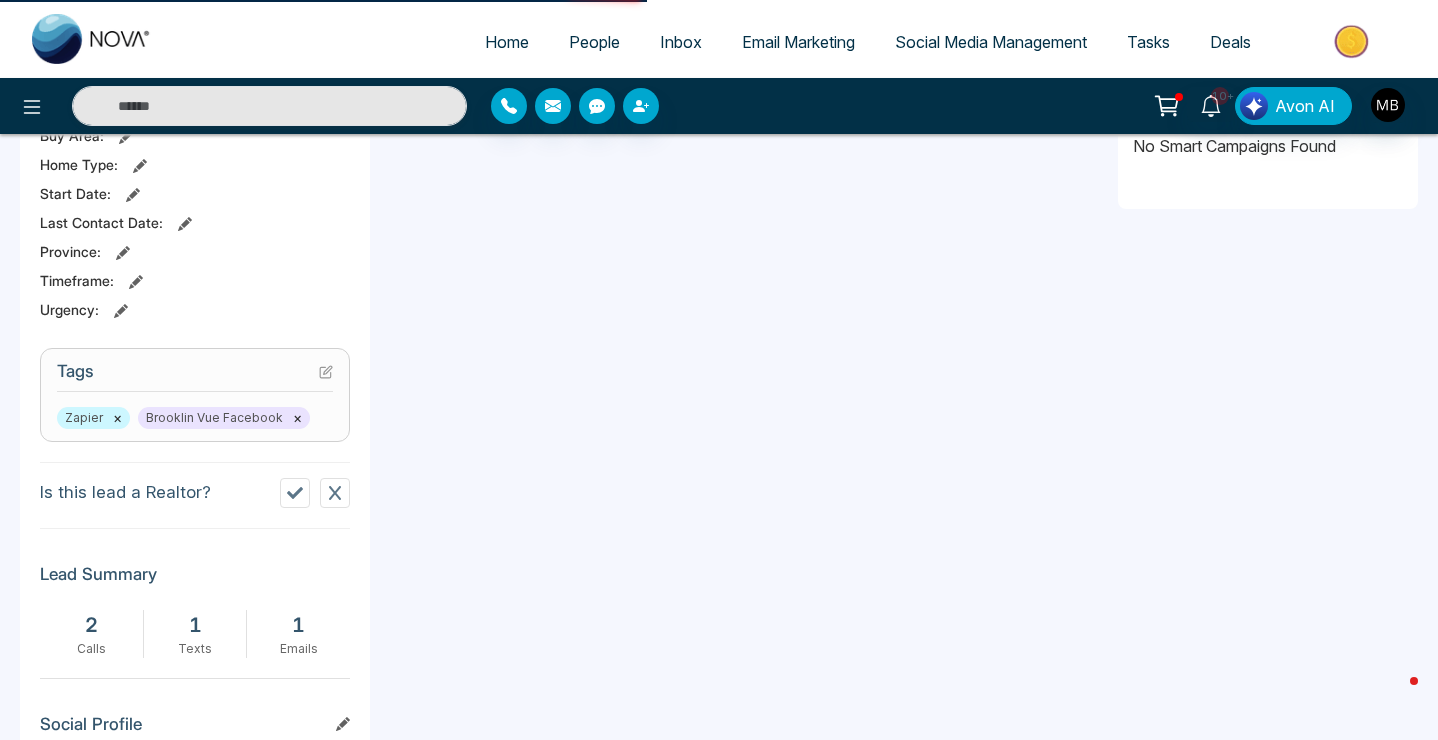 scroll, scrollTop: 0, scrollLeft: 0, axis: both 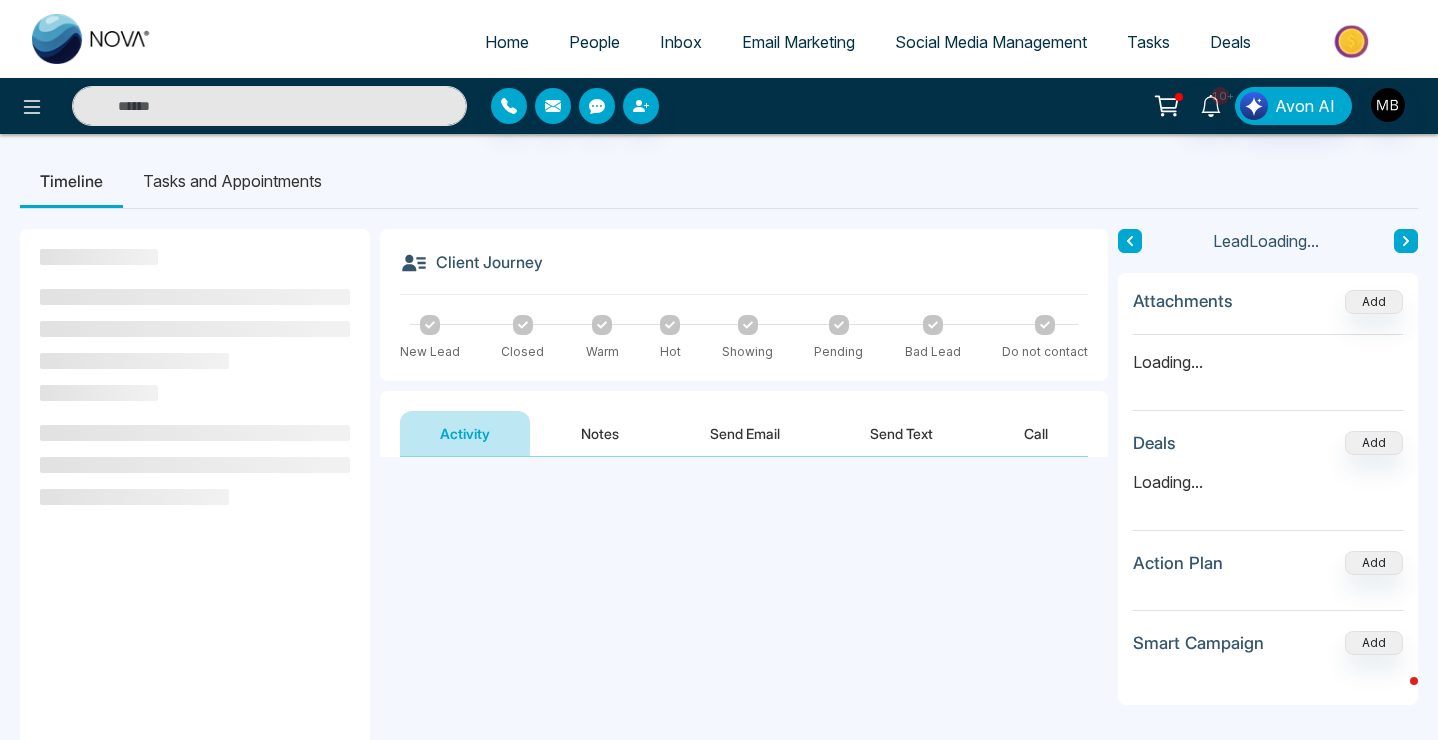 click on "Notes" at bounding box center [600, 433] 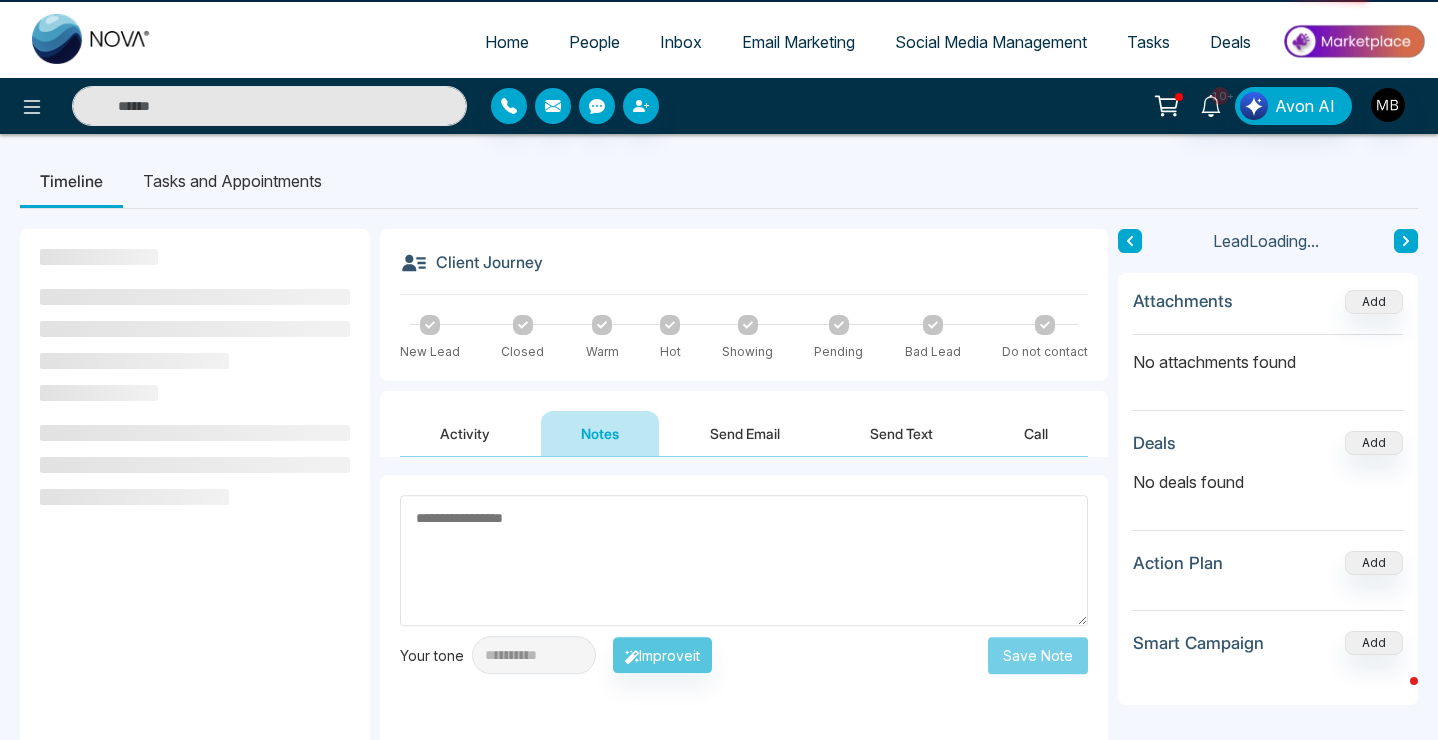 click at bounding box center [744, 560] 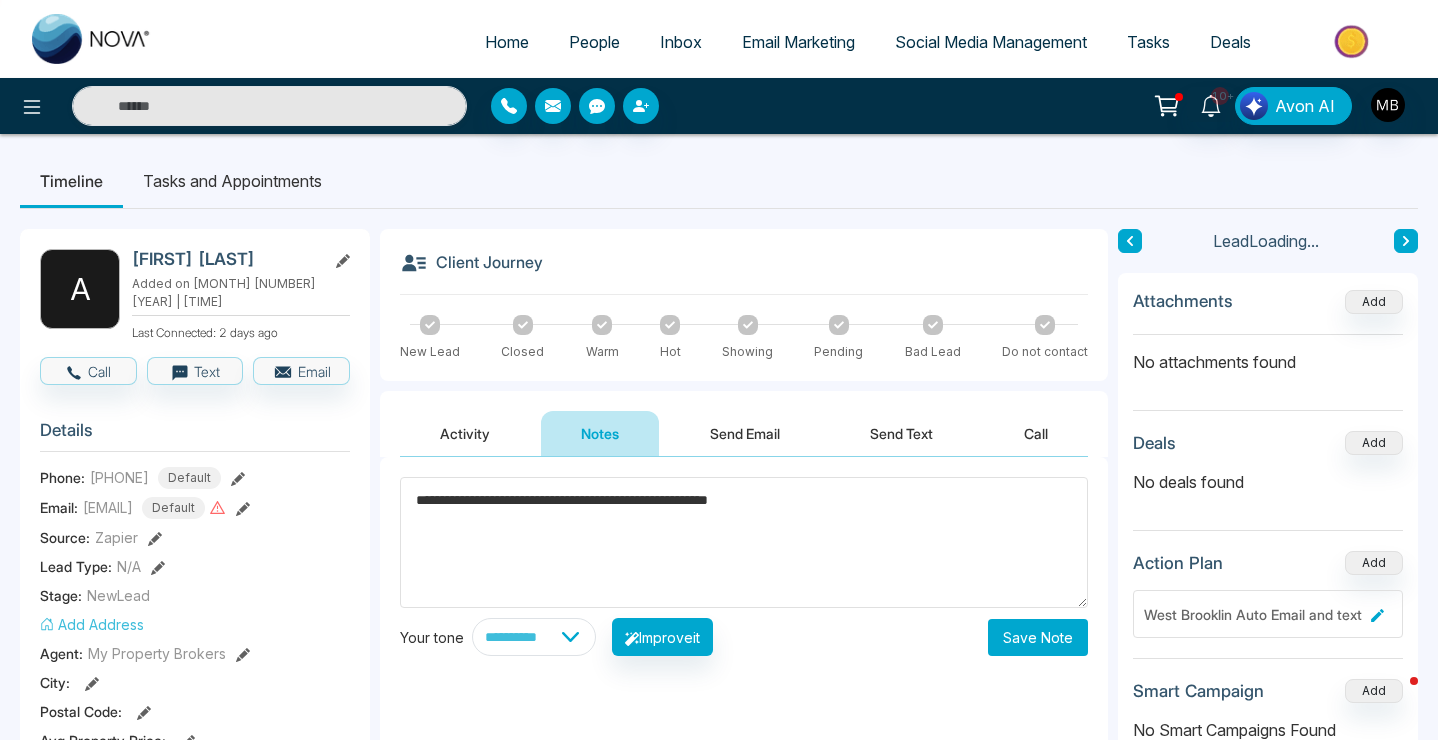 type on "**********" 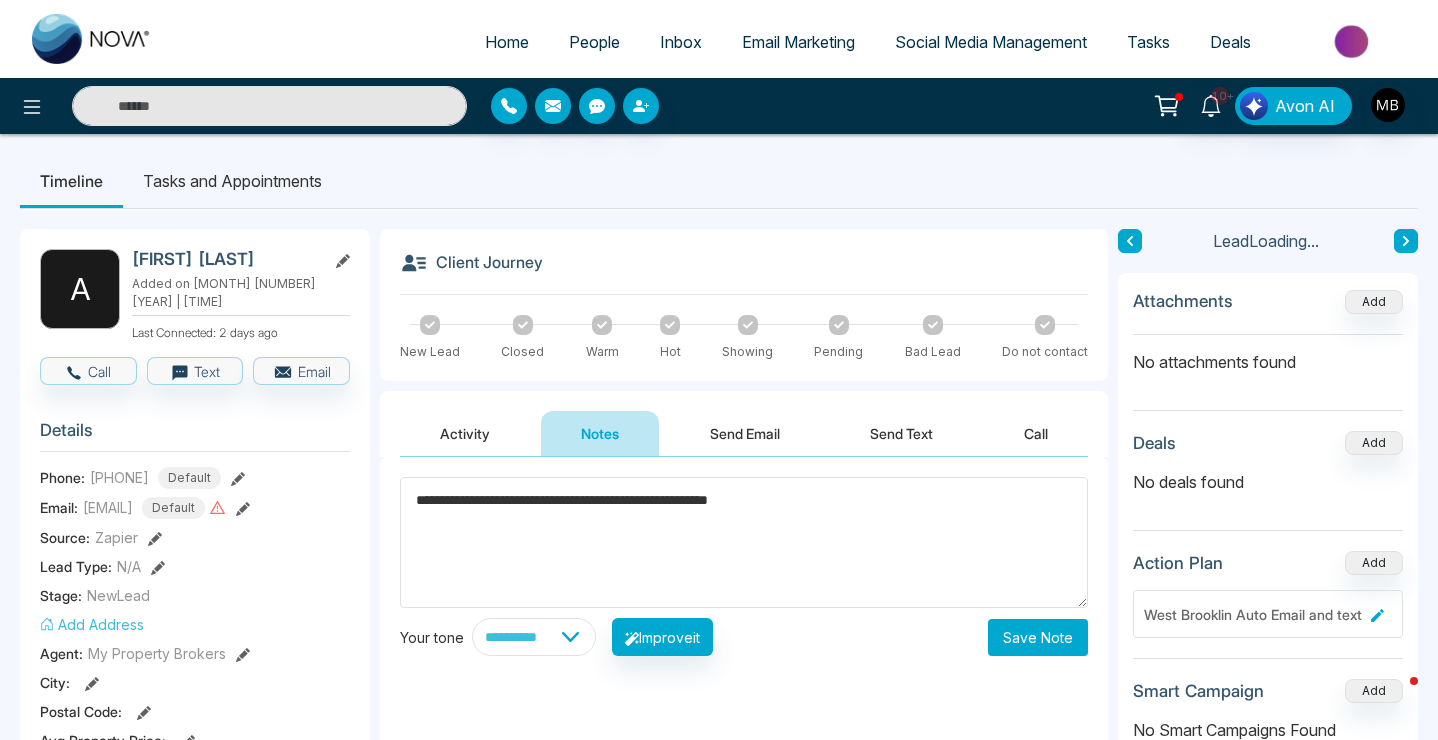 click on "Save Note" at bounding box center (1038, 637) 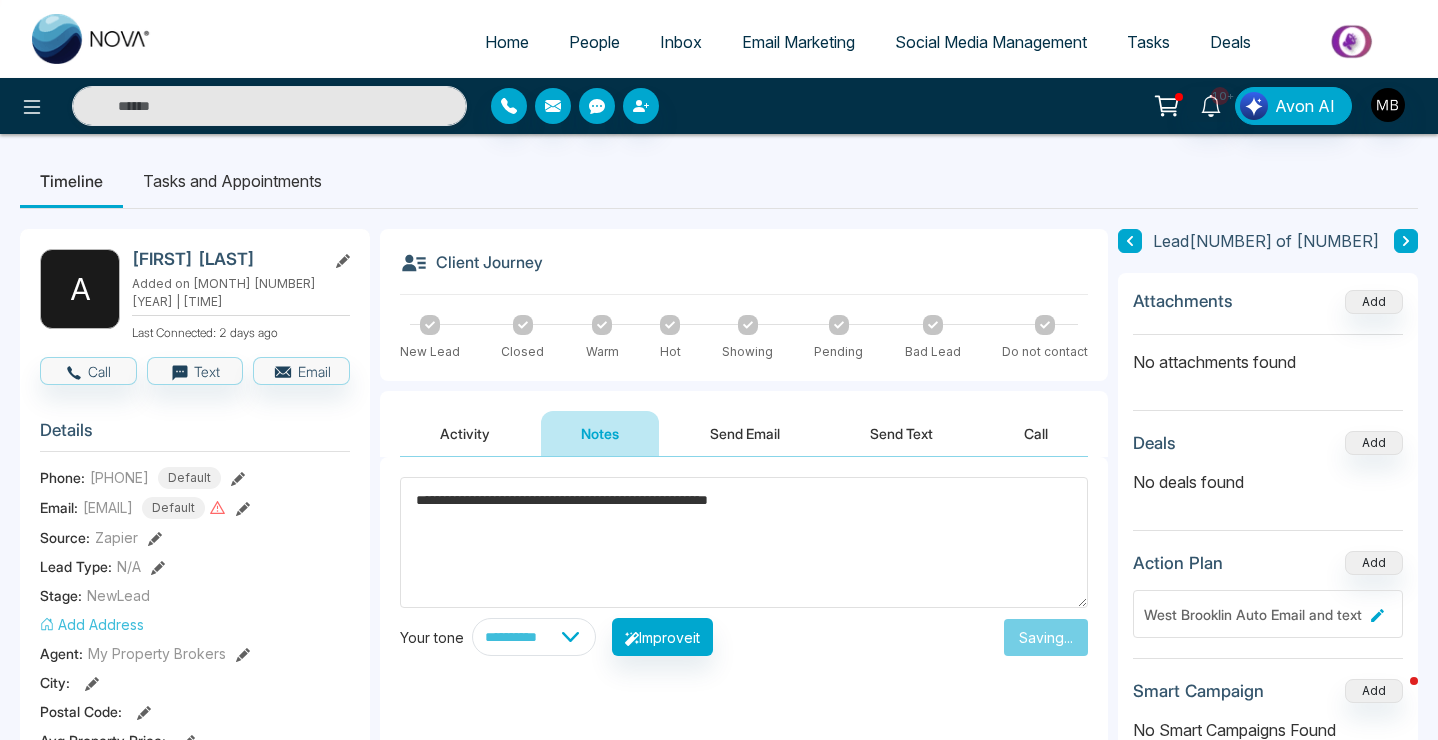 type 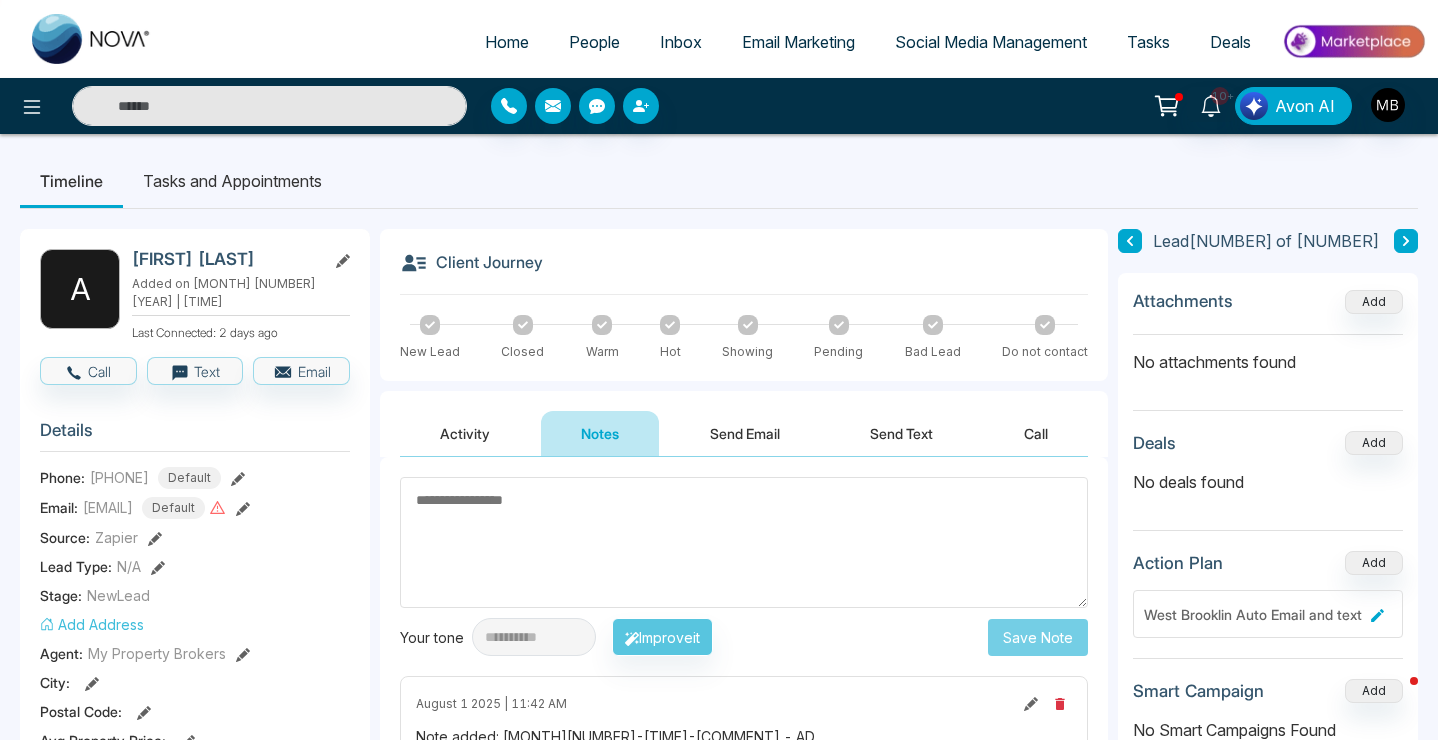 click at bounding box center [269, 106] 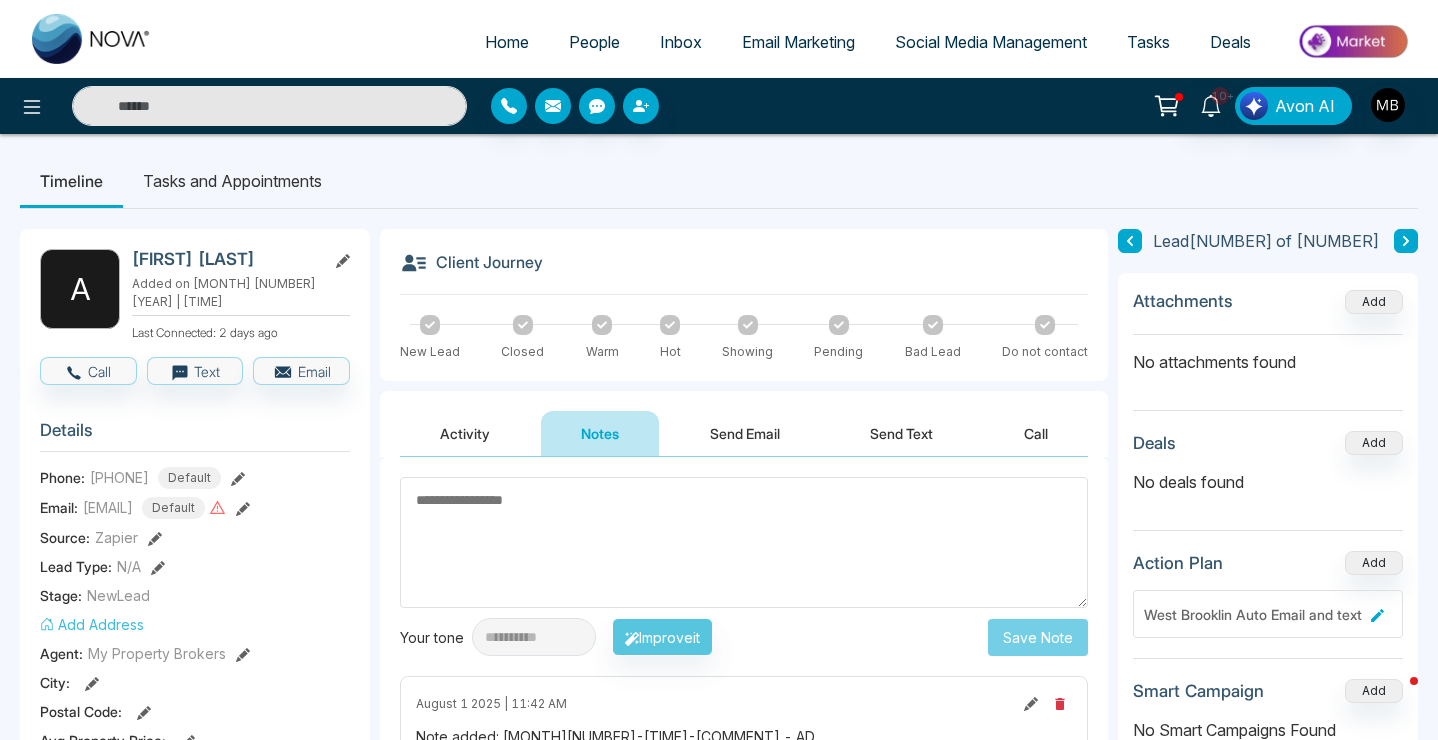 paste on "**********" 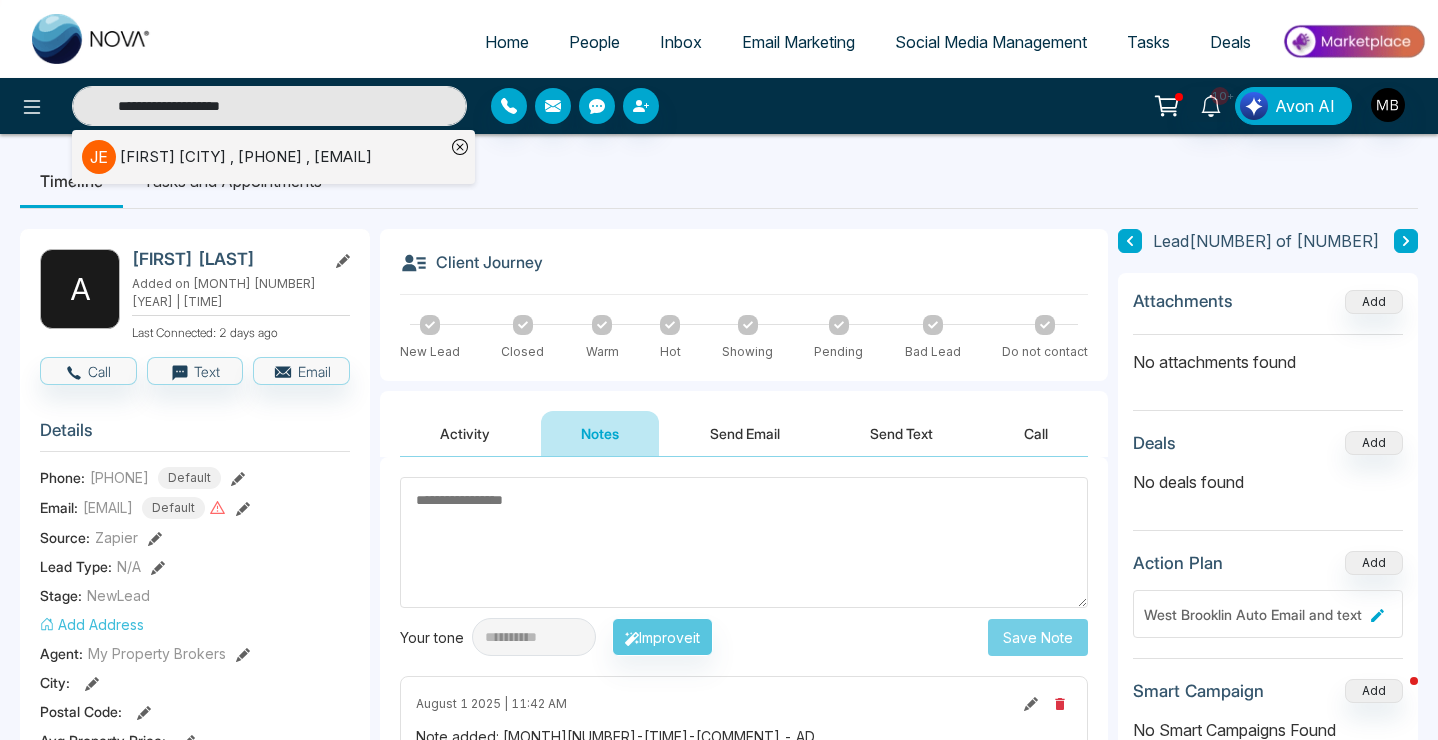 type on "**********" 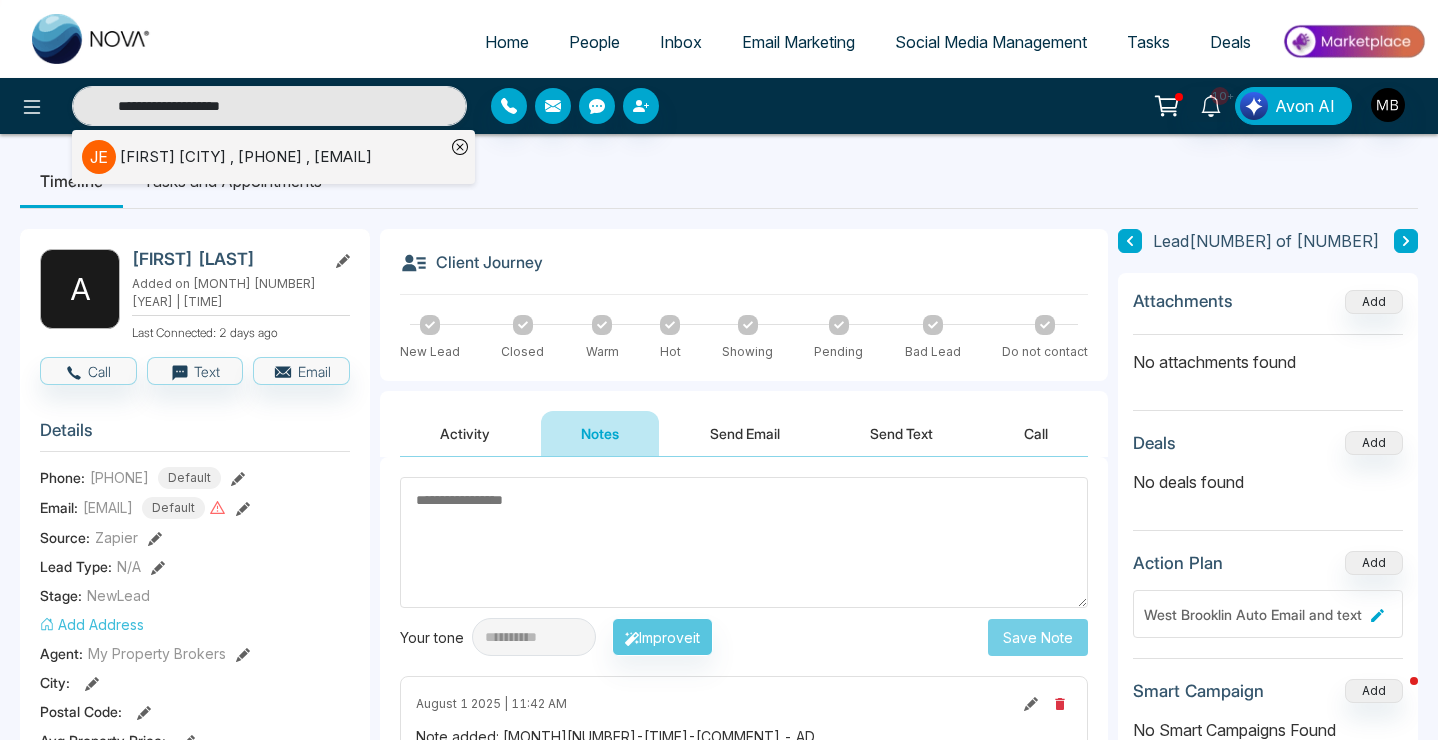 click on "[FIRST] [LAST] , [PHONE] , [EMAIL]" at bounding box center [246, 157] 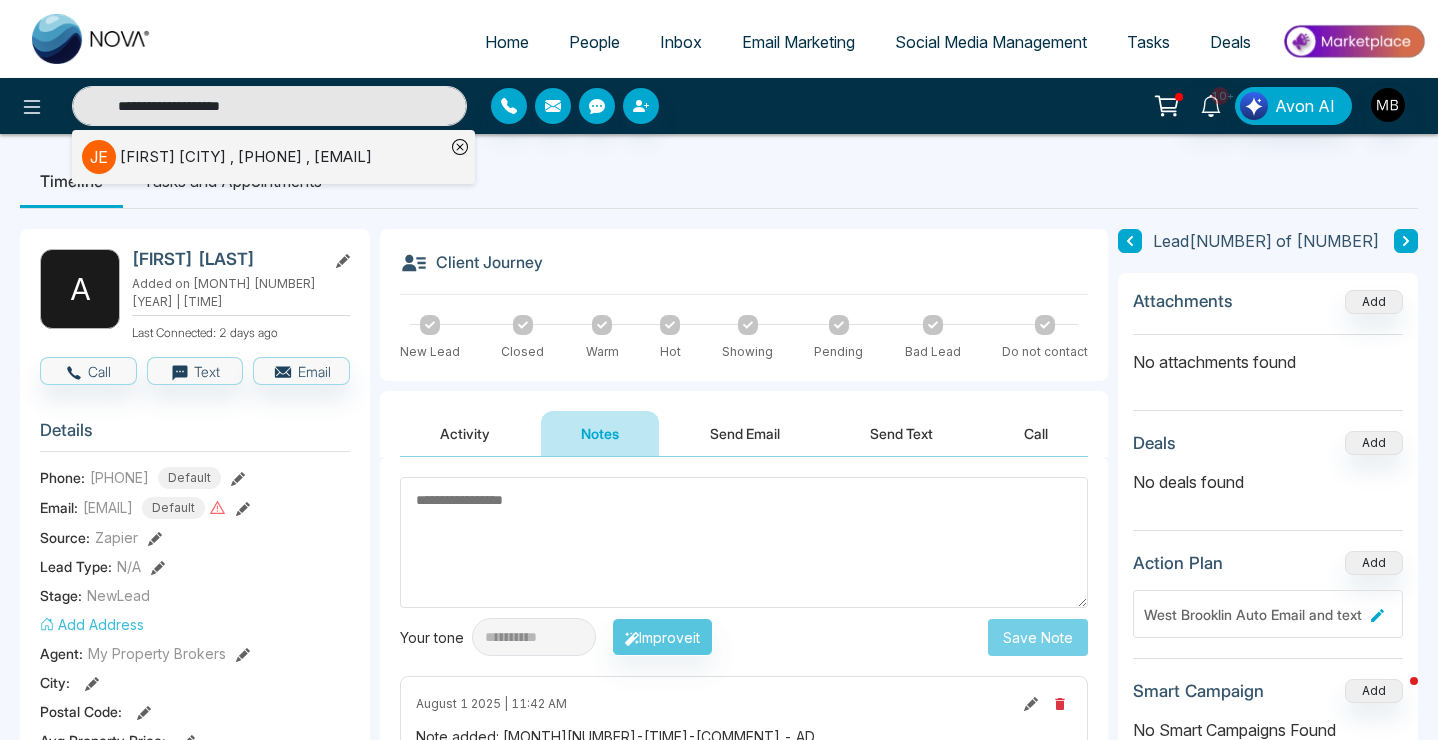 type 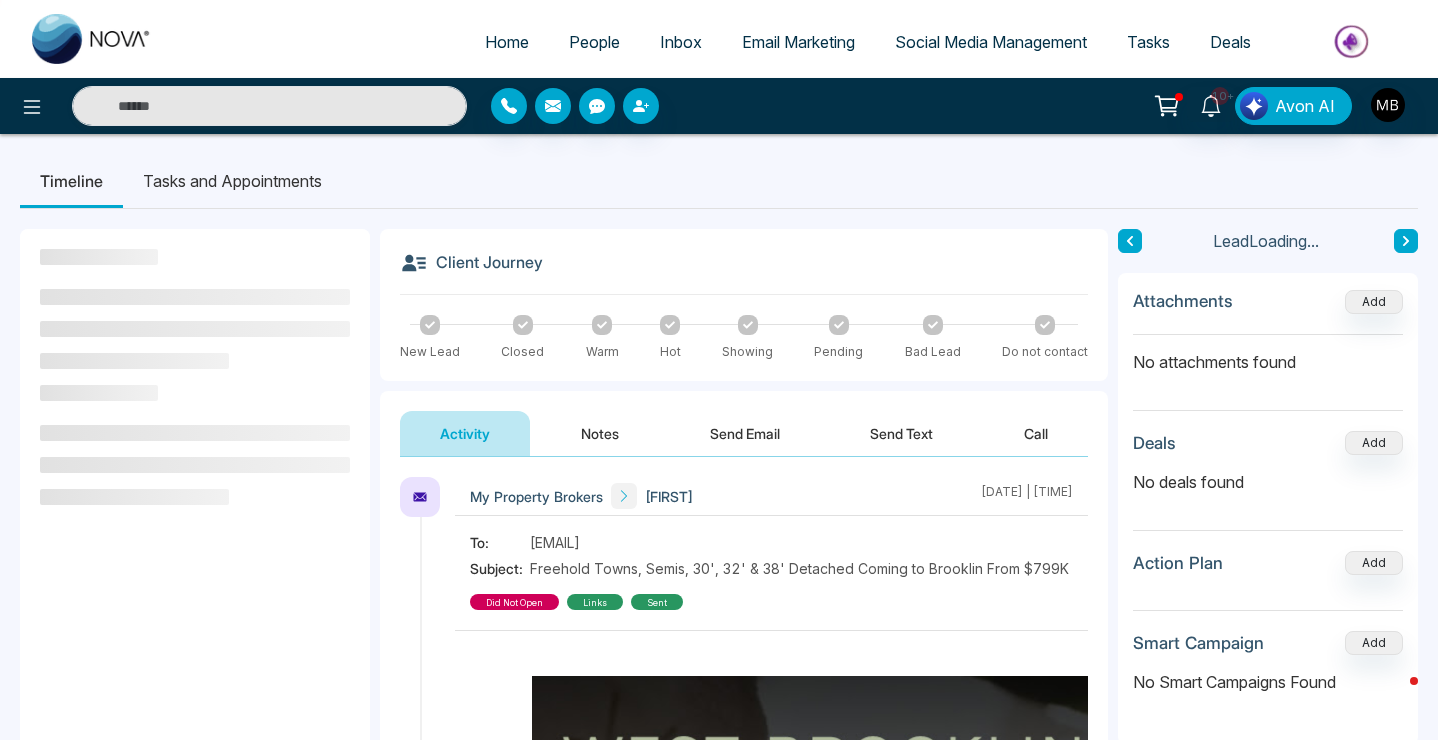click on "Send Email" at bounding box center (745, 433) 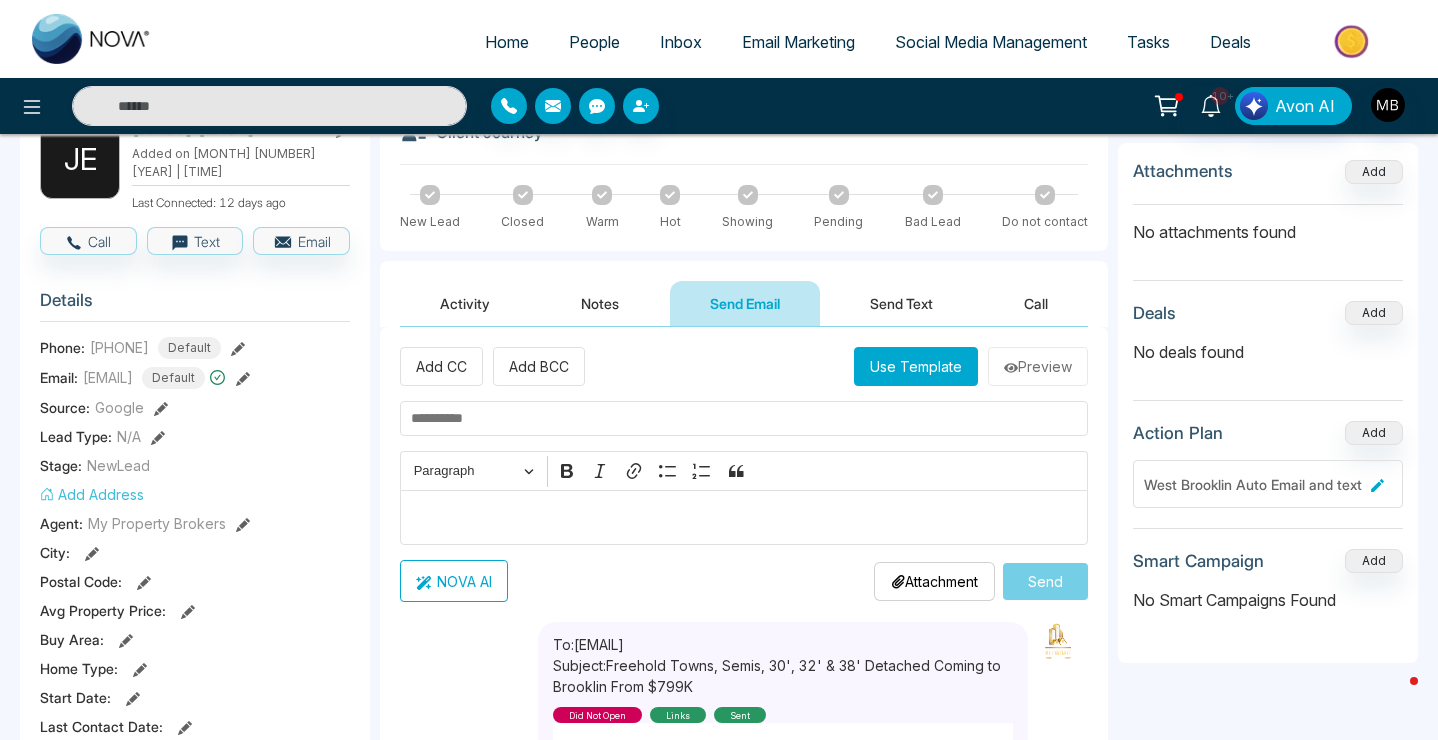 scroll, scrollTop: 144, scrollLeft: 0, axis: vertical 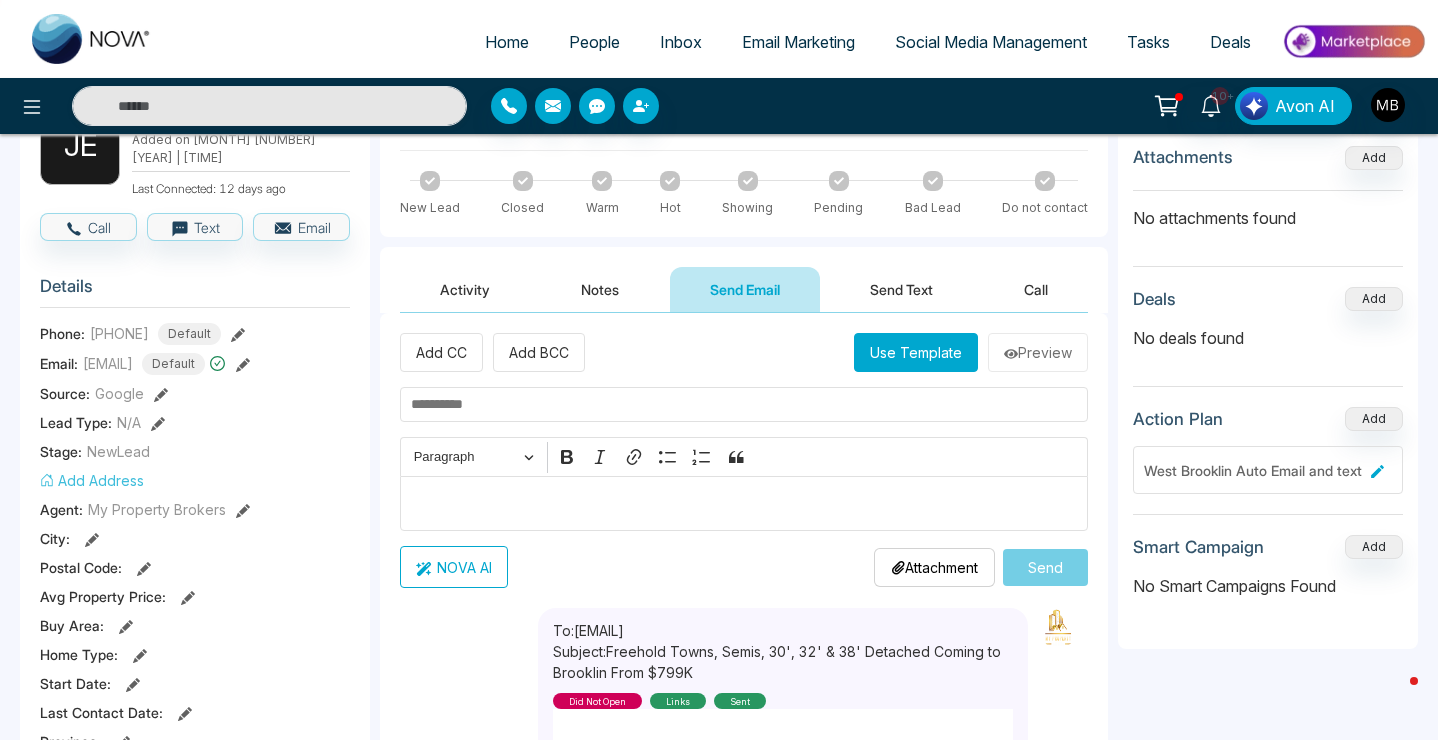 click on "Use Template" at bounding box center (916, 352) 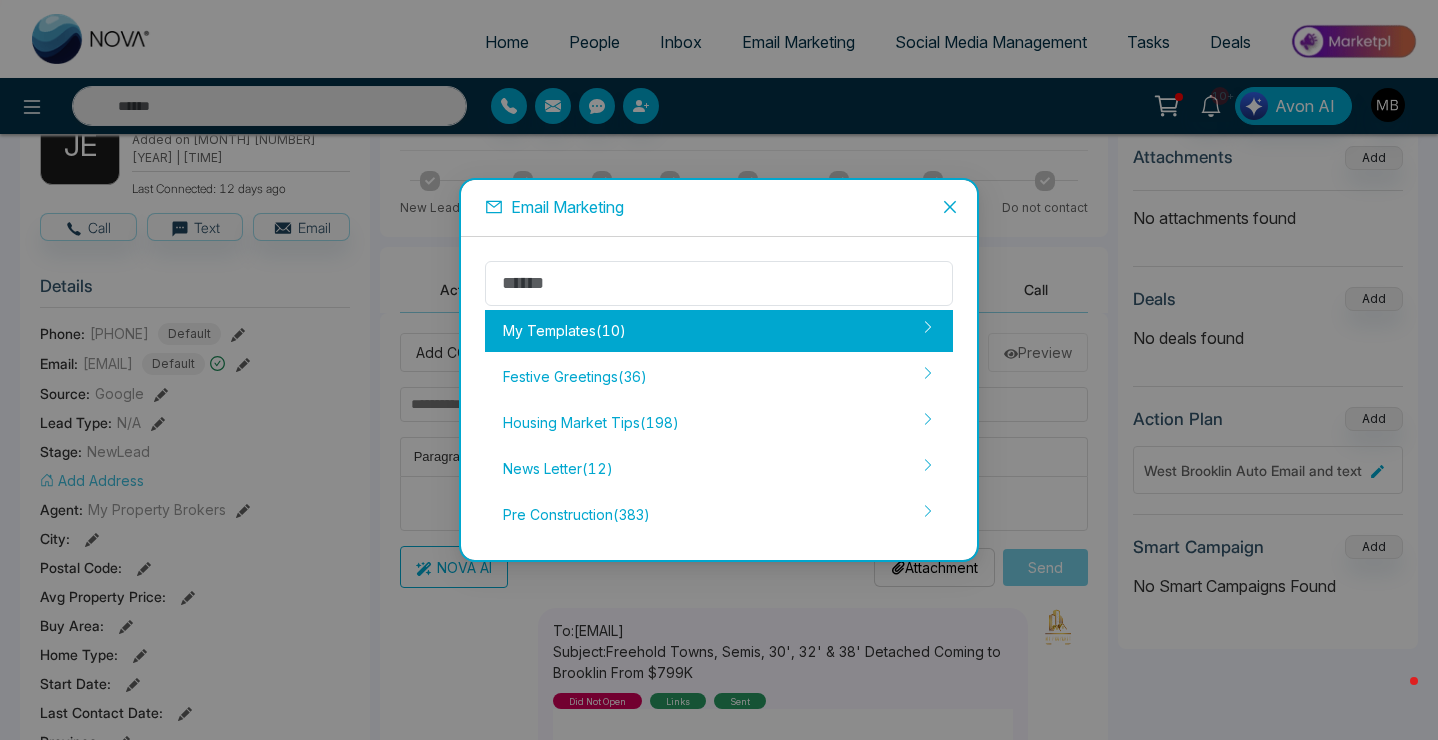 click on "My Templates  ( 10 )" at bounding box center [719, 331] 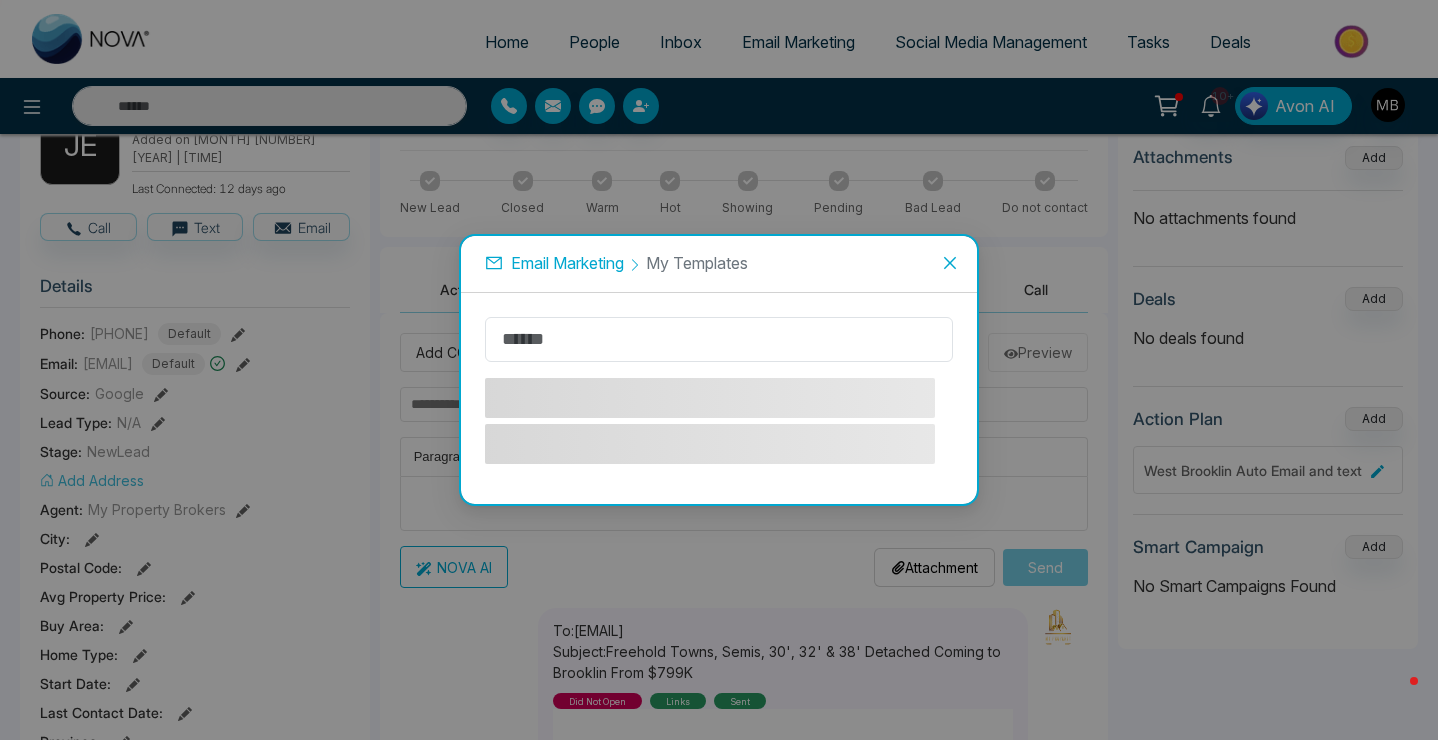 click at bounding box center [719, 398] 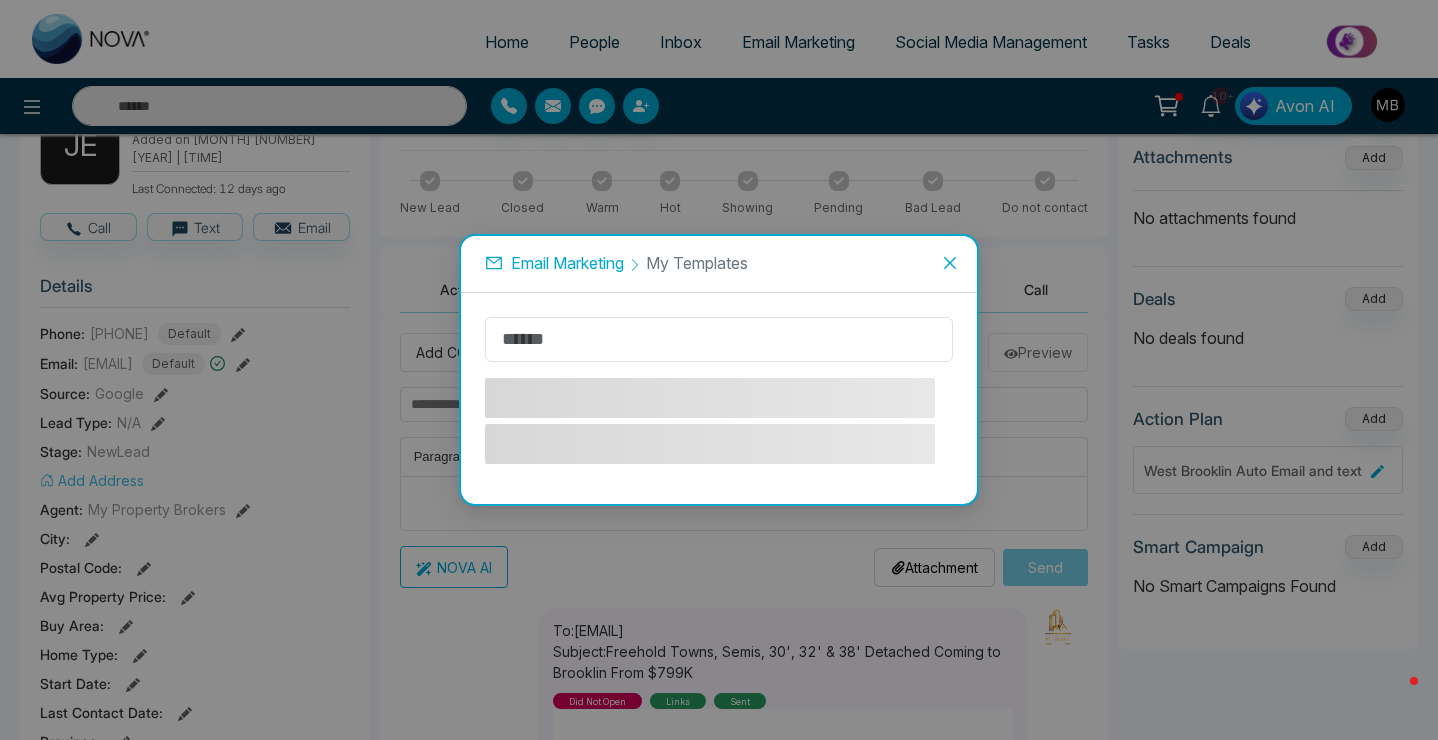 click 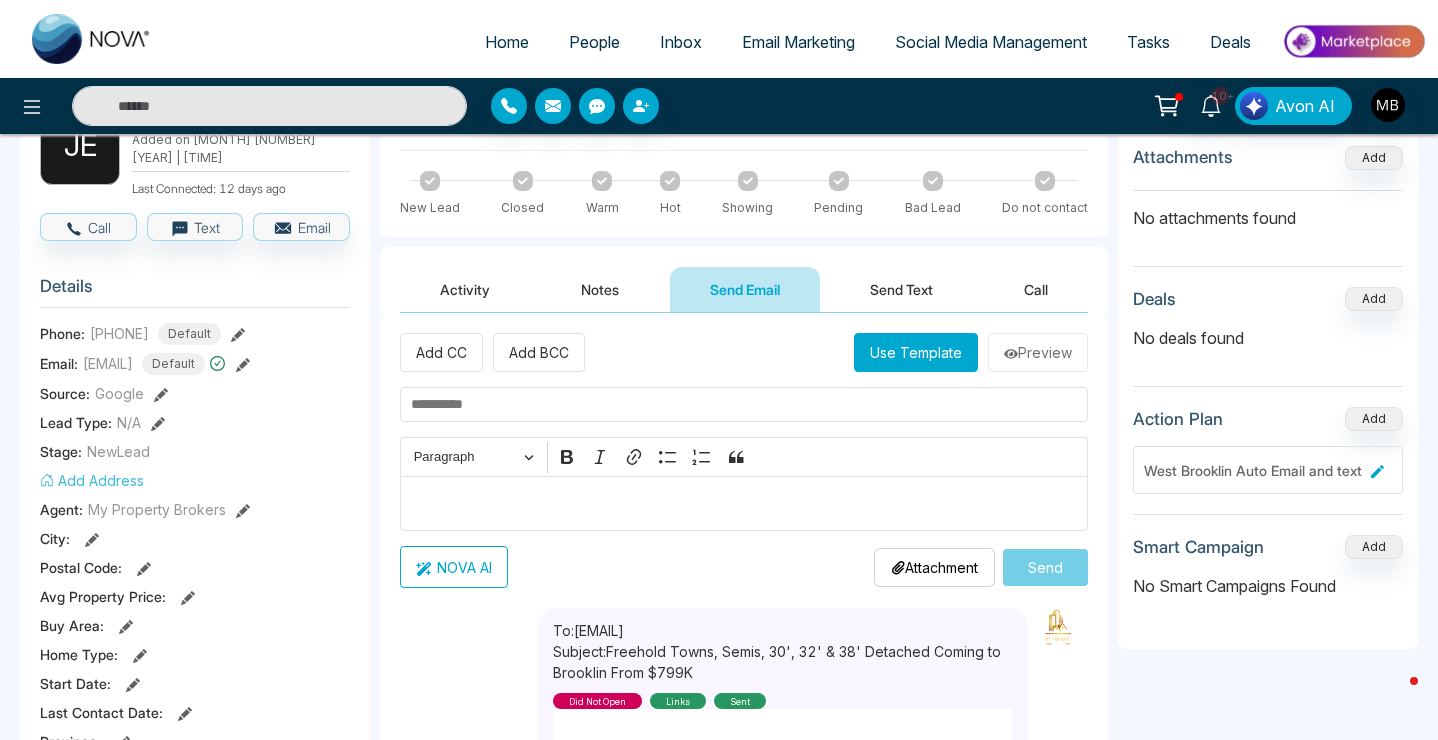 click on "Use Template" at bounding box center [916, 352] 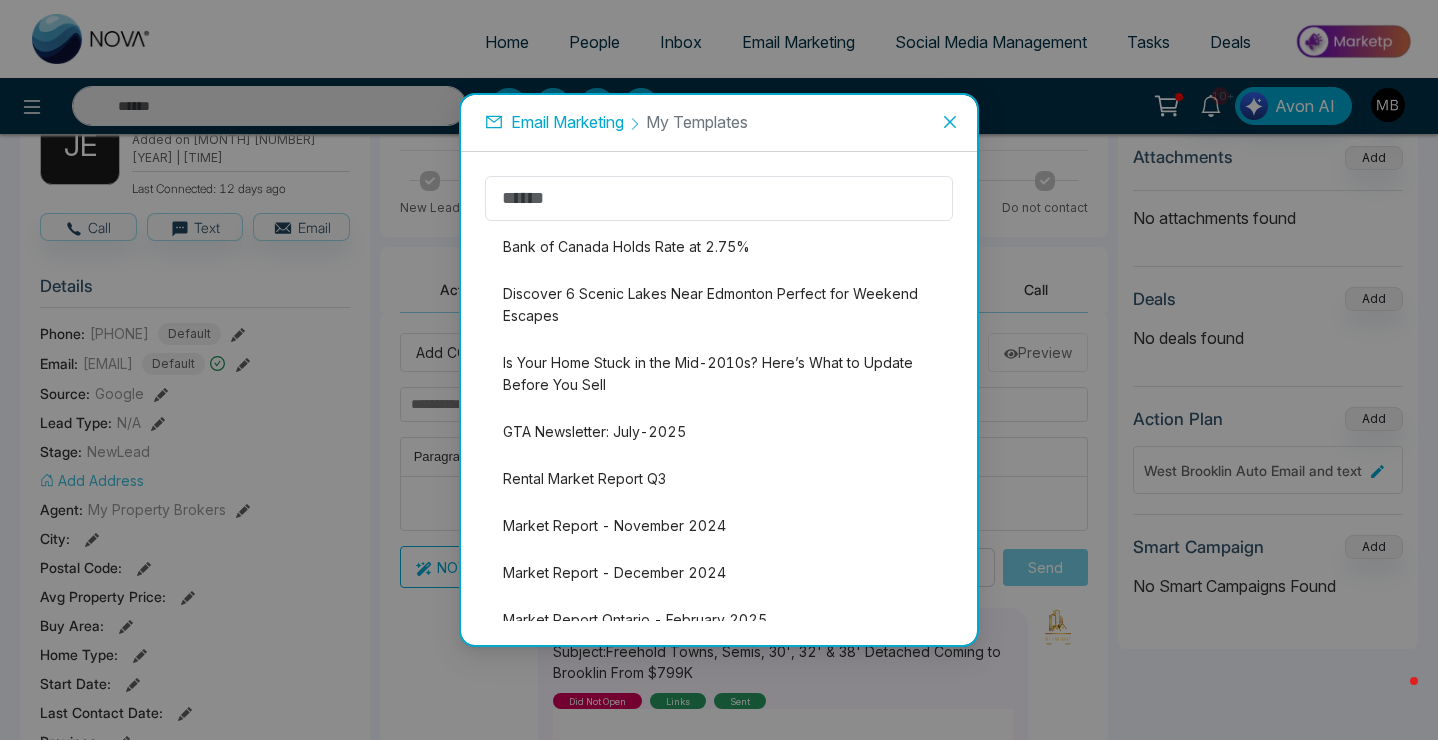 click at bounding box center (950, 122) 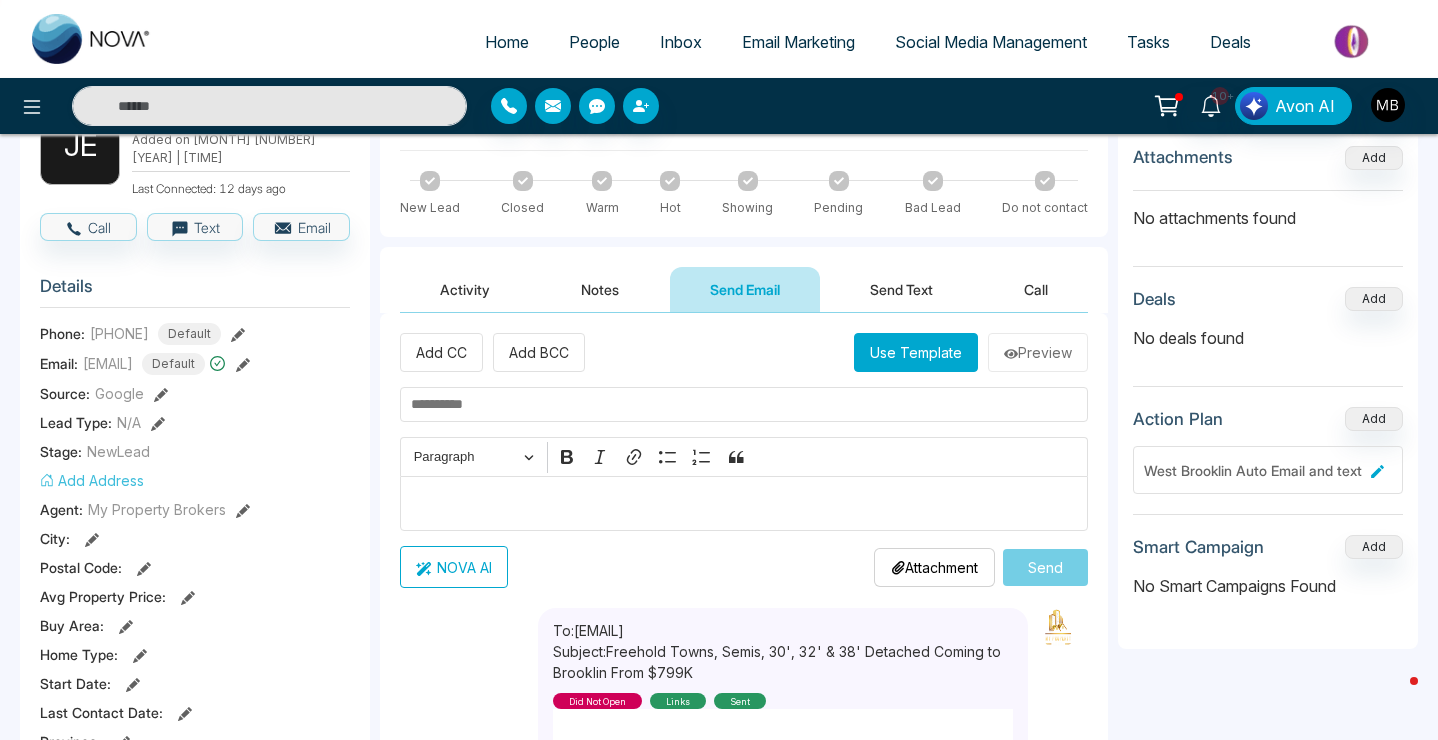 click on "Use Template" at bounding box center (916, 352) 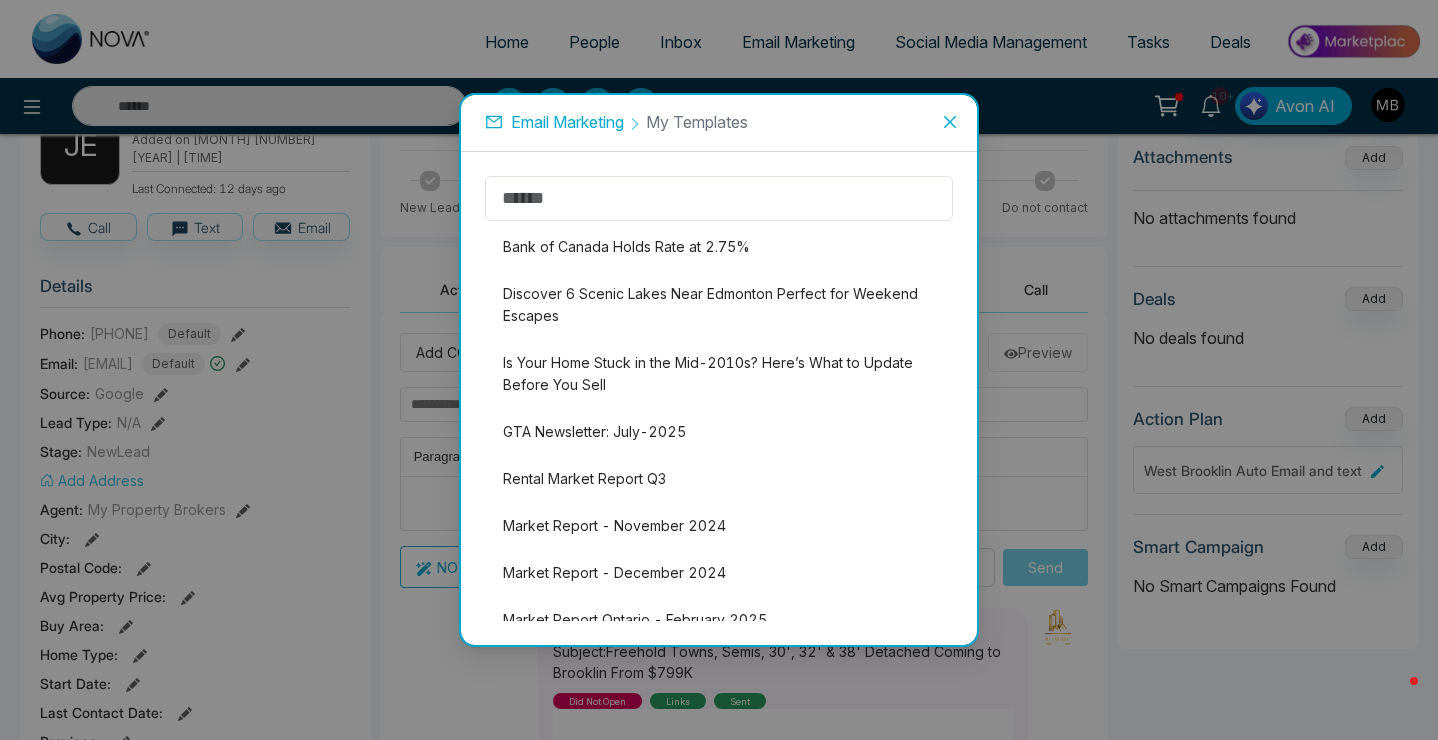 click 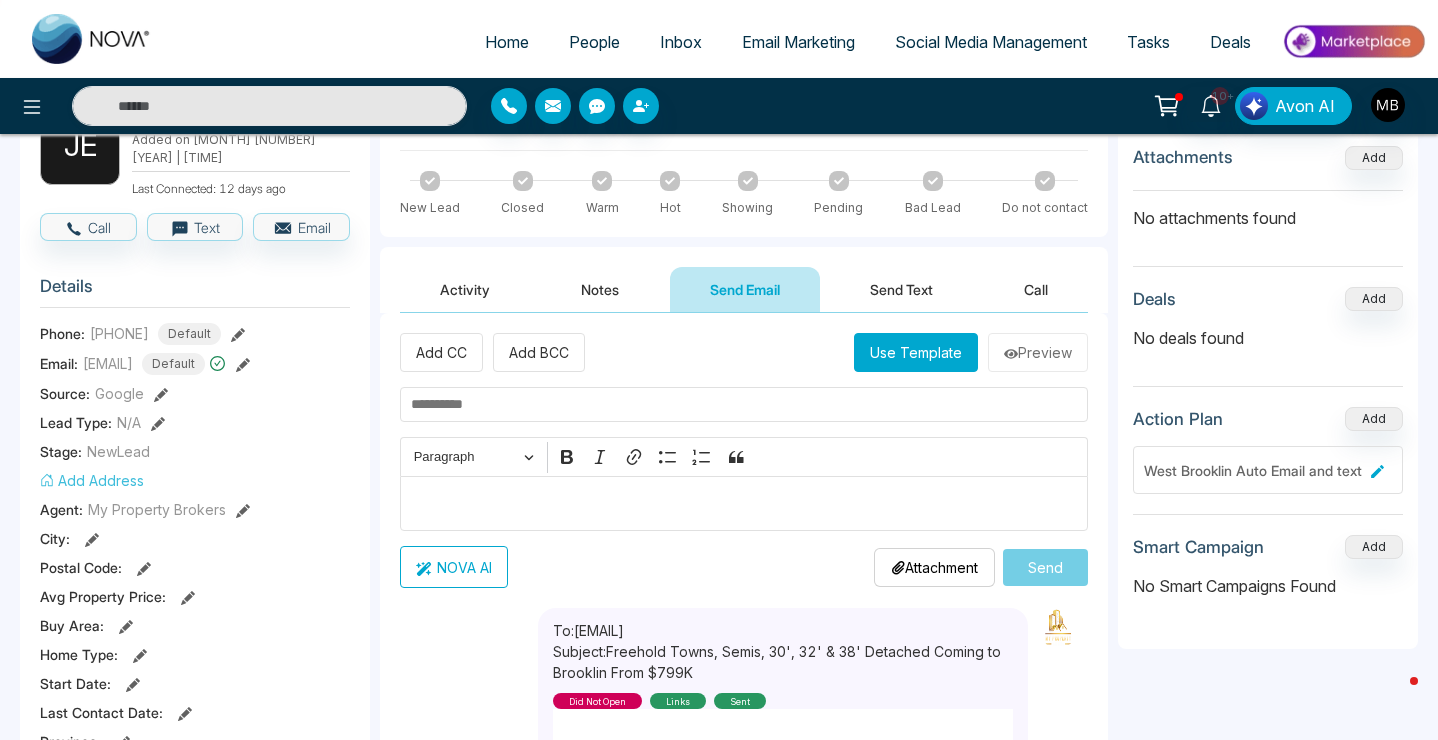 click on "Use Template" at bounding box center (916, 352) 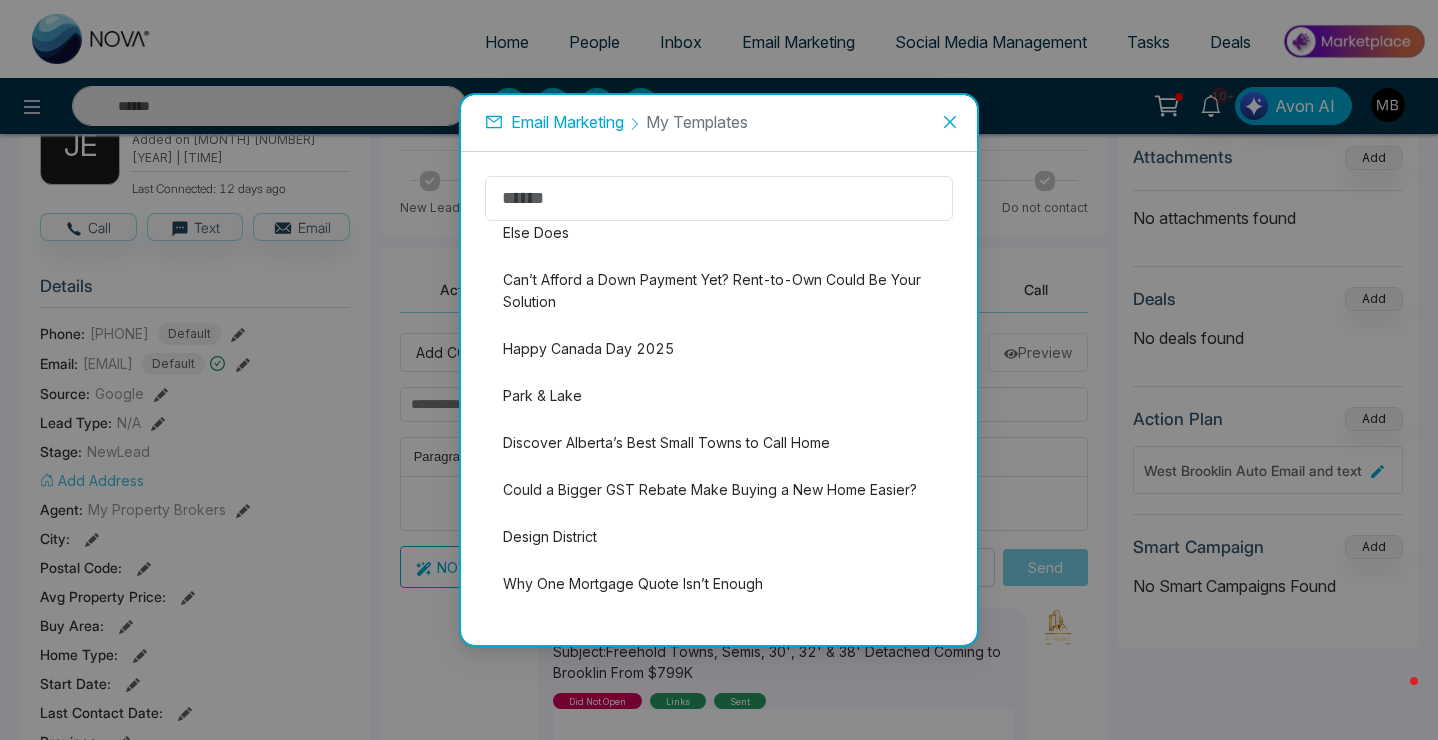 scroll, scrollTop: 0, scrollLeft: 0, axis: both 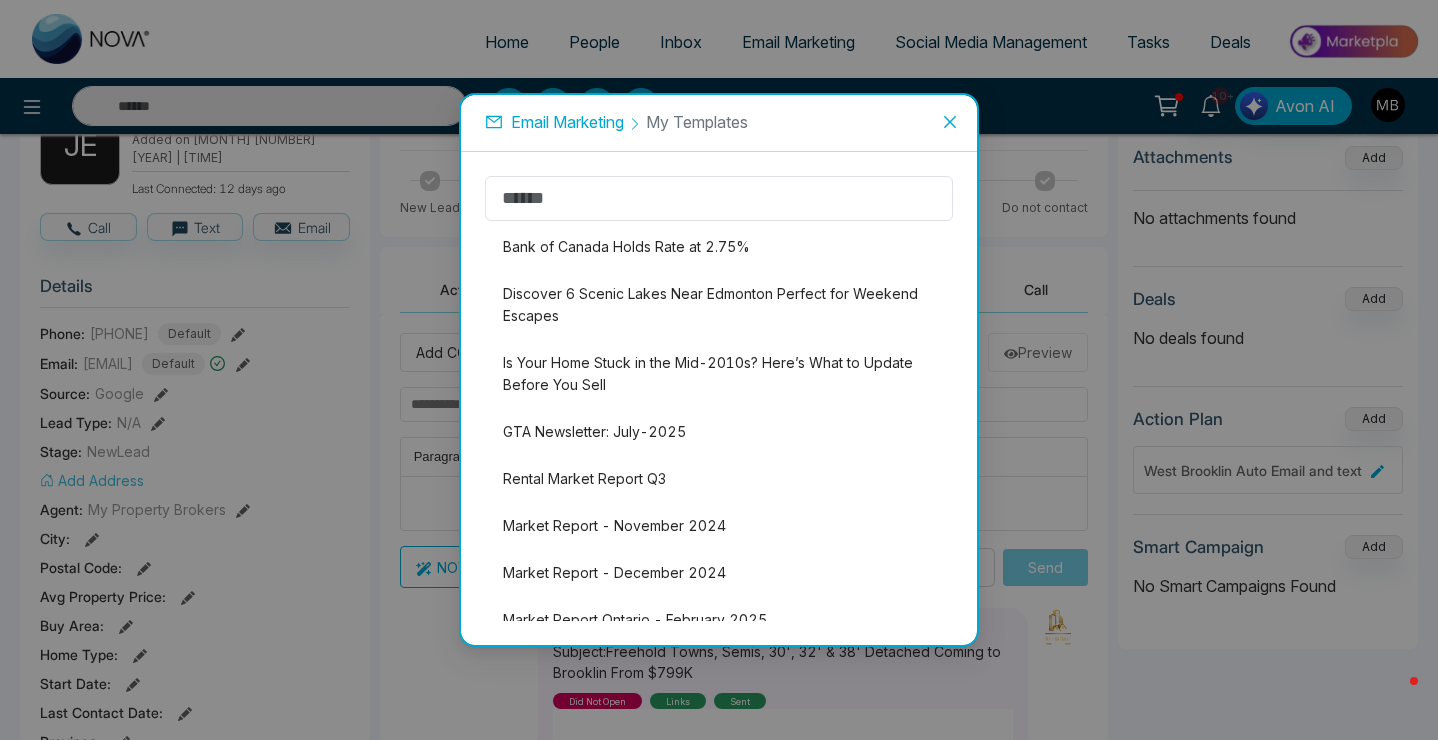 click on "Email Marketing     My Templates" at bounding box center [719, 123] 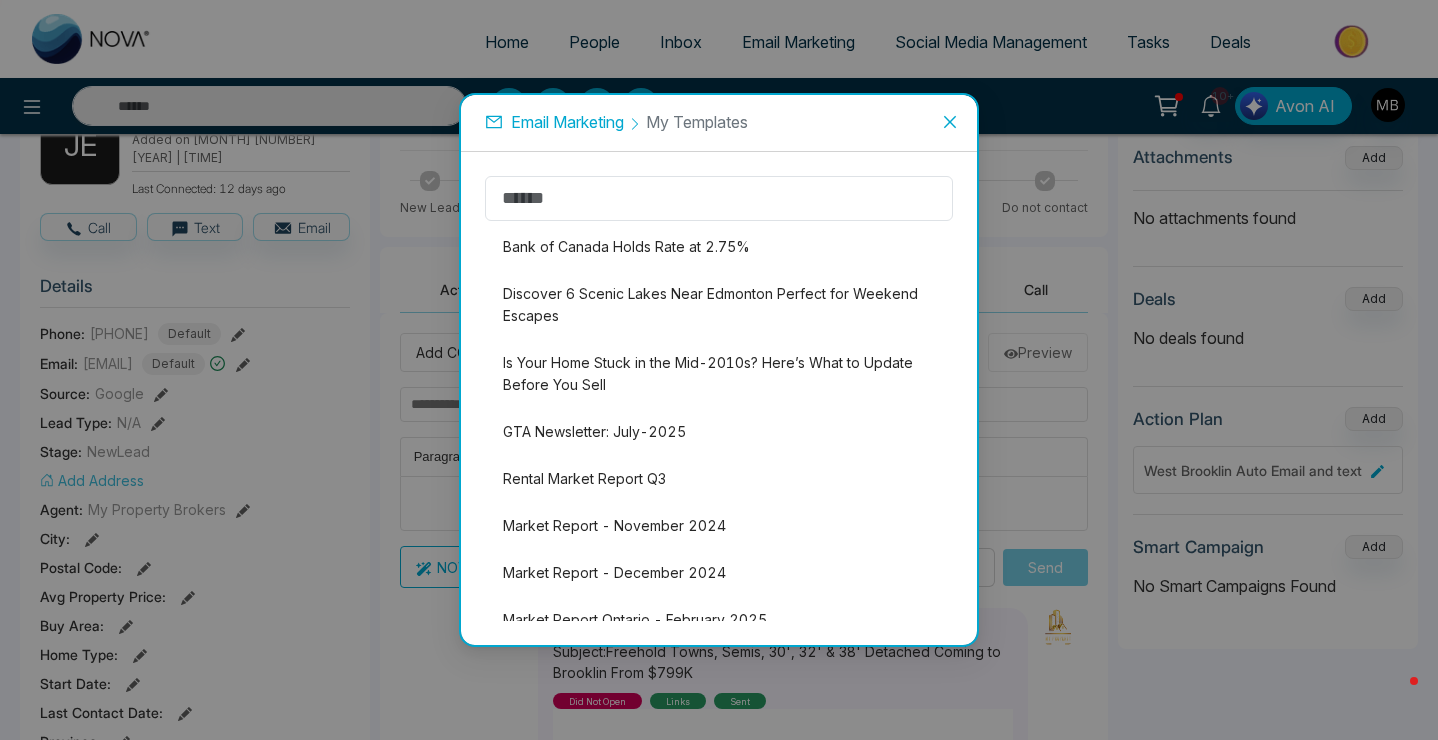 click on "Email Marketing" at bounding box center (567, 122) 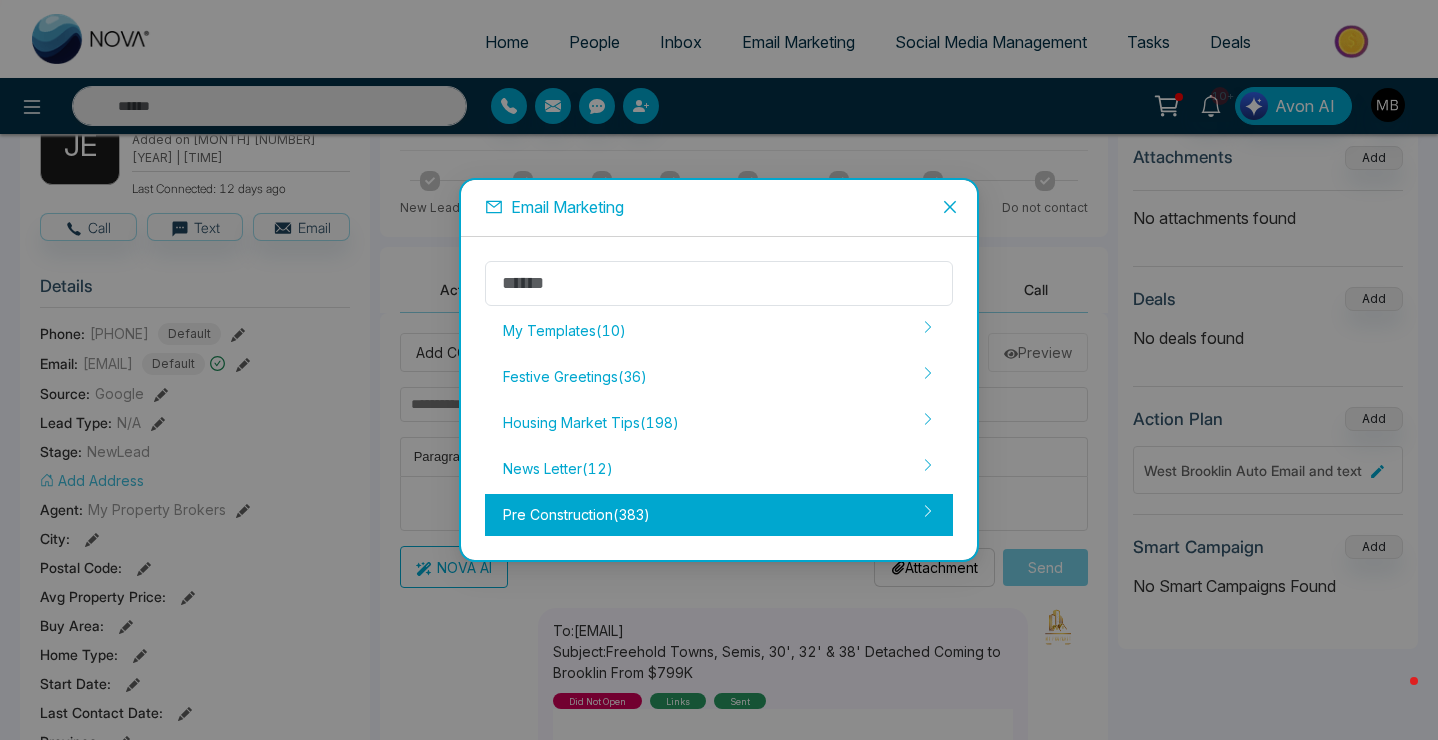click on "Pre Construction  ( 383 )" at bounding box center (719, 515) 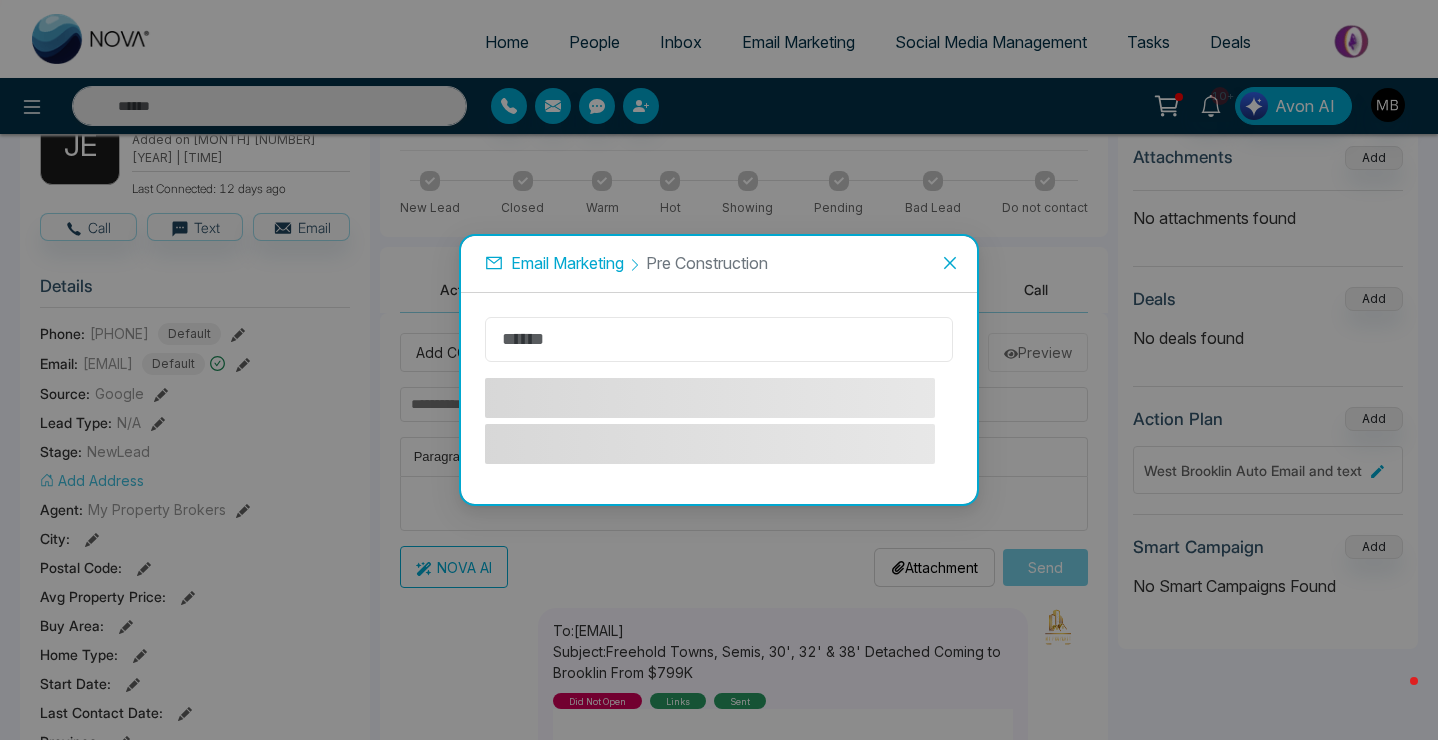 click at bounding box center [719, 339] 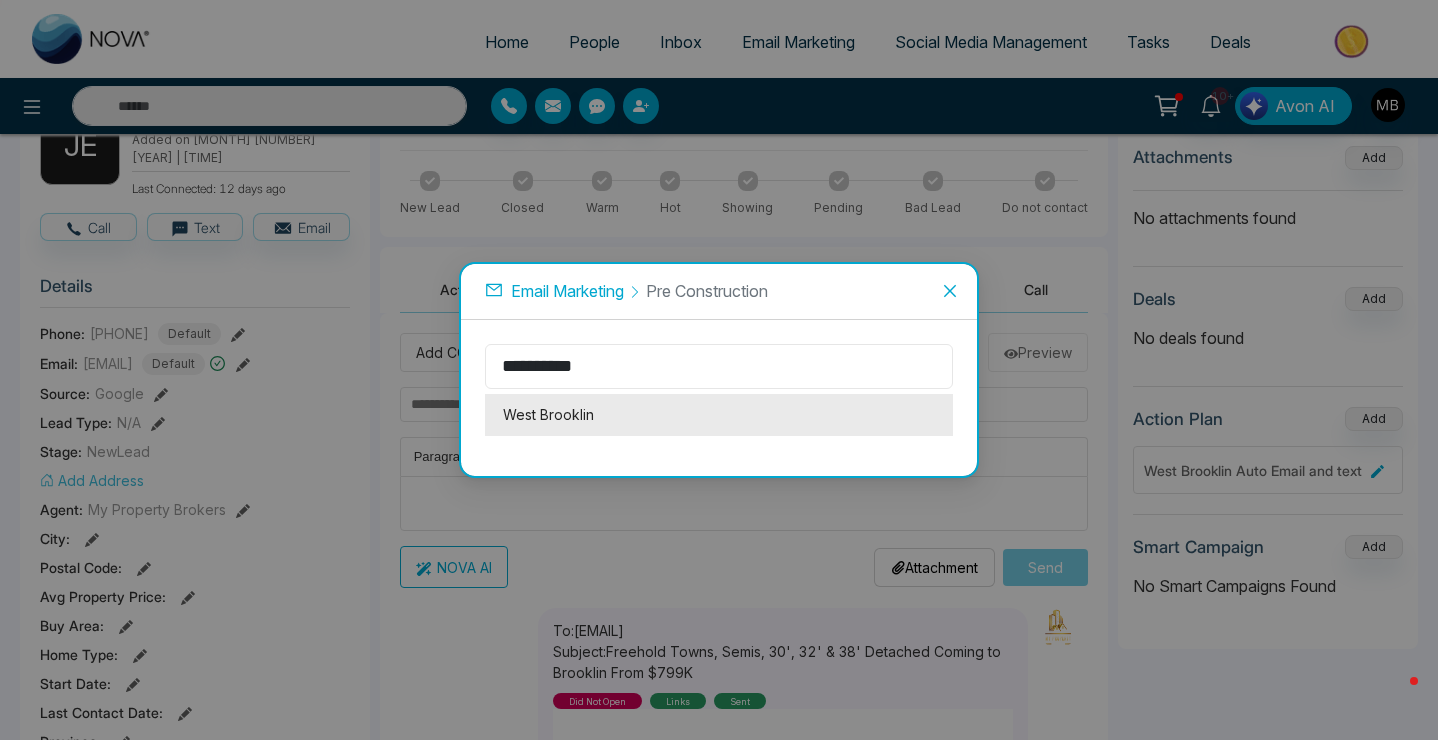 type on "**********" 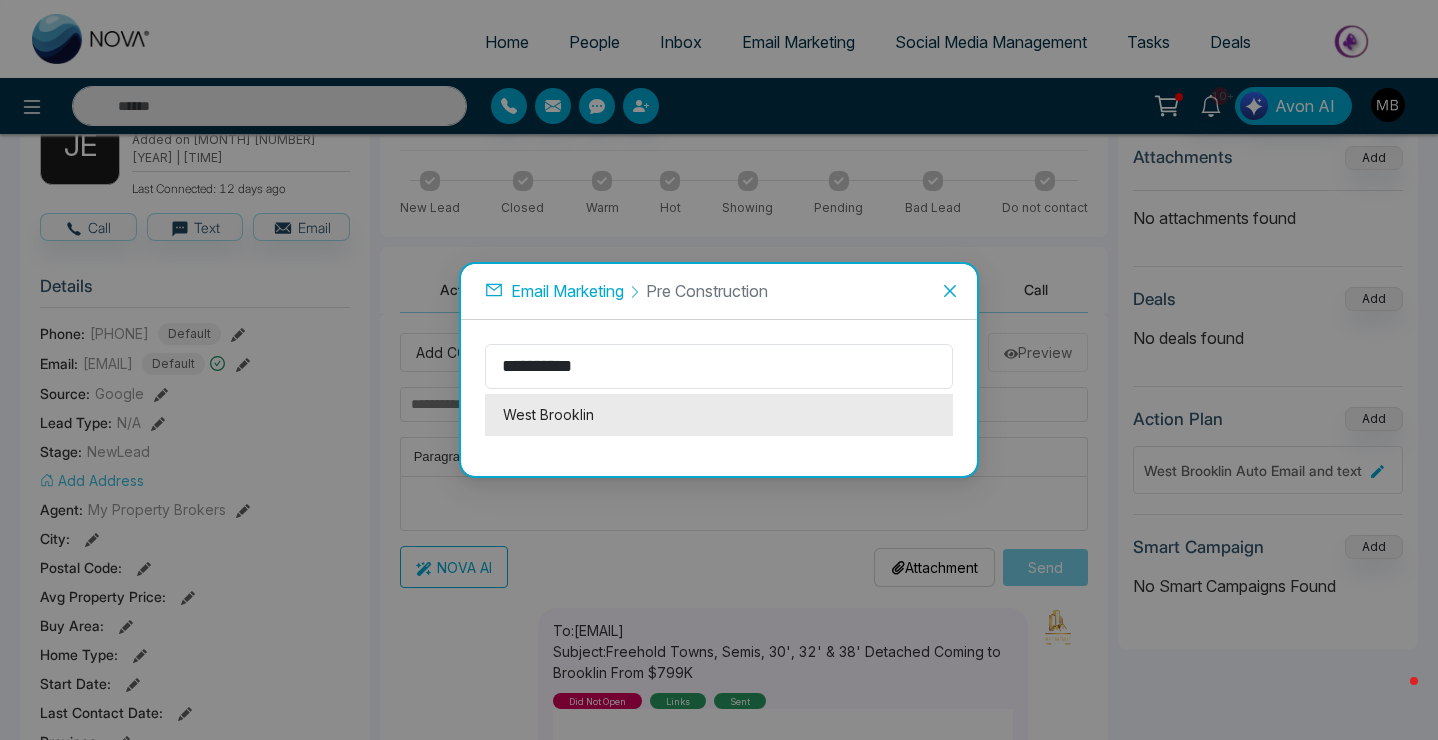 click on "West Brooklin" at bounding box center [719, 415] 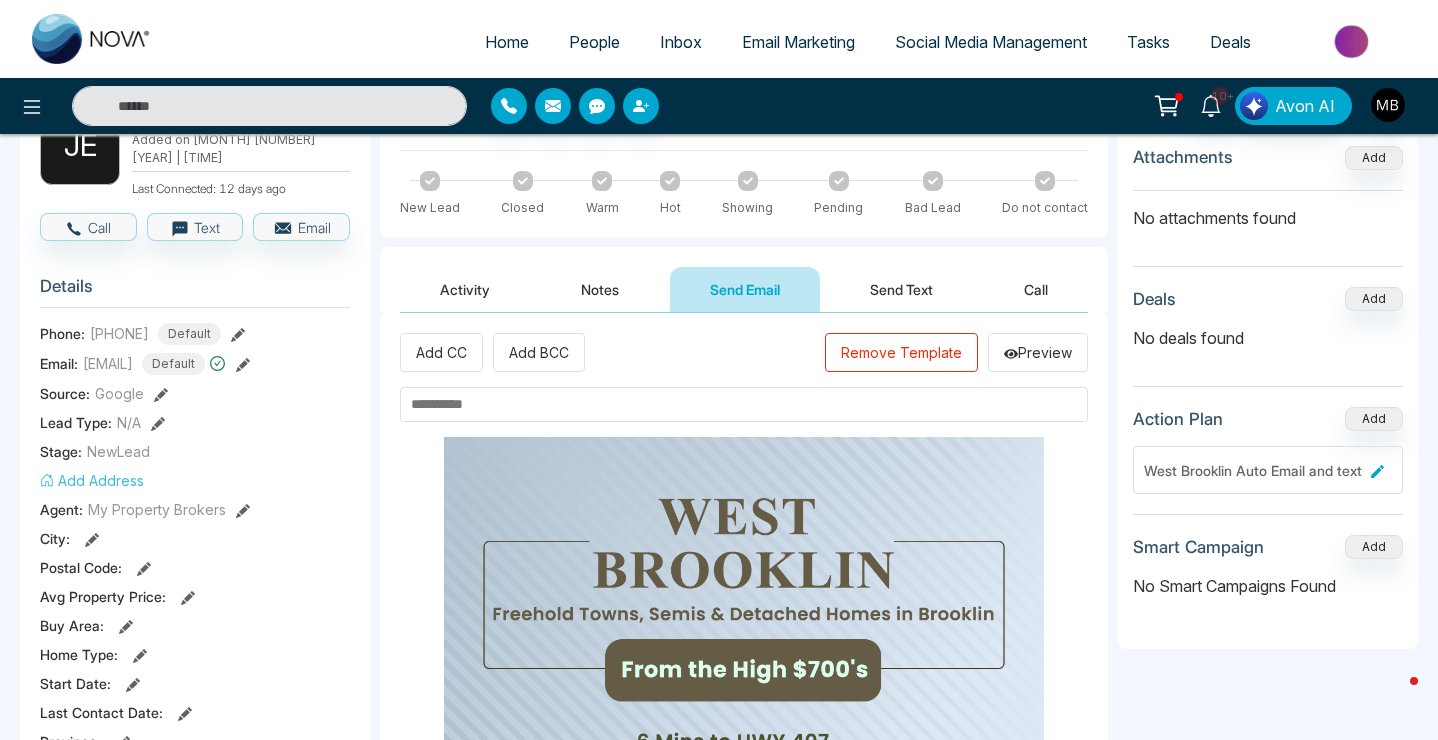 click at bounding box center [744, 404] 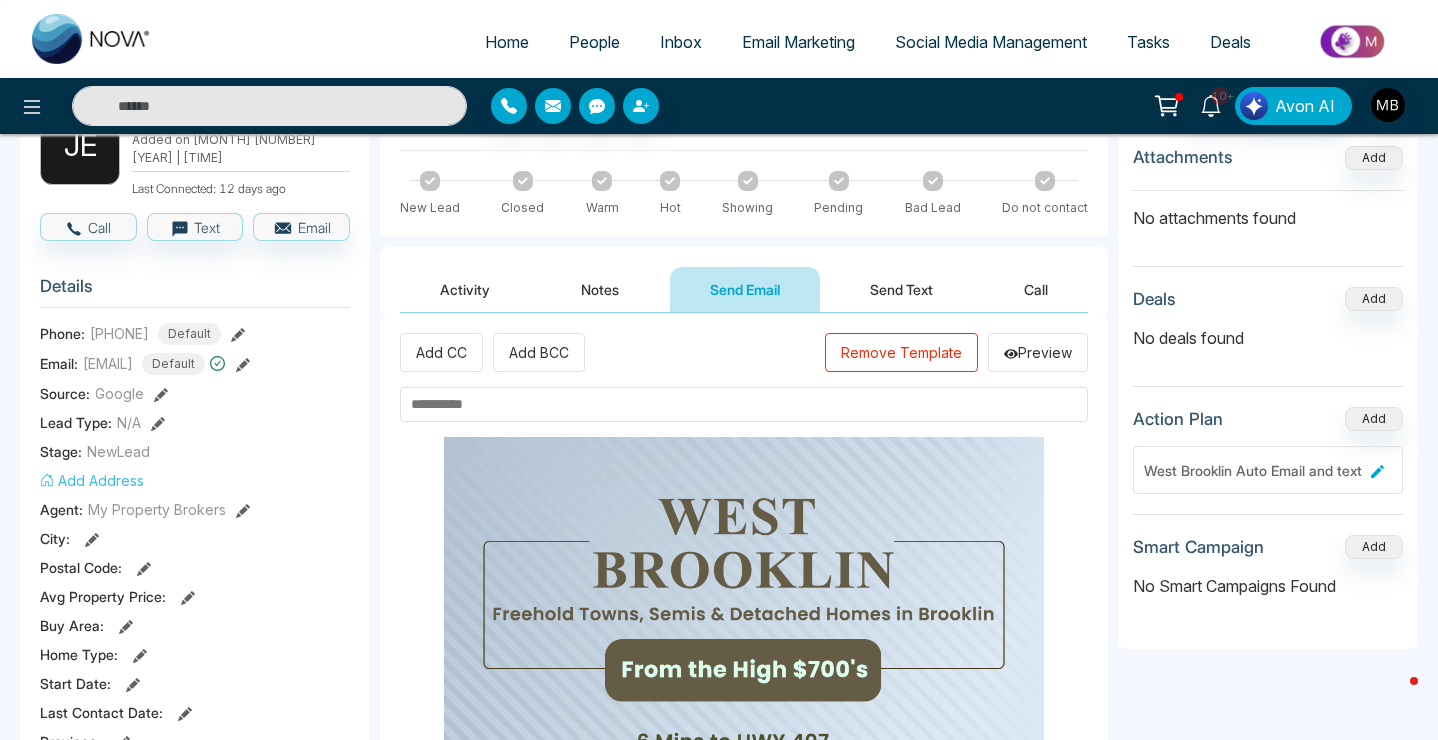 paste on "**********" 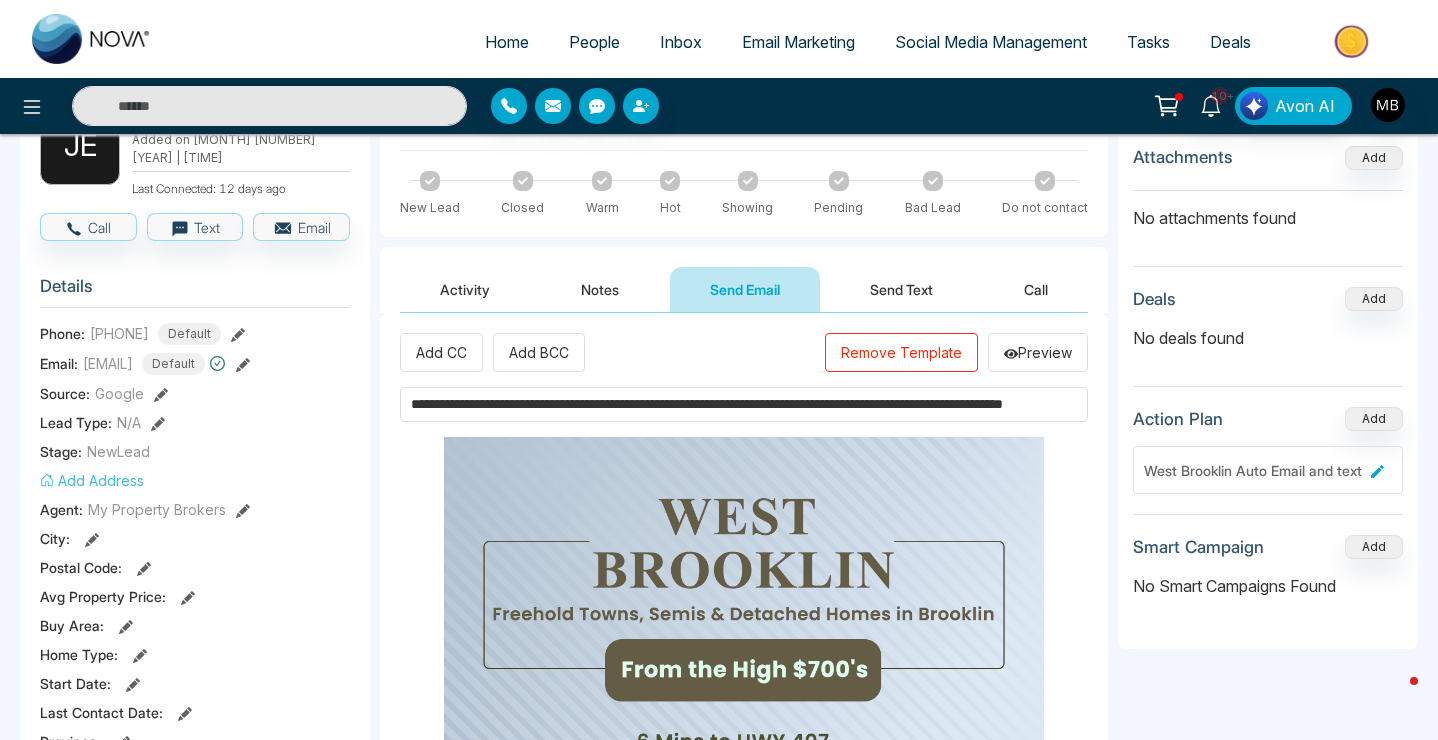 scroll, scrollTop: 0, scrollLeft: 139, axis: horizontal 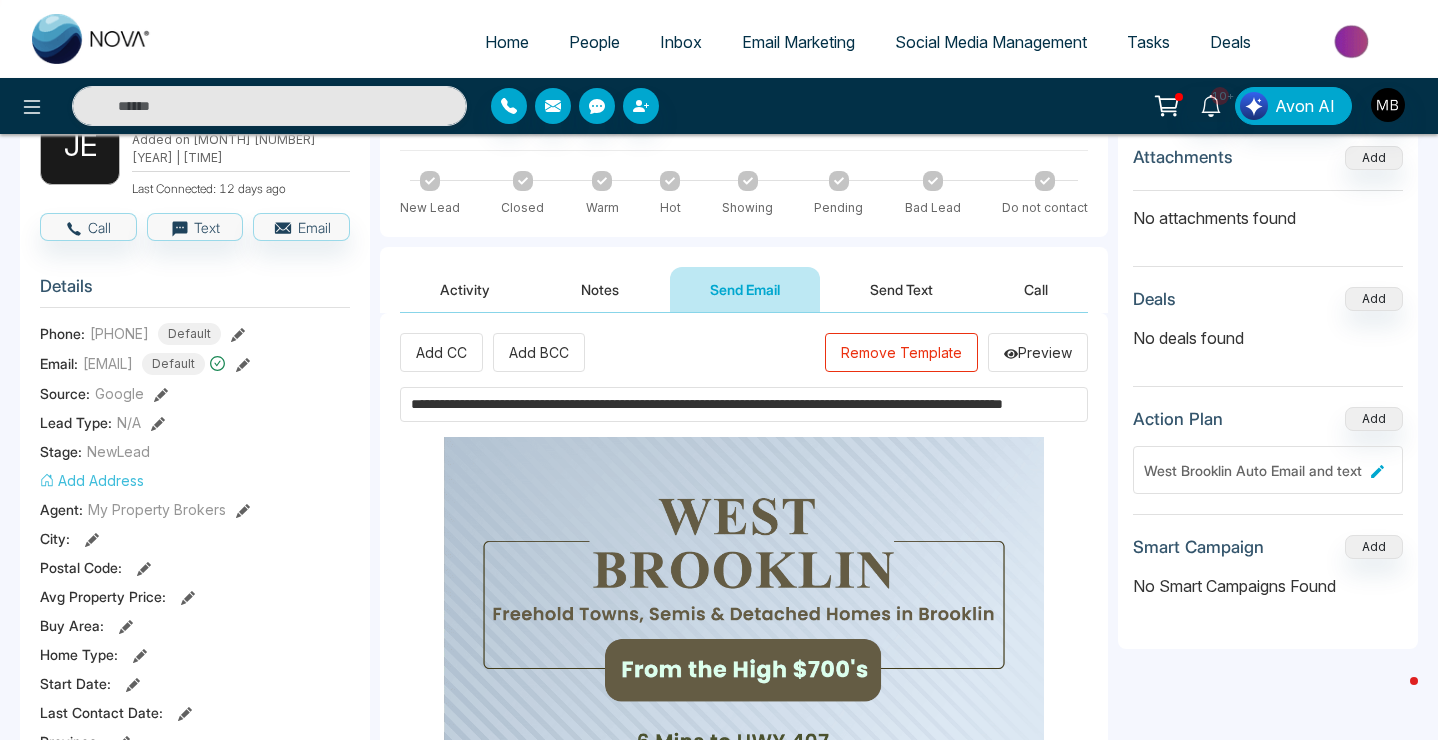 type on "**********" 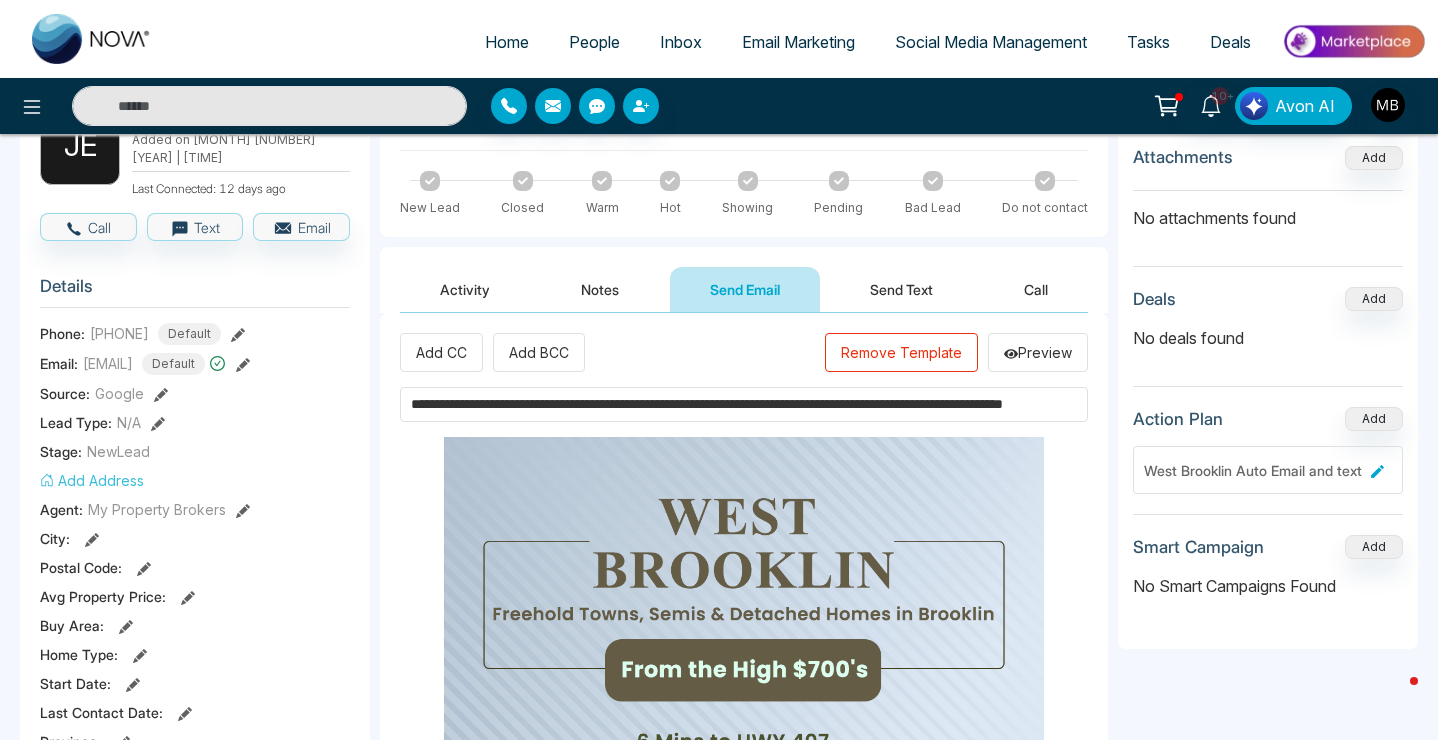 click on "Lead 371 of 2780 Attachments Add No attachments found Deals Add No deals found Action Plan Add West Brooklin Auto Email and text Smart Campaign Add No Smart Campaigns Found" at bounding box center [1268, 778] 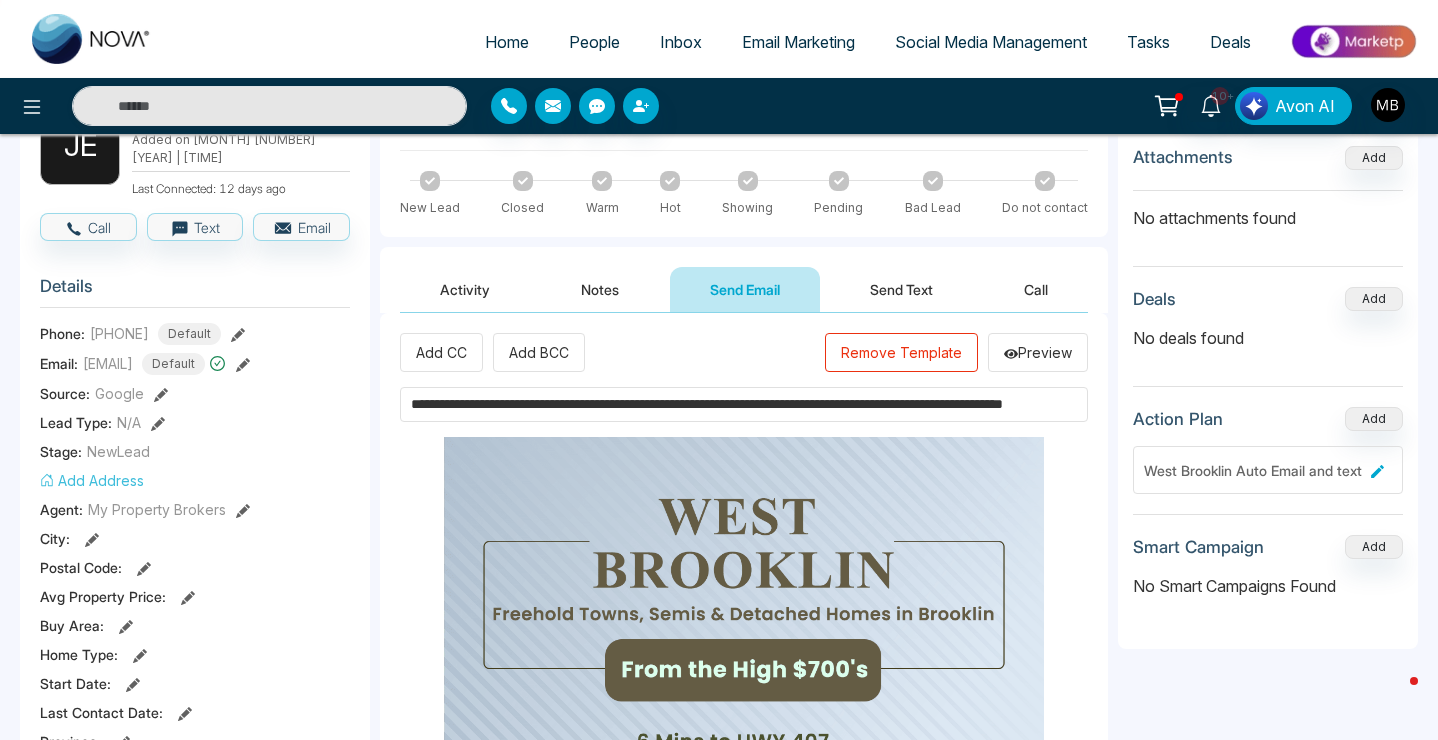 scroll, scrollTop: 0, scrollLeft: 0, axis: both 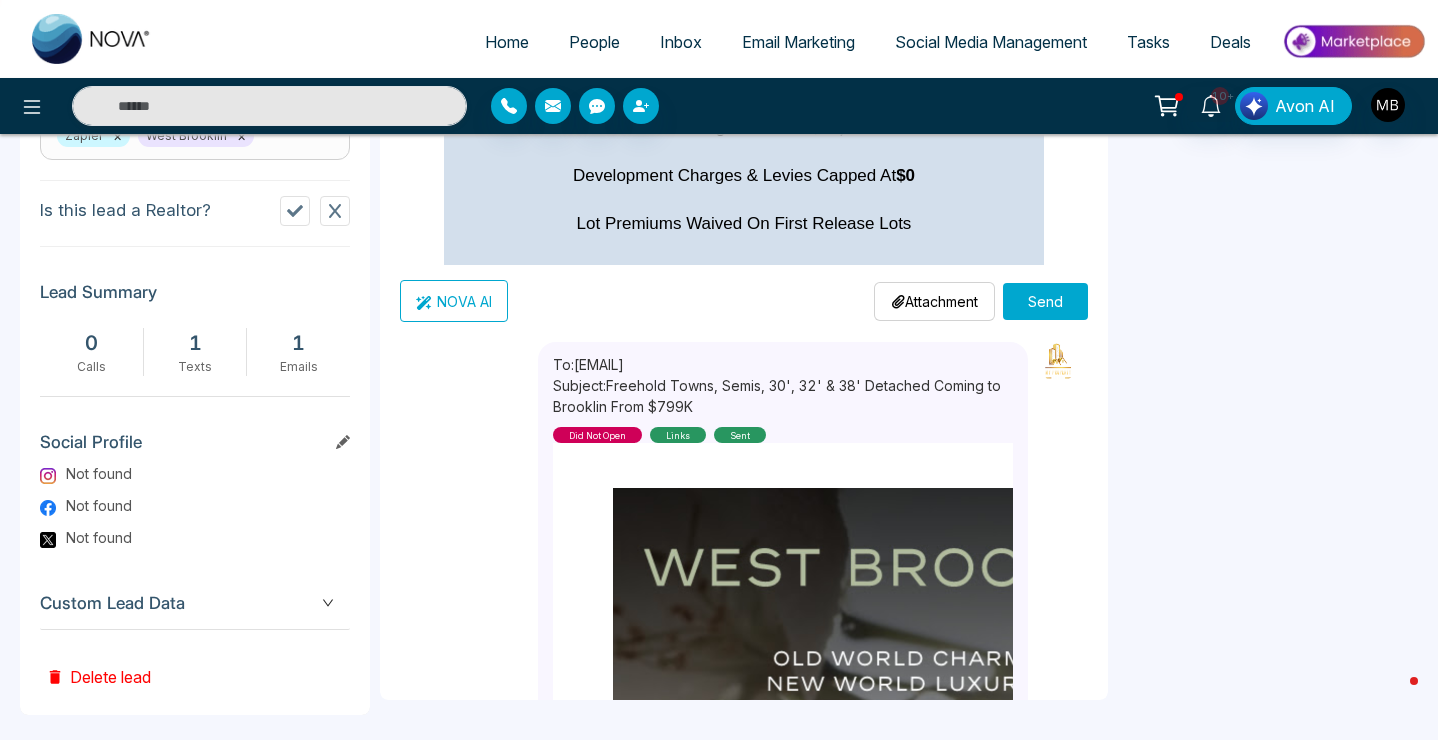 click on "Send" at bounding box center (1045, 301) 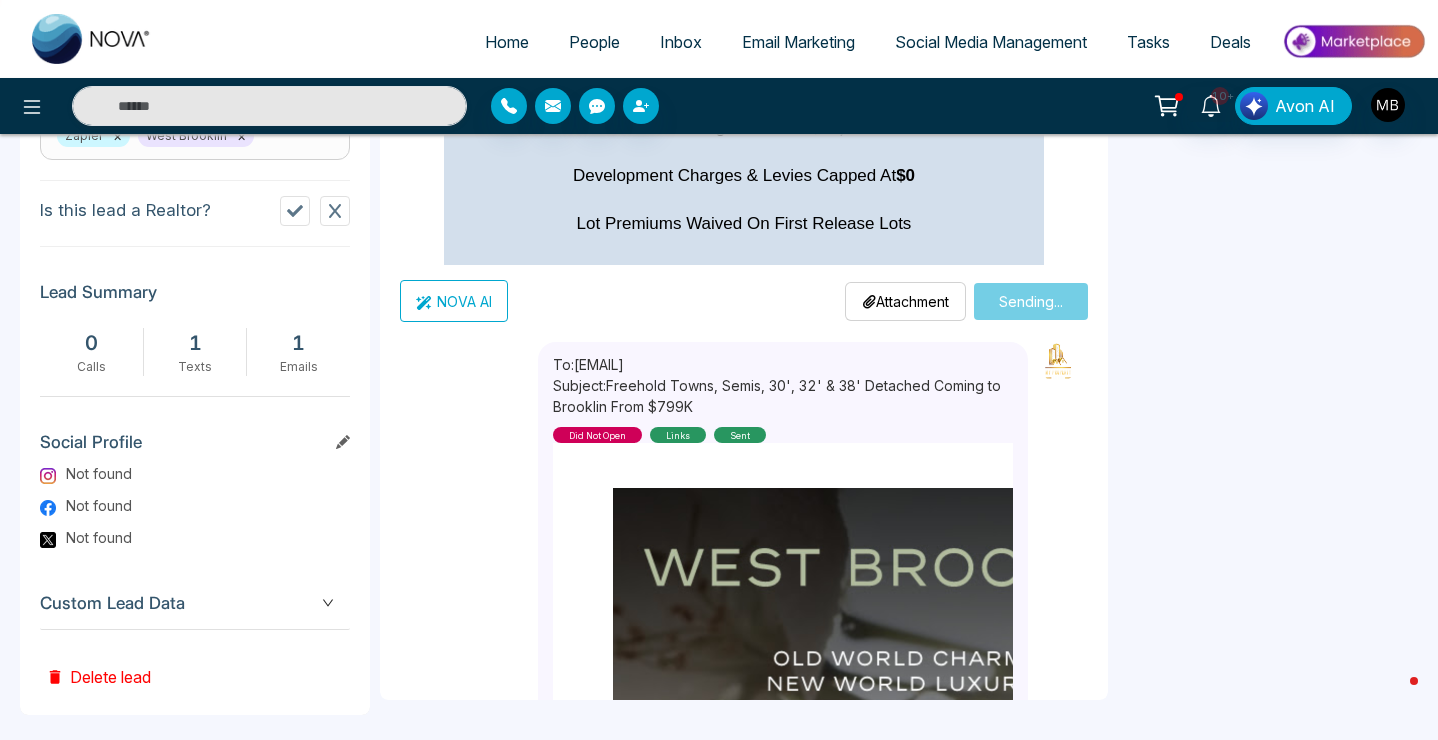 type 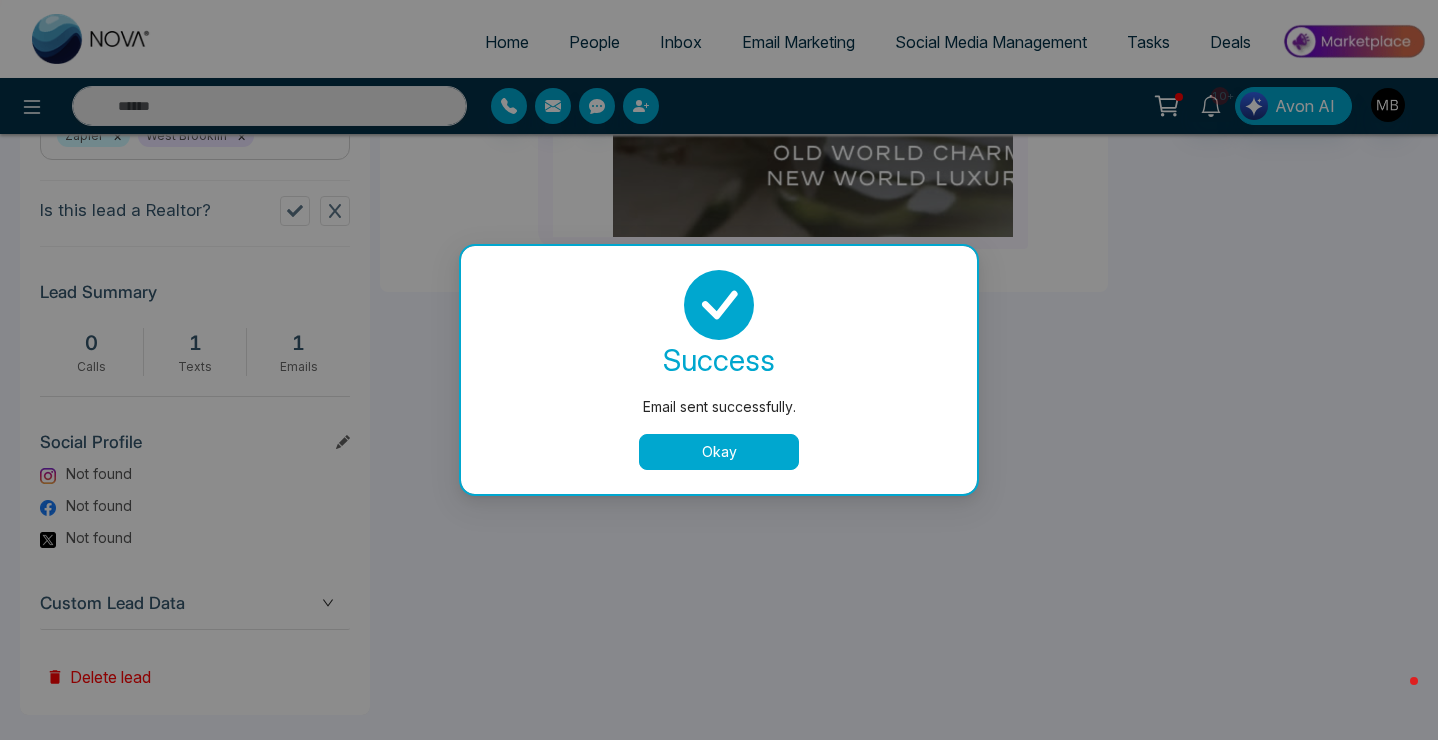 click on "Okay" at bounding box center (719, 452) 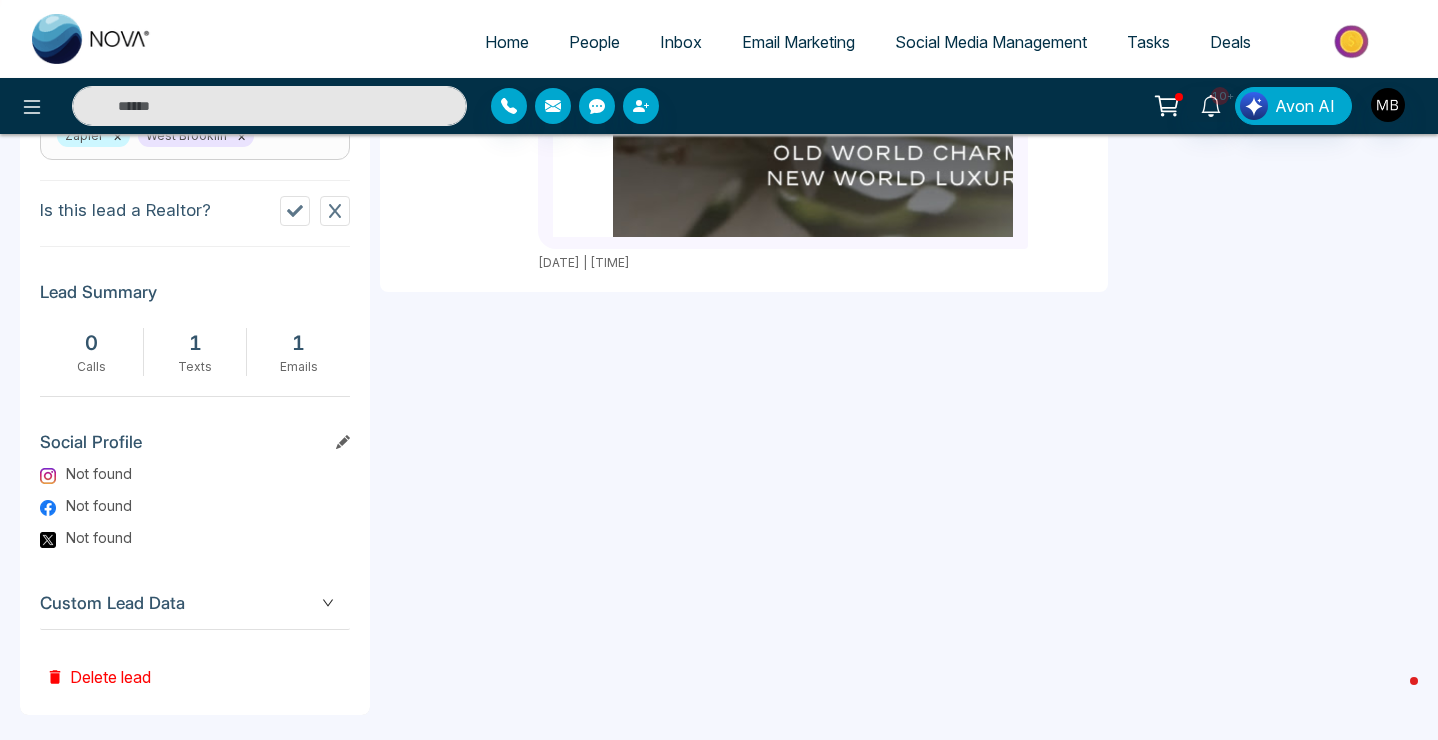 click at bounding box center [269, 106] 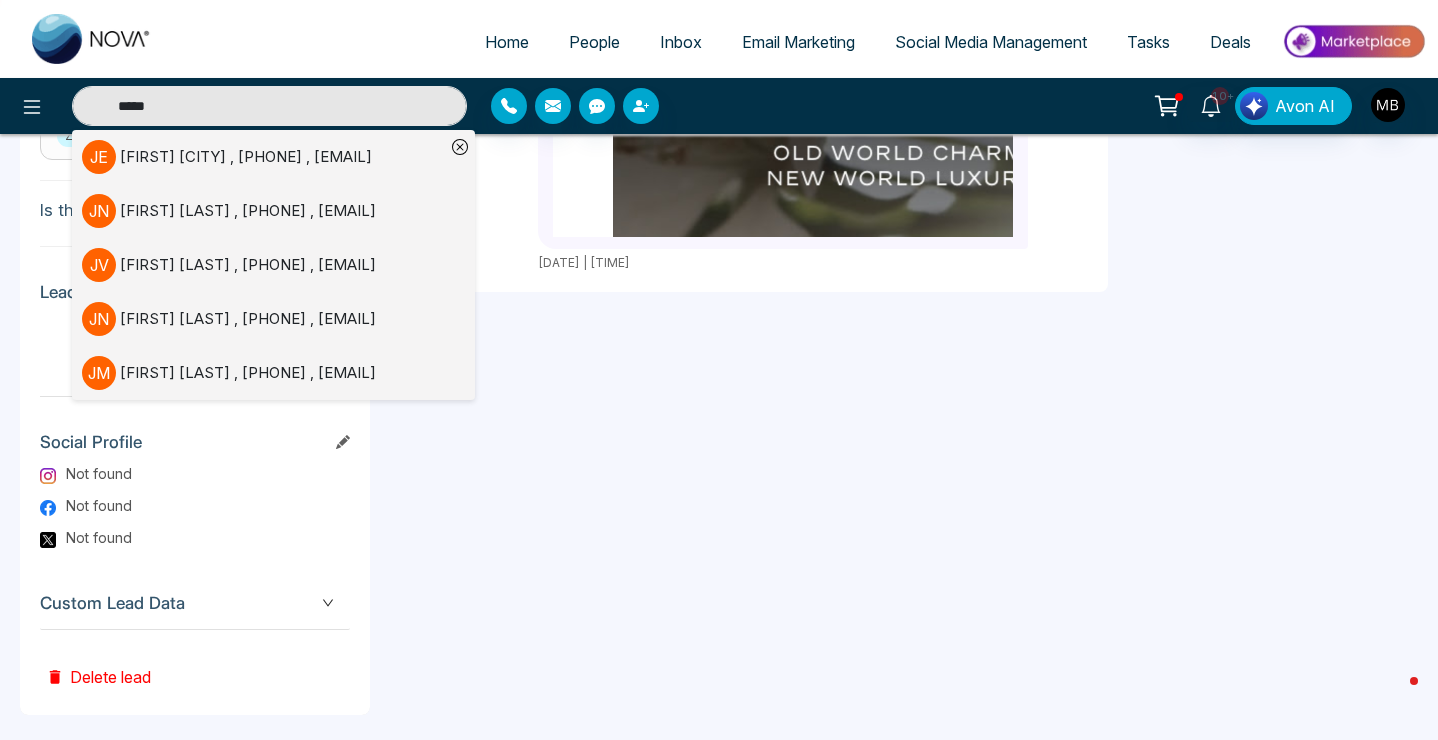type on "*****" 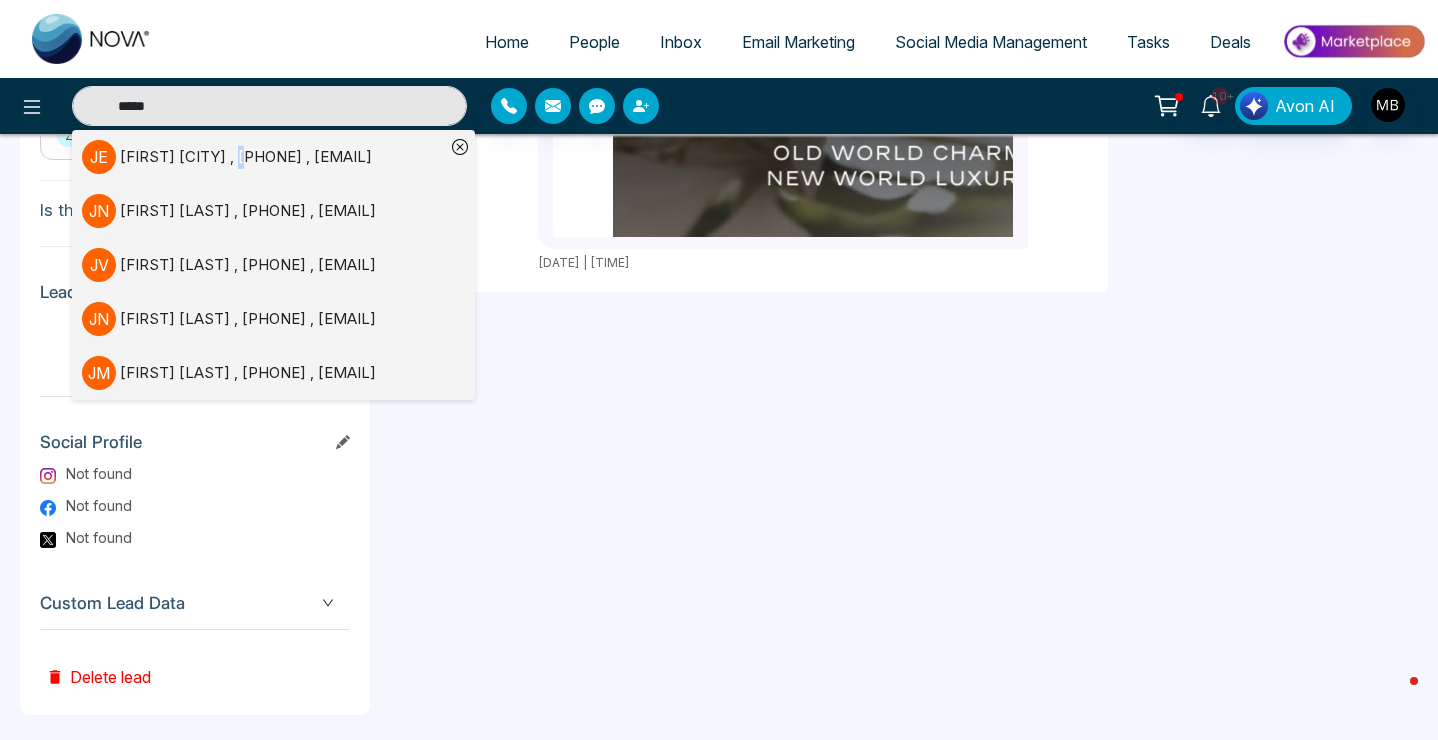 click on "[FIRST] [LAST] , [PHONE] , [EMAIL]" at bounding box center [246, 157] 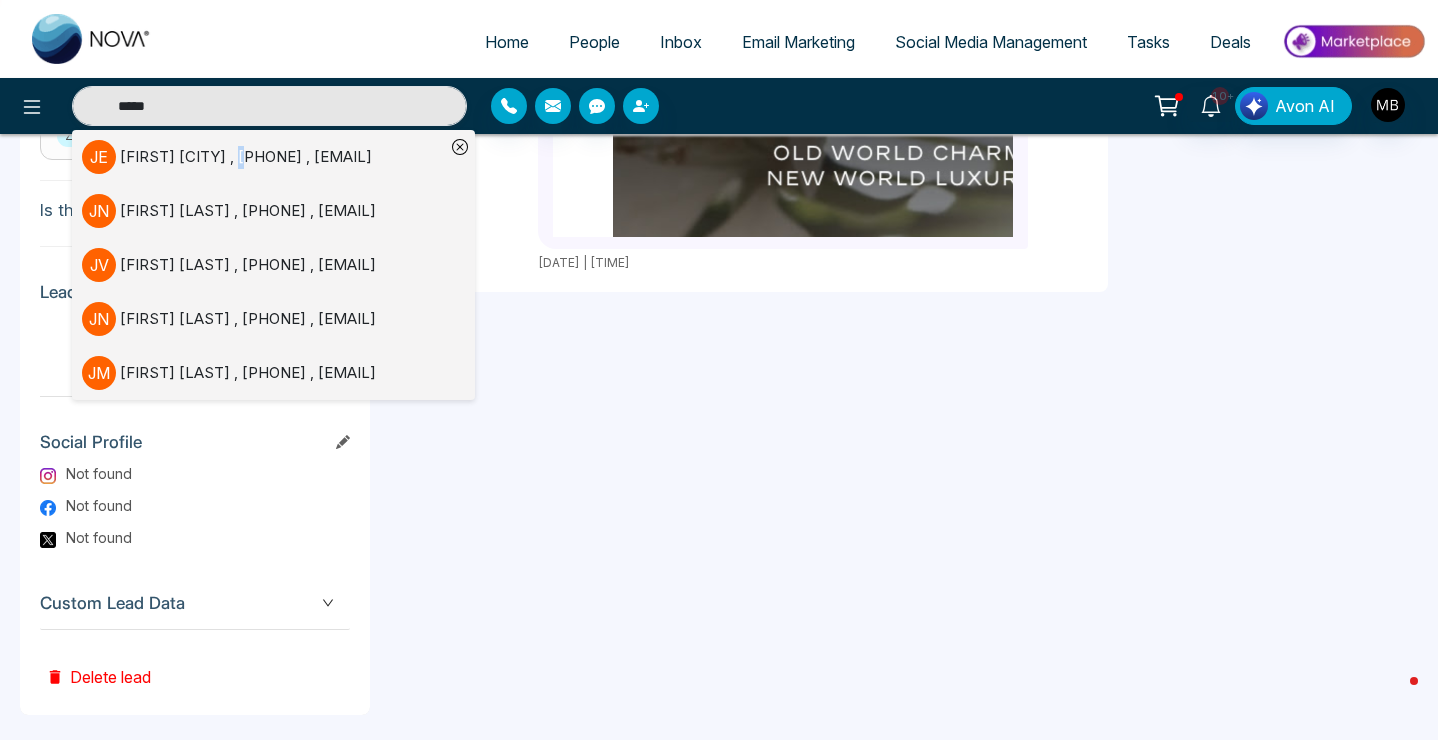 type 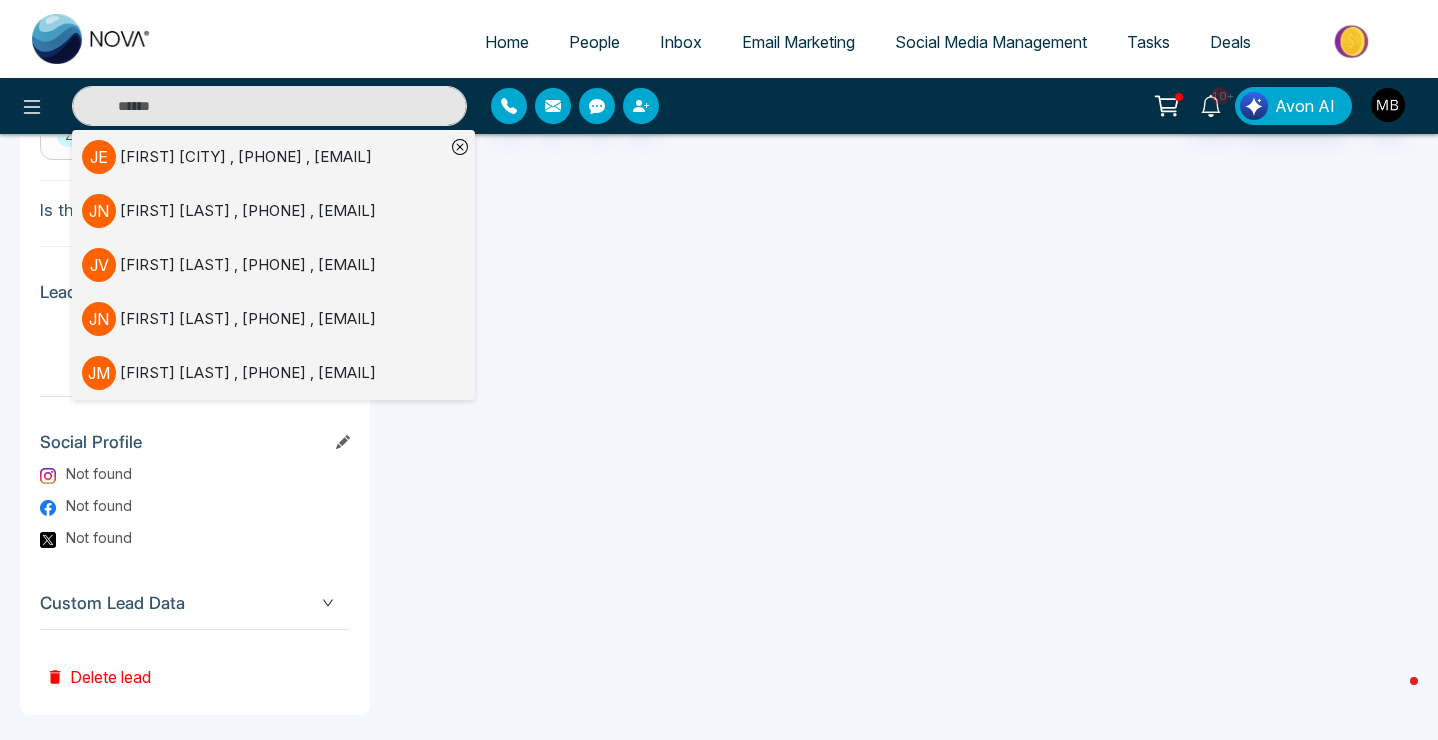 scroll, scrollTop: 0, scrollLeft: 0, axis: both 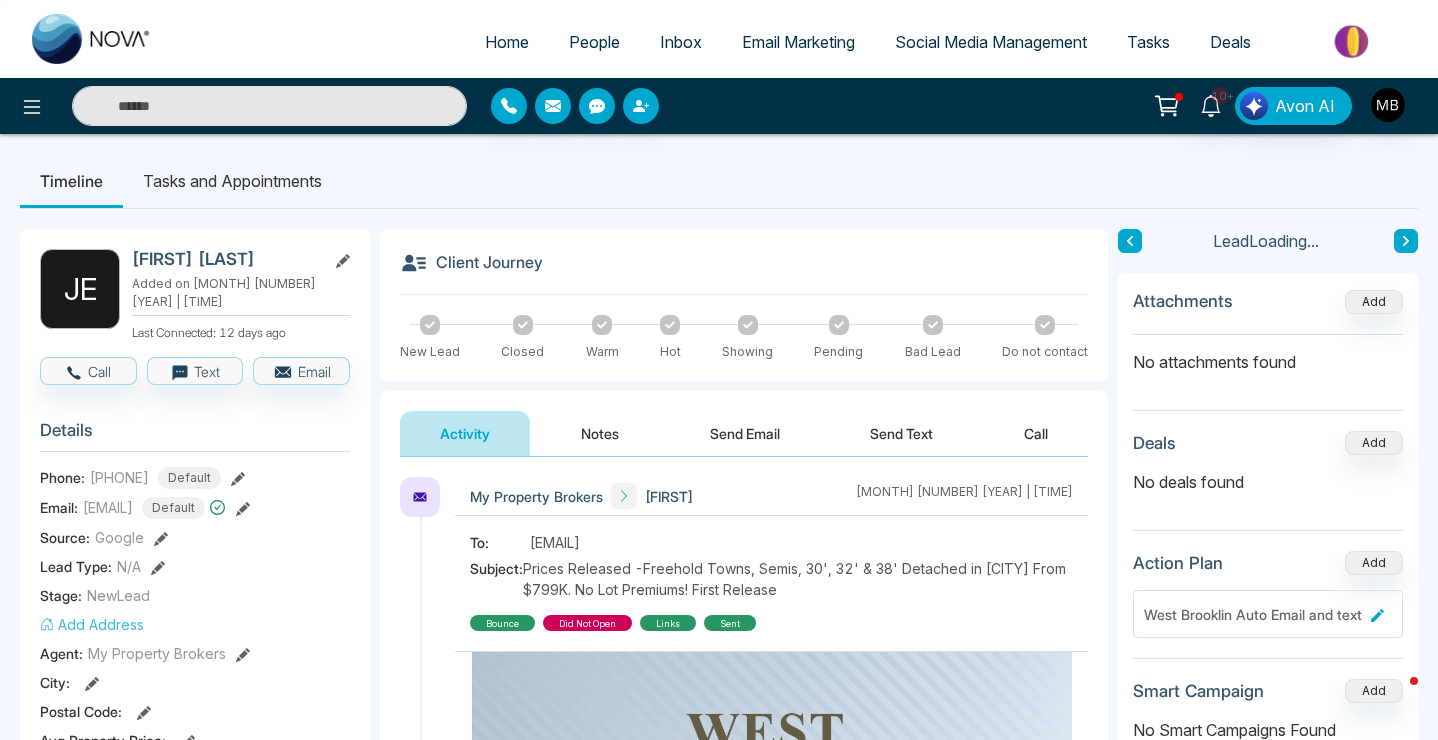 click on "Notes" at bounding box center [600, 433] 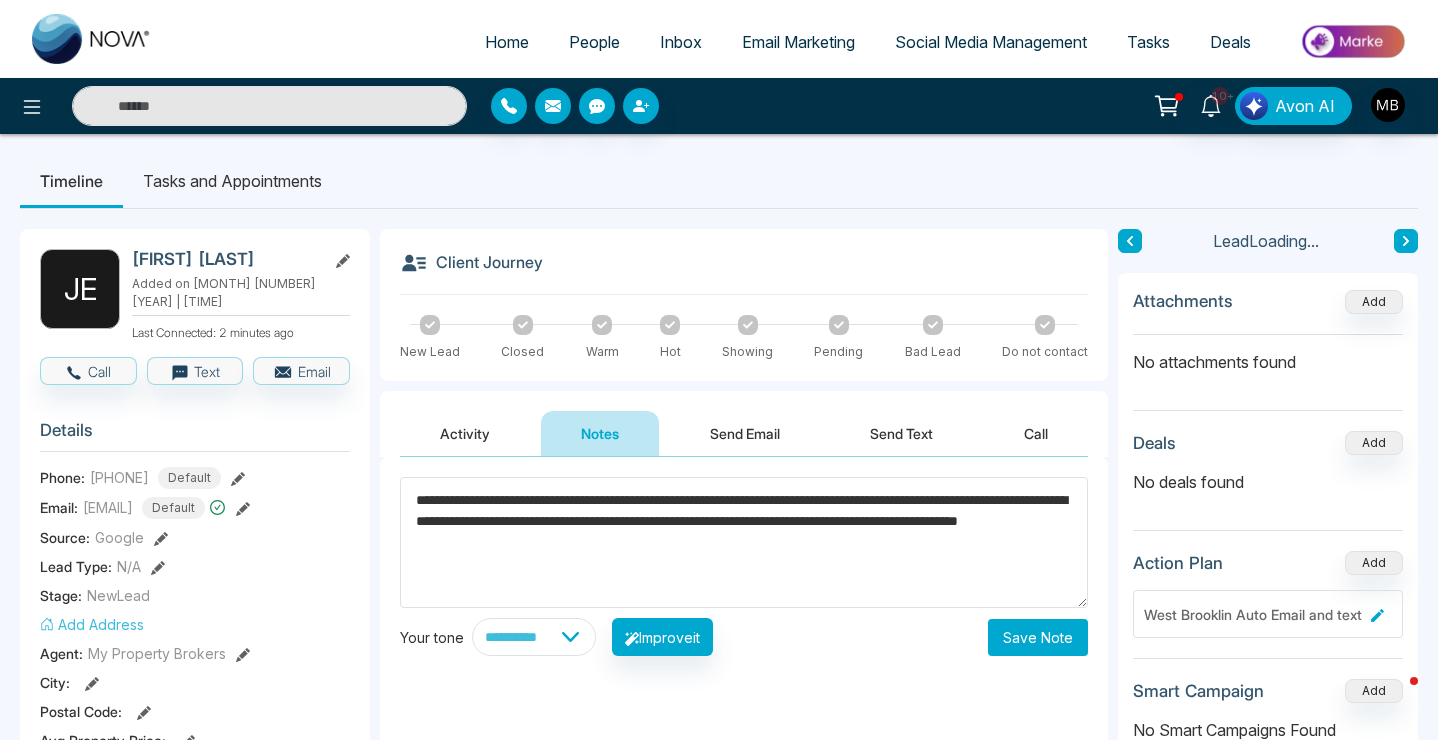 type on "**********" 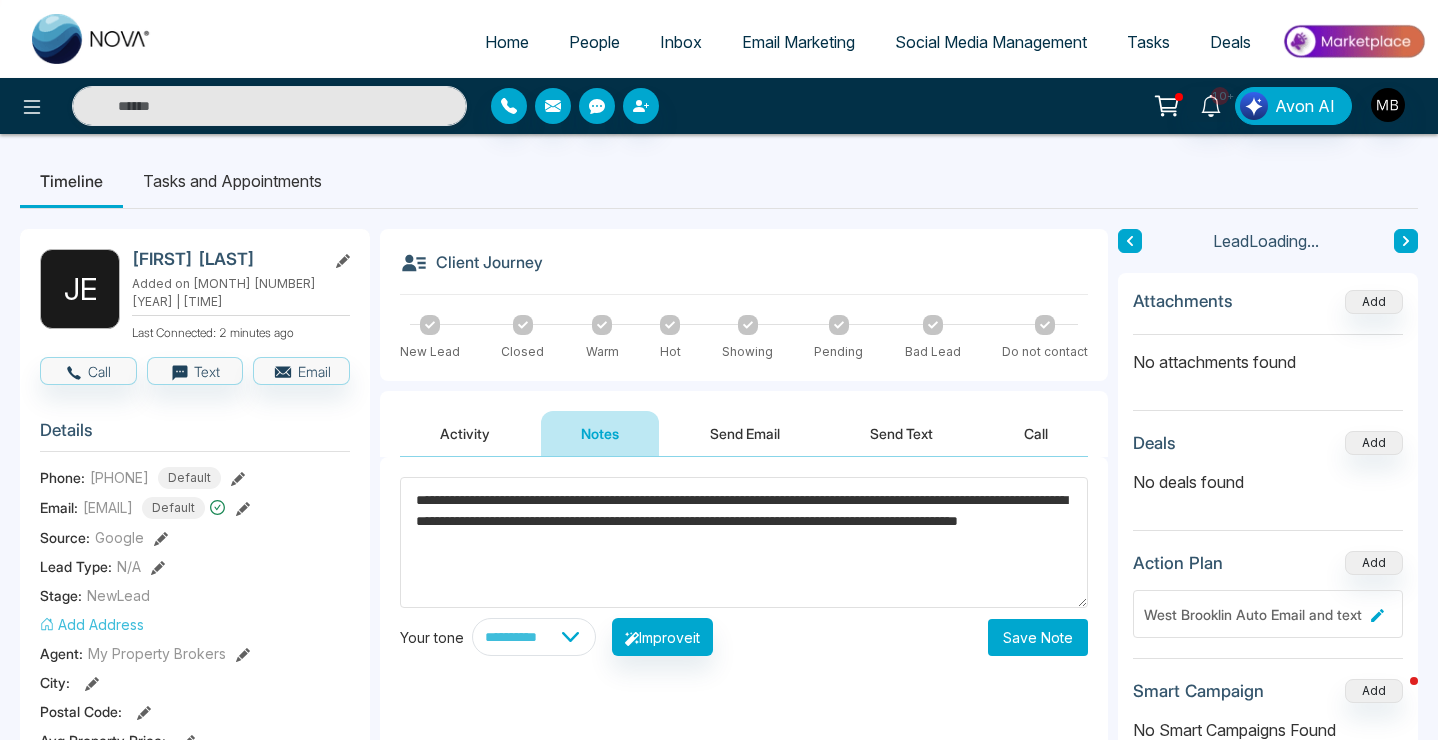 click on "**********" at bounding box center (744, 657) 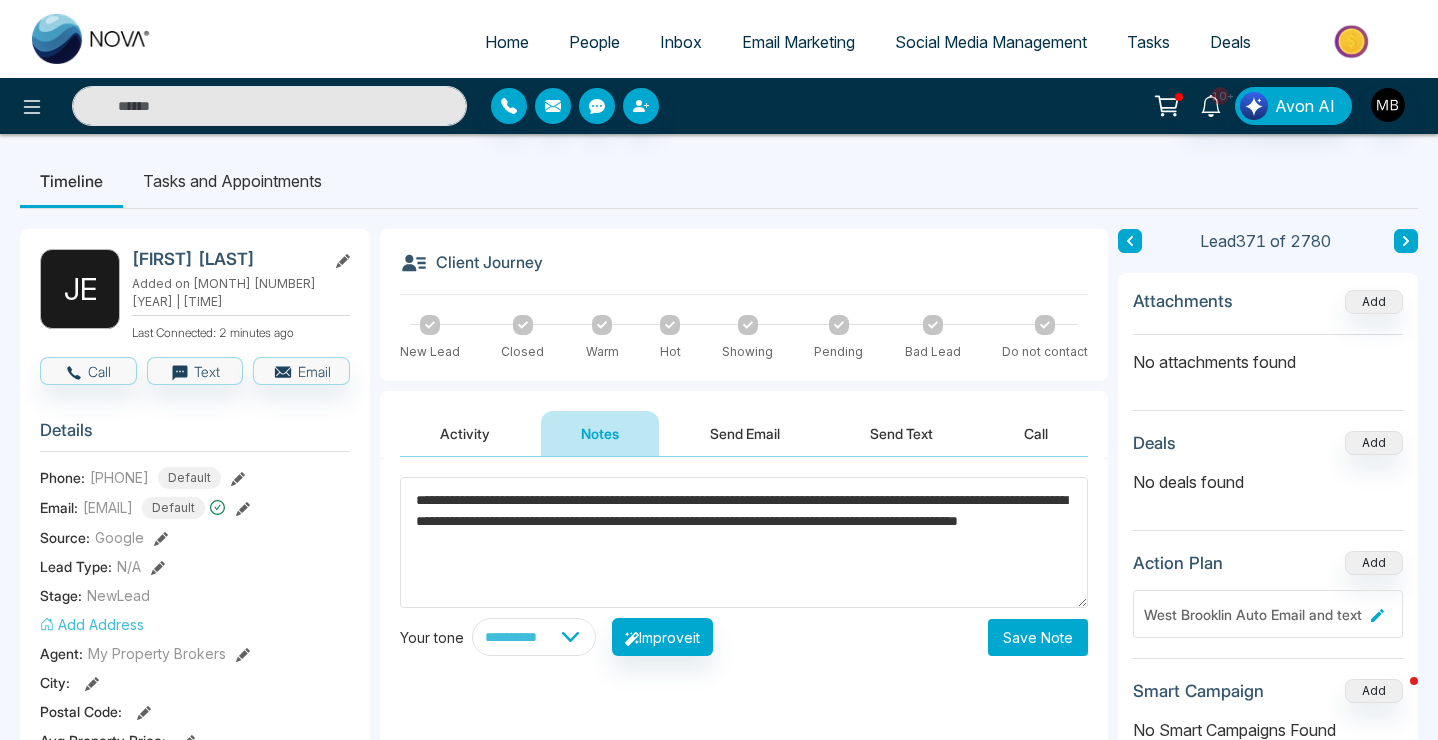 click on "Save Note" at bounding box center (1038, 637) 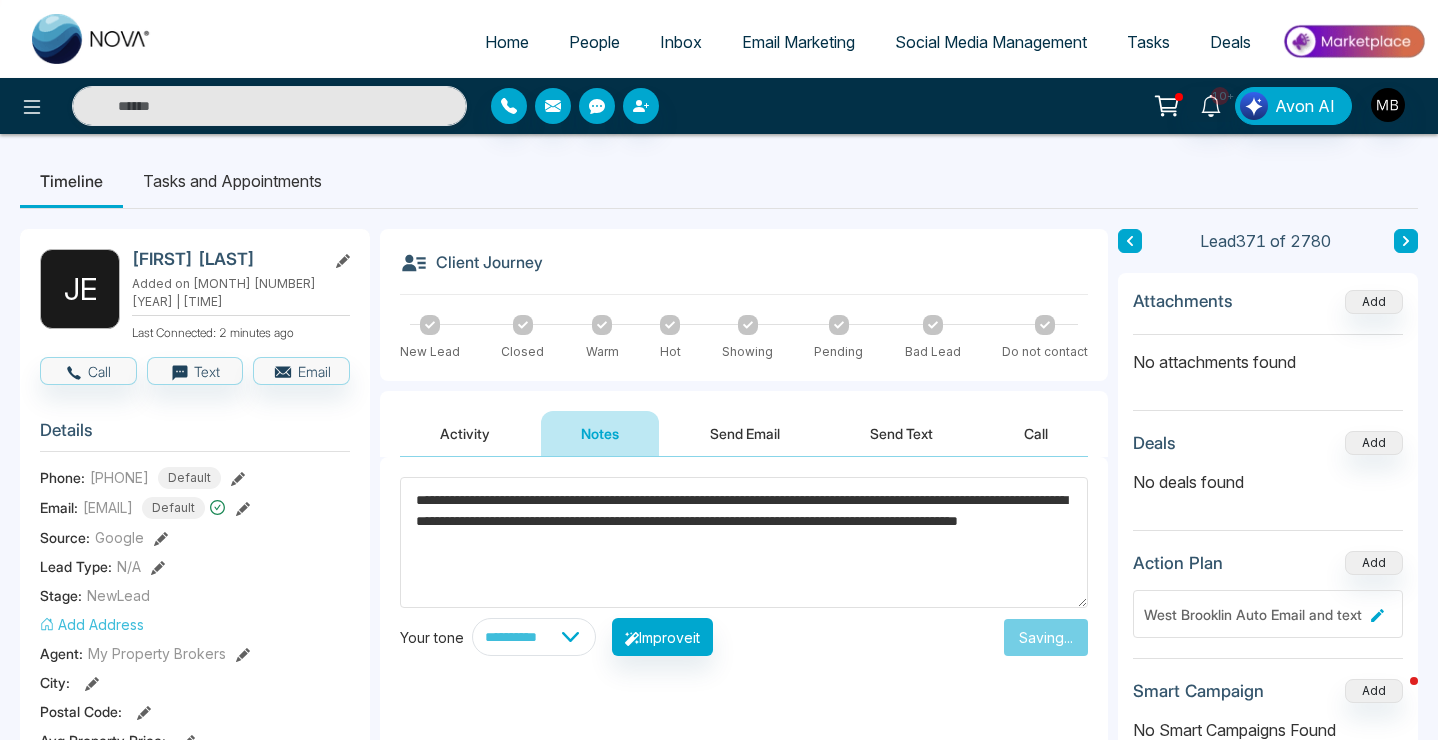 type 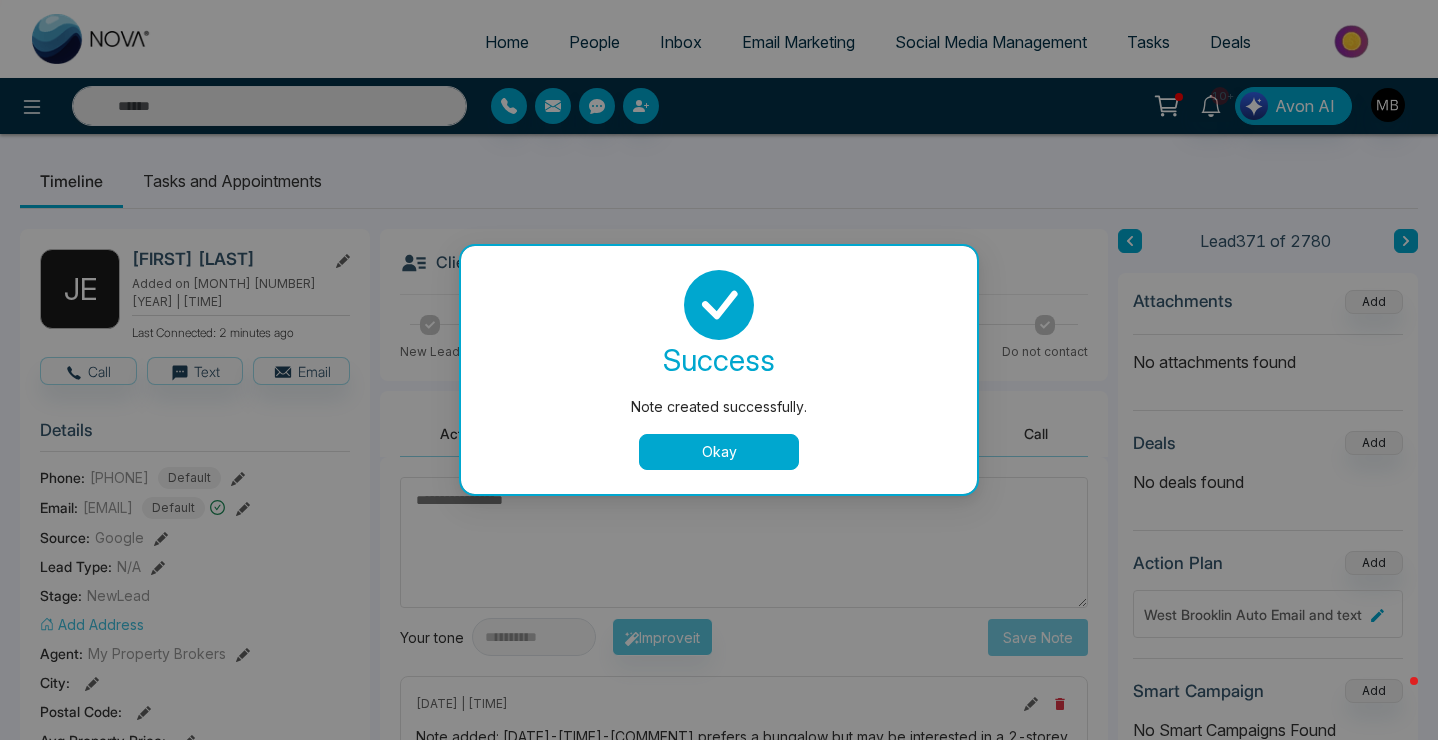 click on "Okay" at bounding box center (719, 452) 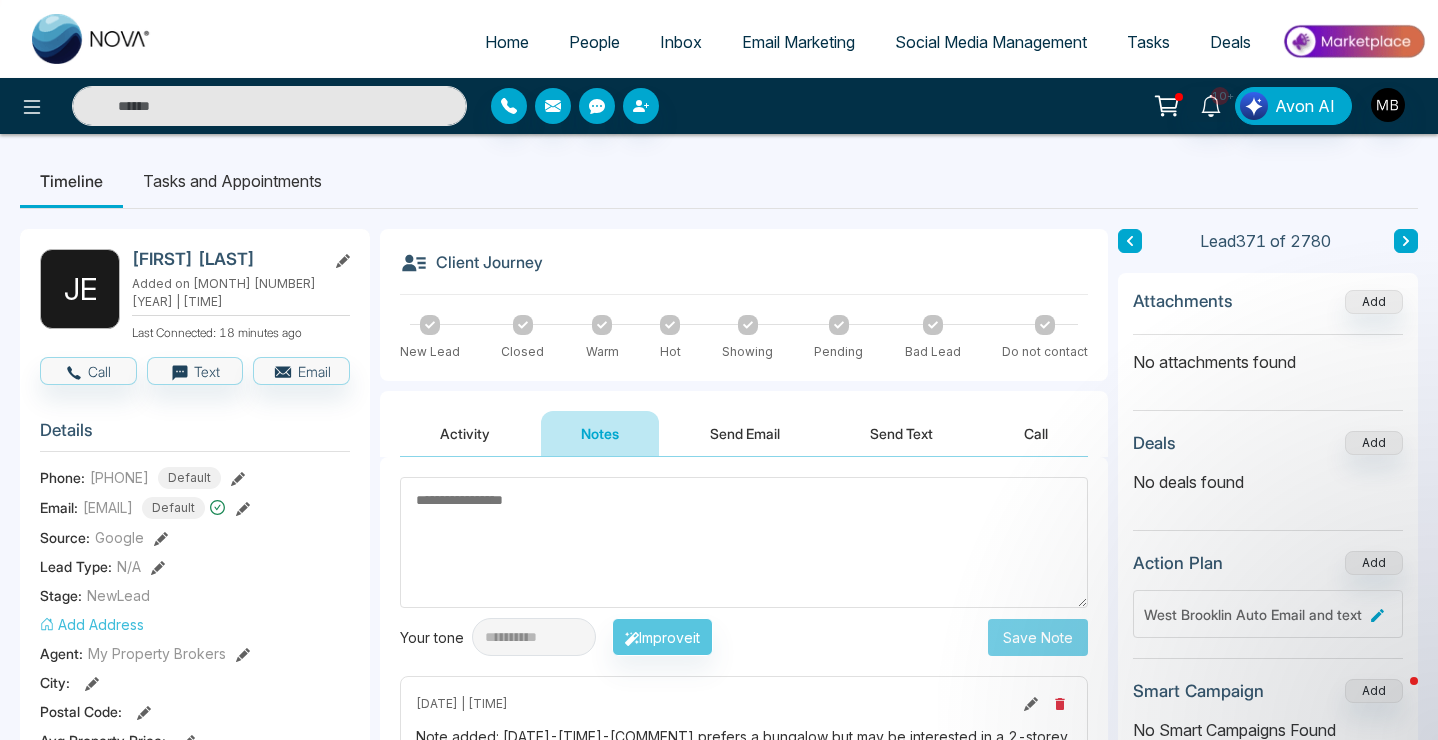 click at bounding box center [269, 106] 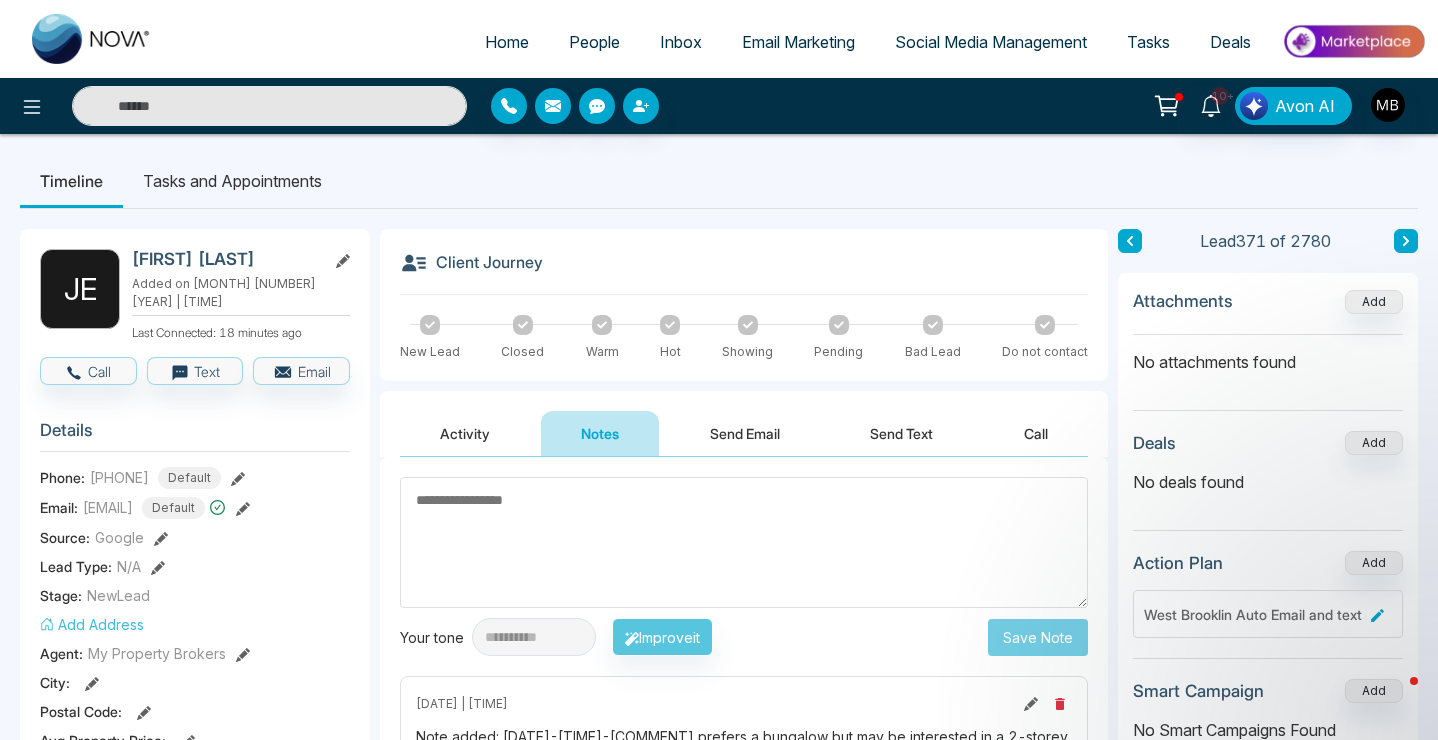 paste on "**********" 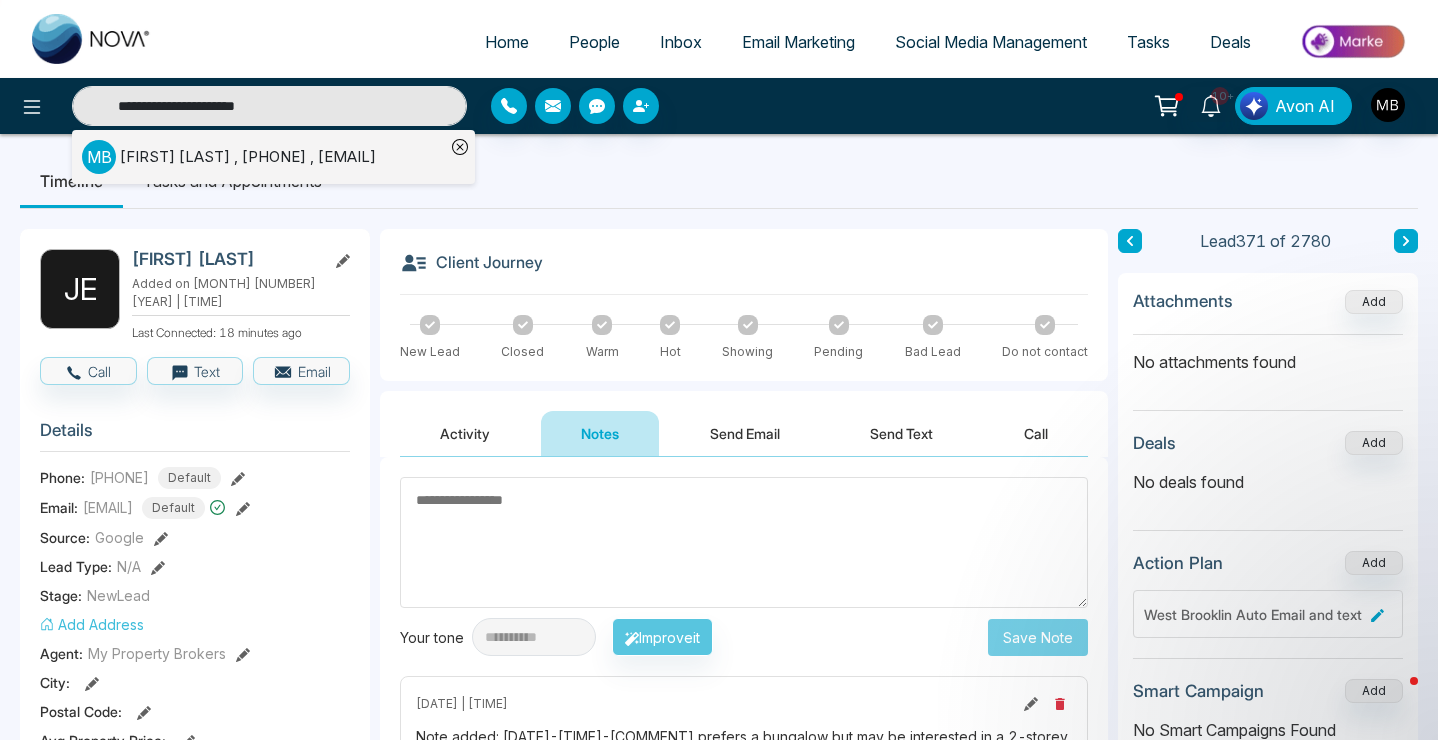 type on "**********" 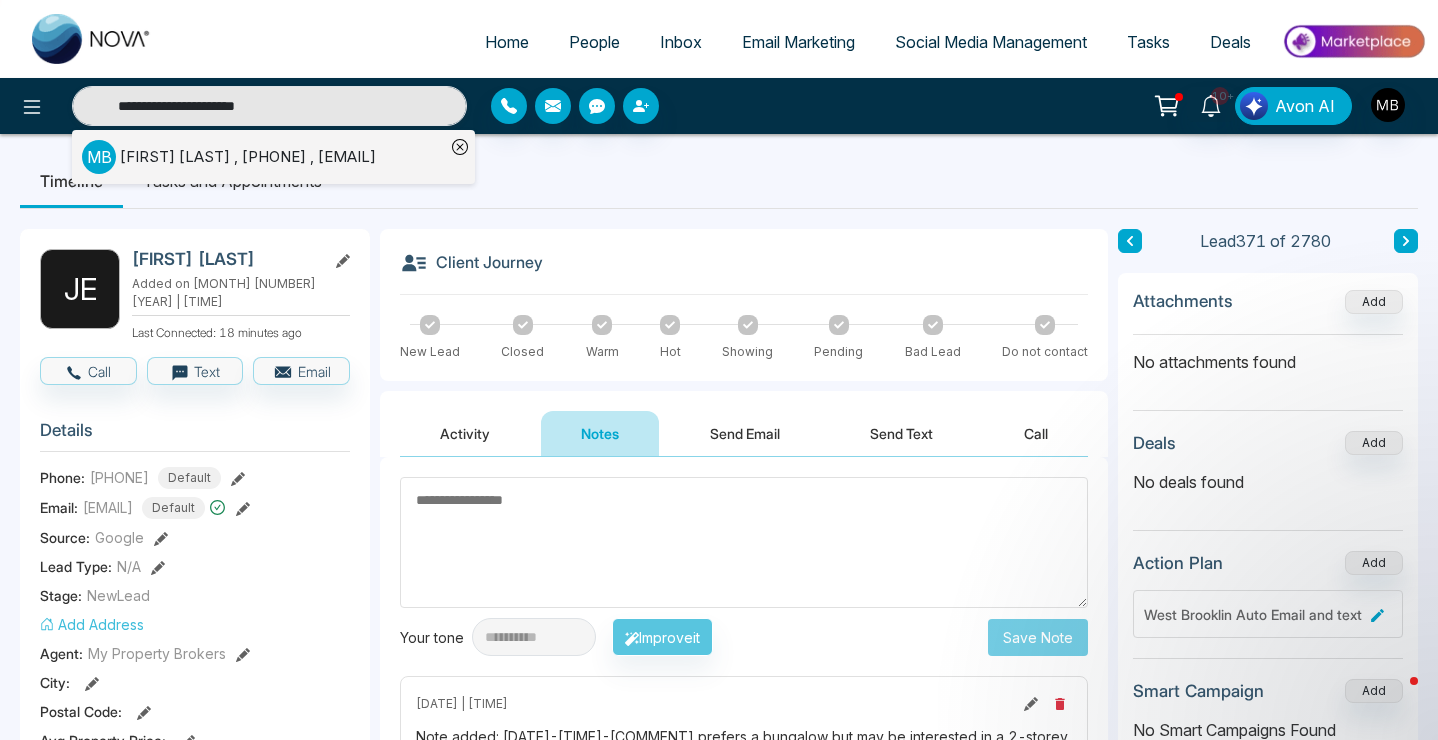 click on "[FIRST] [LAST] , [PHONE] , [EMAIL]" at bounding box center (248, 157) 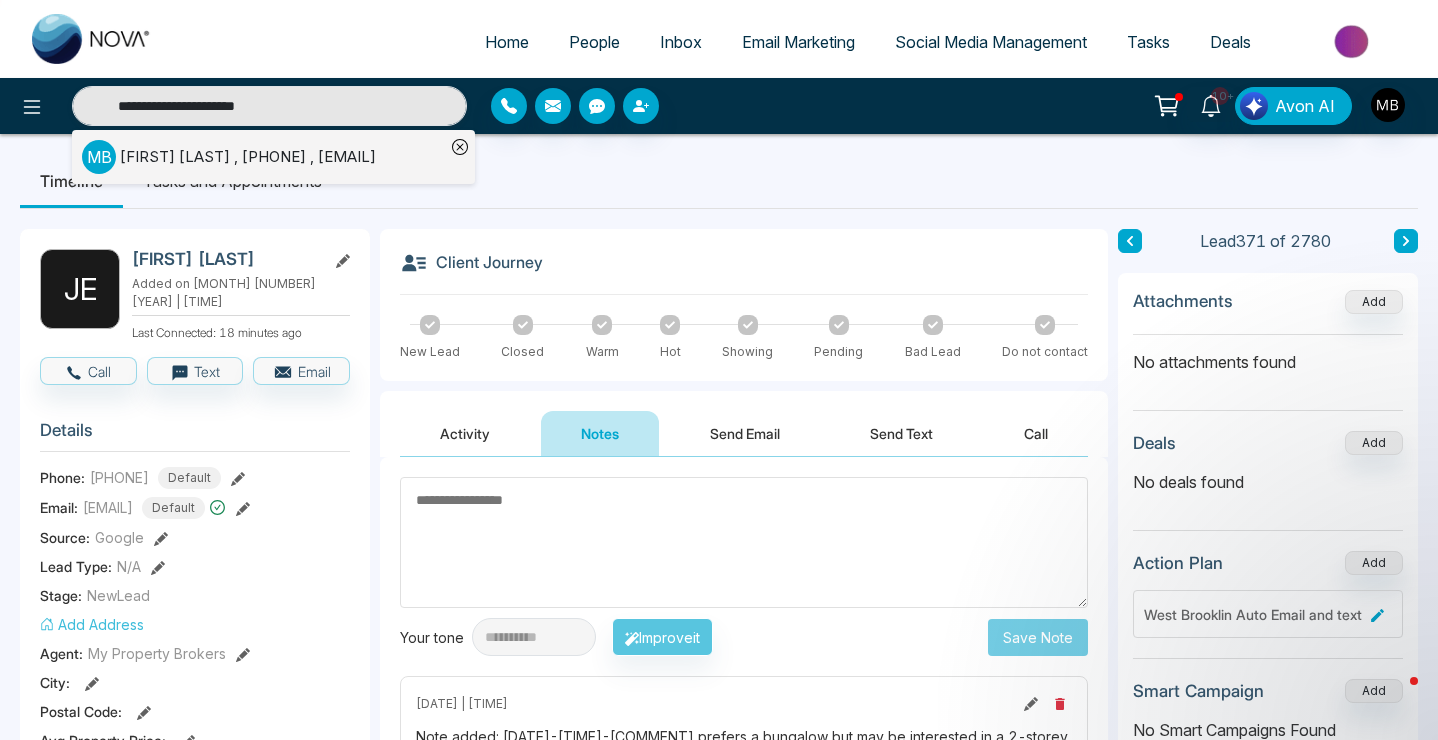 type 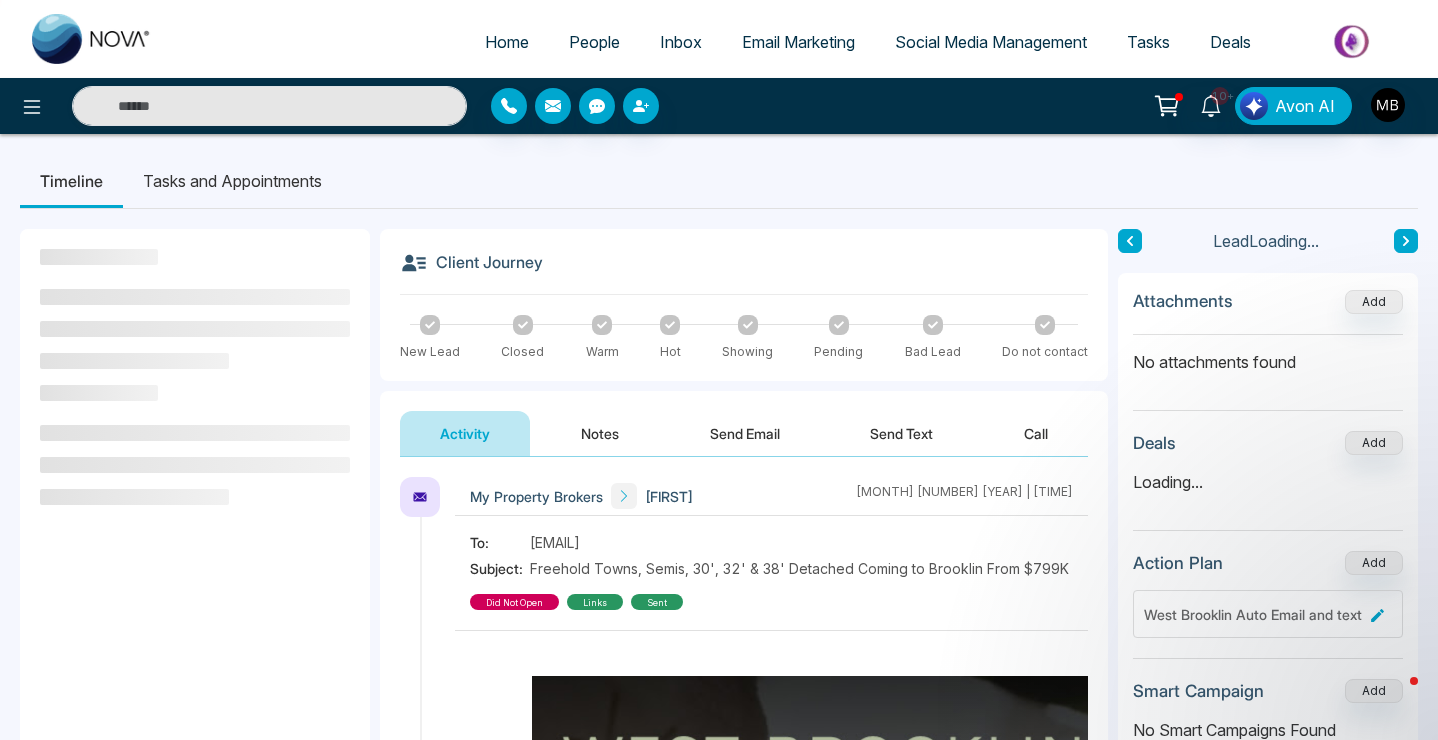 click on "Send Email" at bounding box center [745, 433] 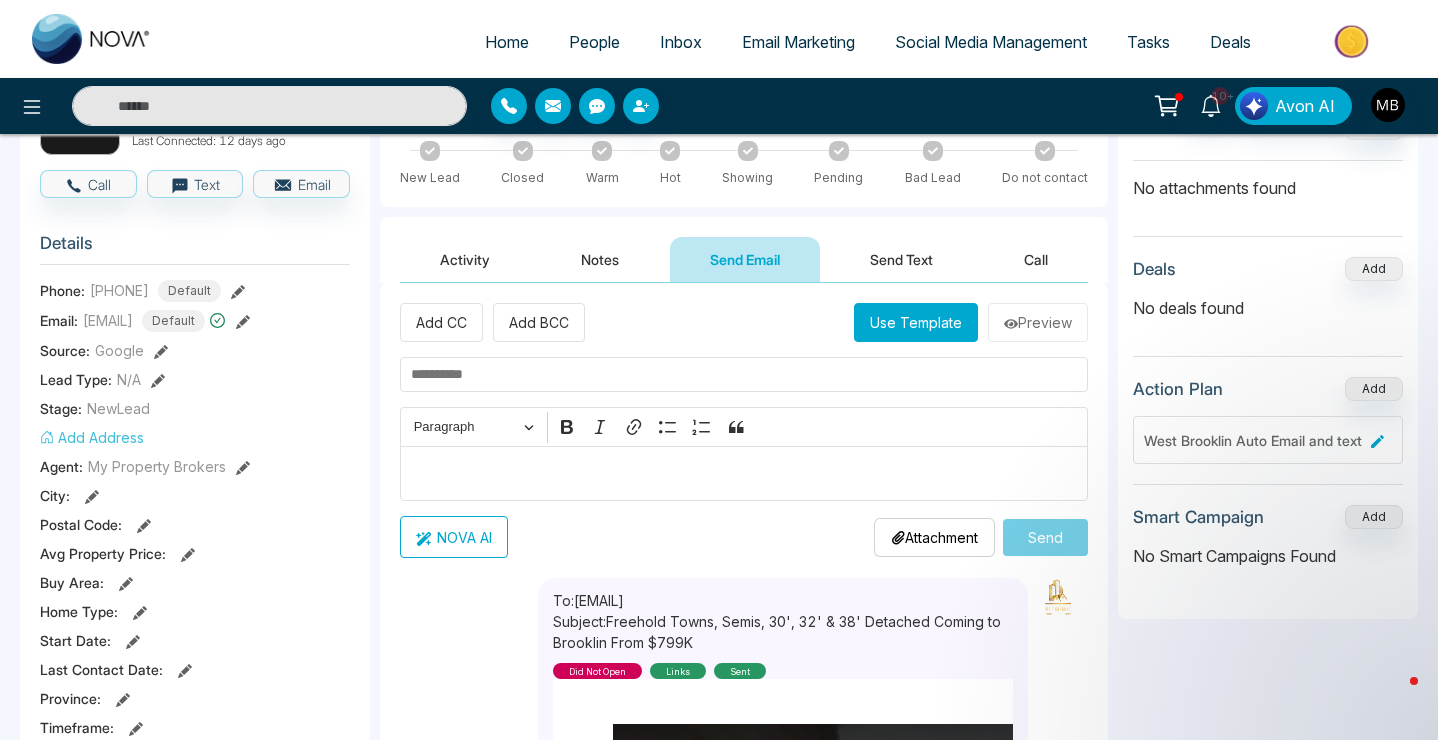 scroll, scrollTop: 185, scrollLeft: 0, axis: vertical 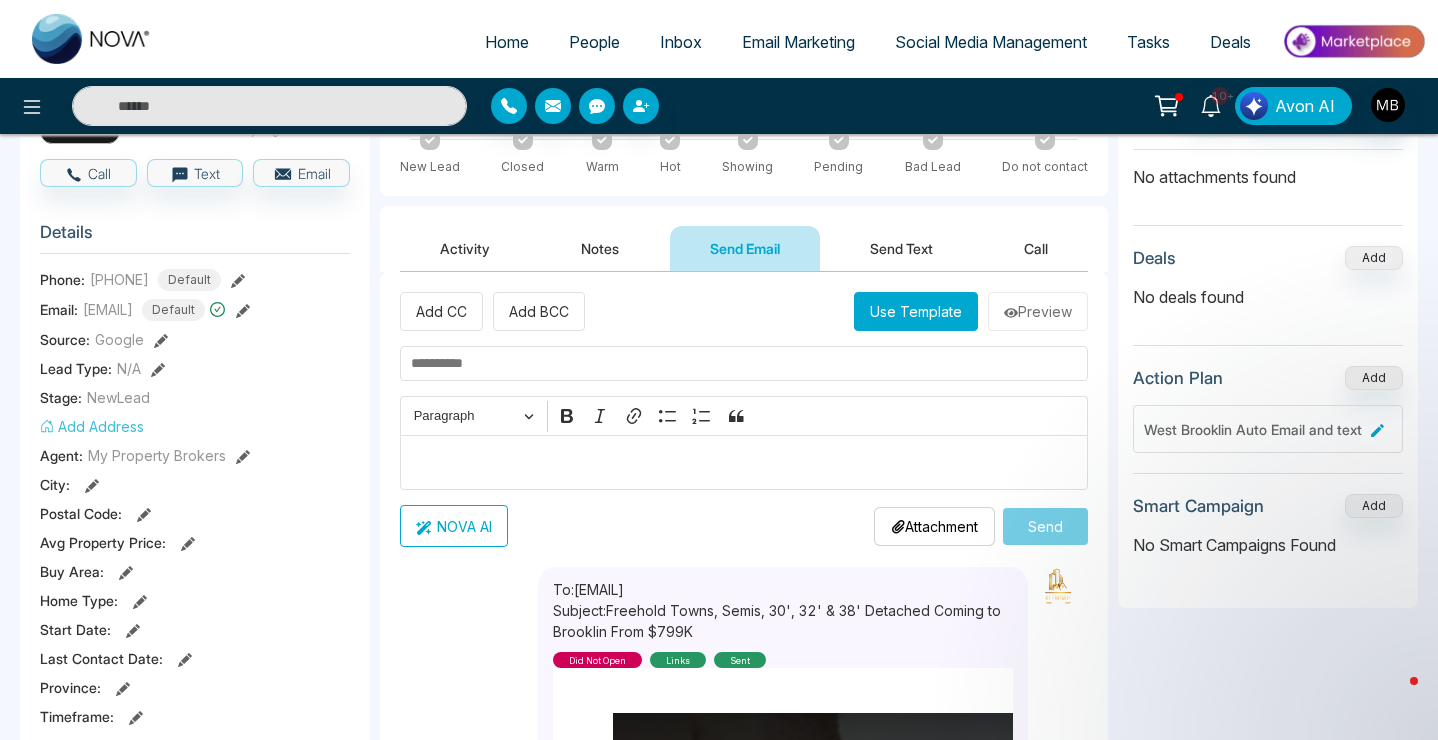 click on "Notes" at bounding box center [600, 248] 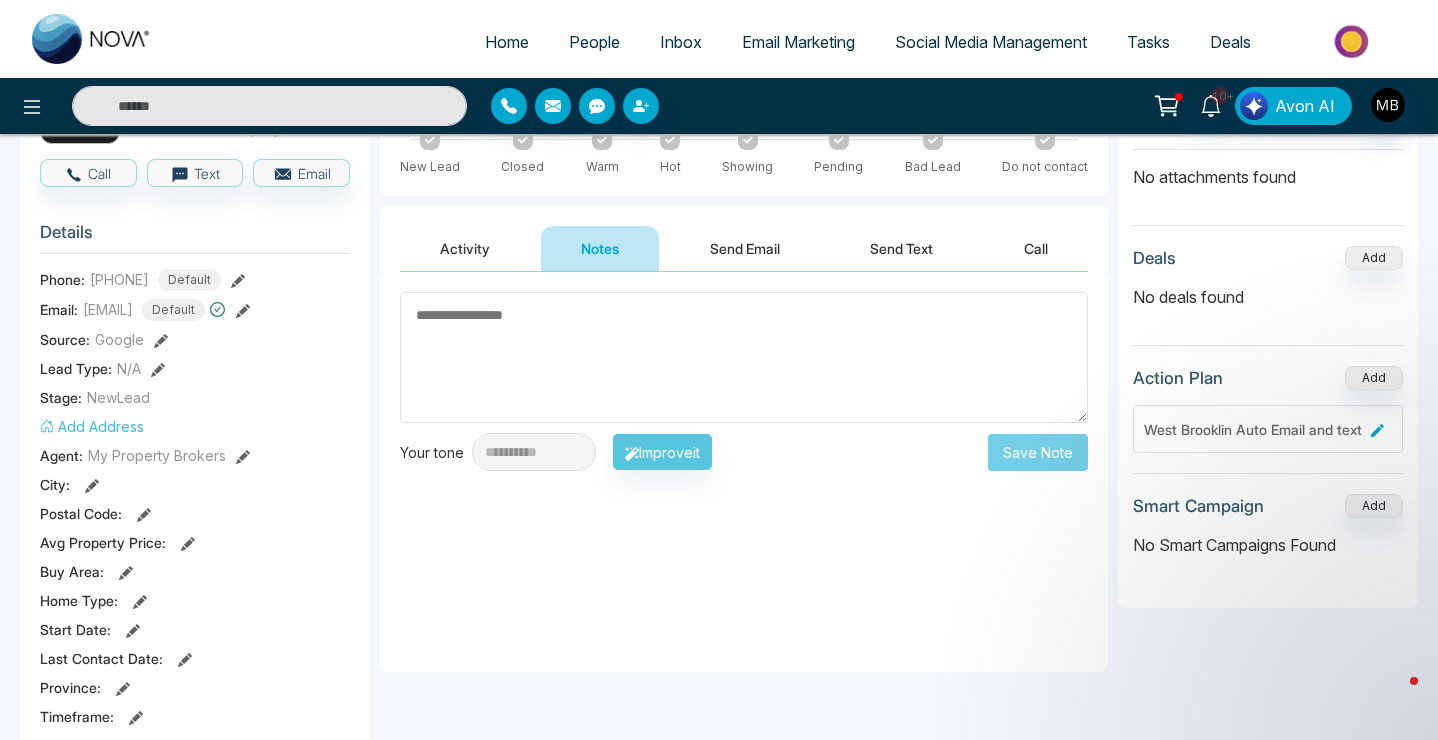 click at bounding box center (744, 357) 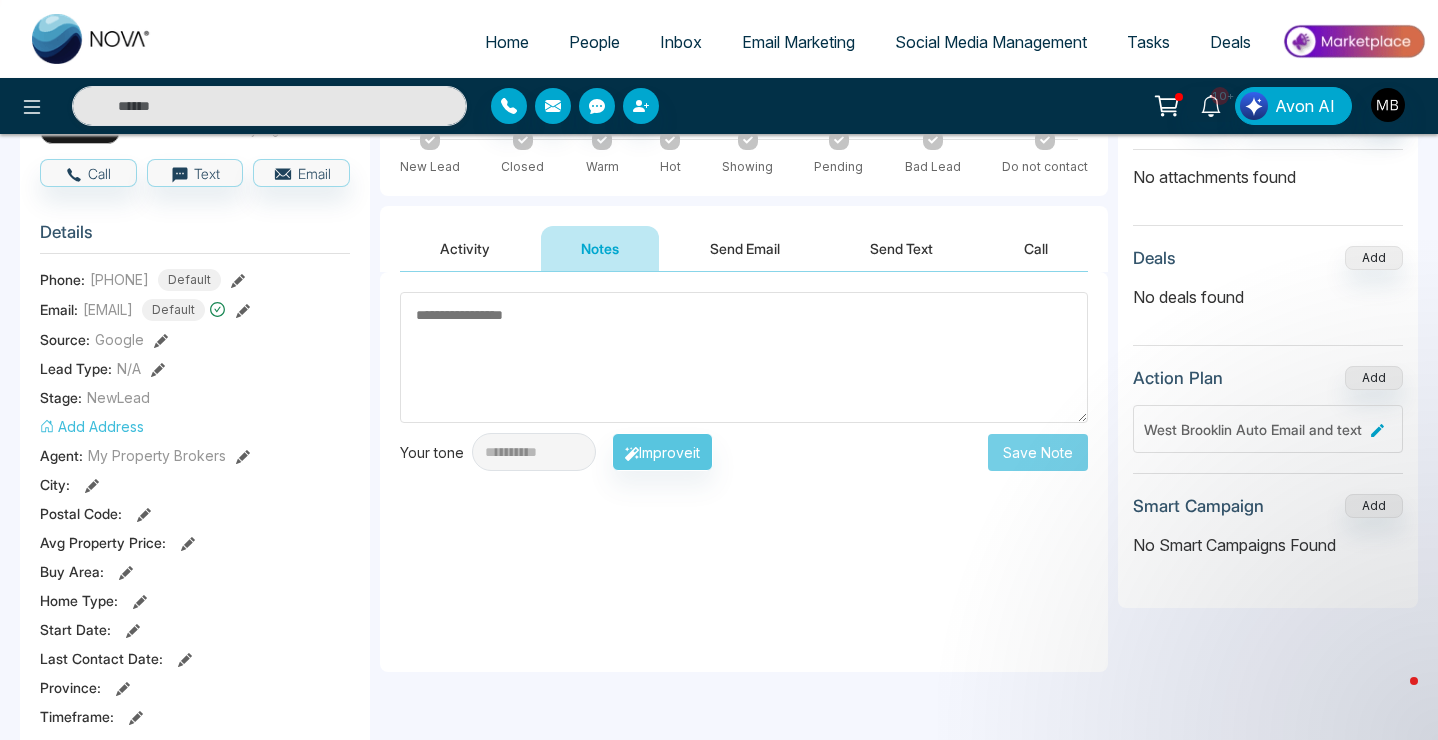 click at bounding box center [744, 357] 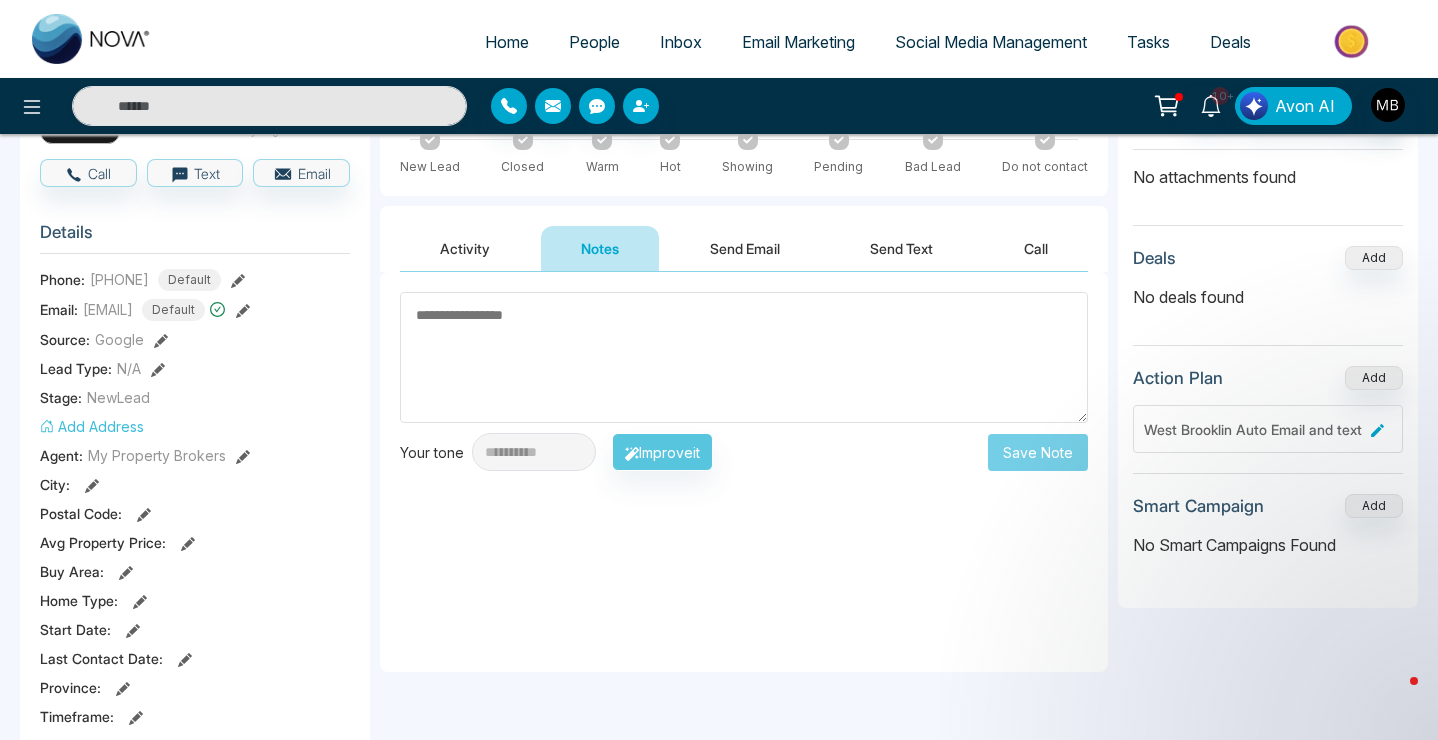 paste on "**********" 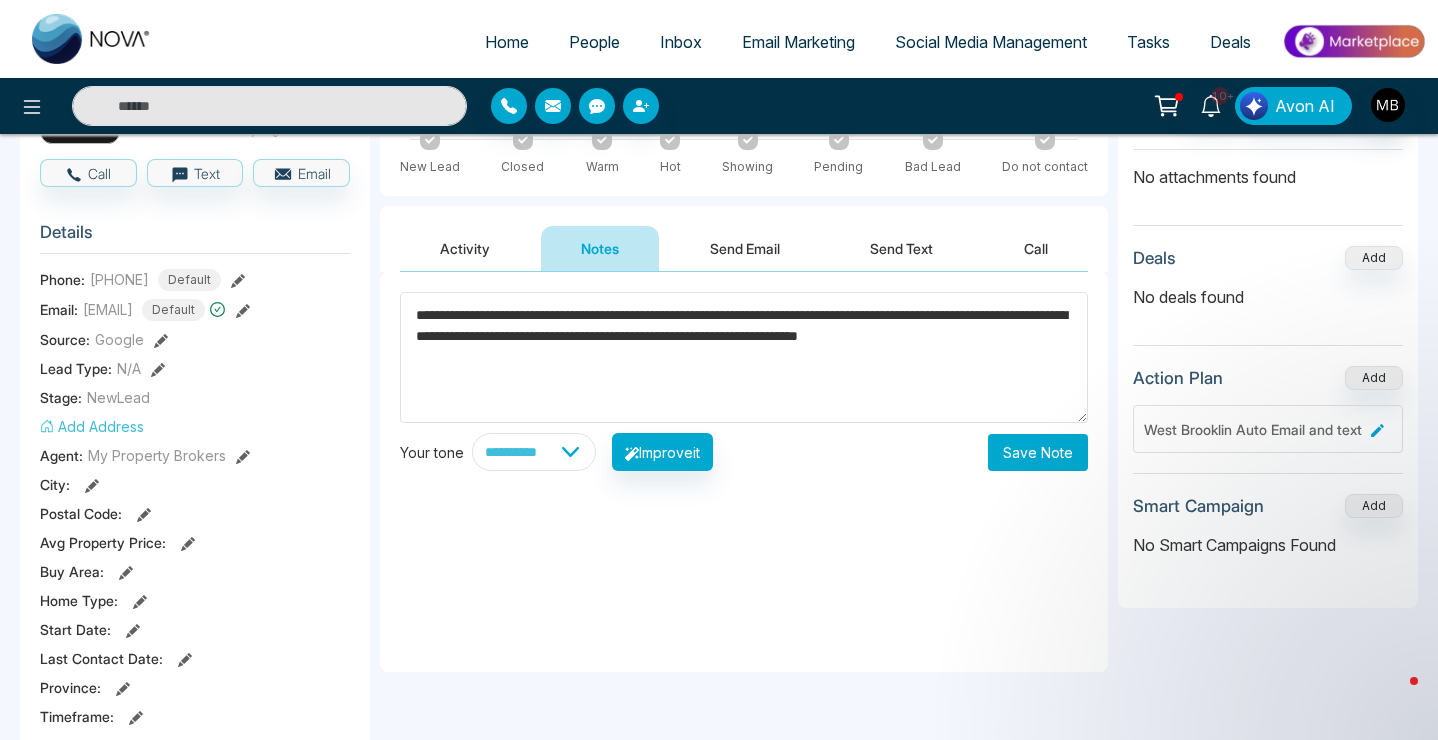 type on "**********" 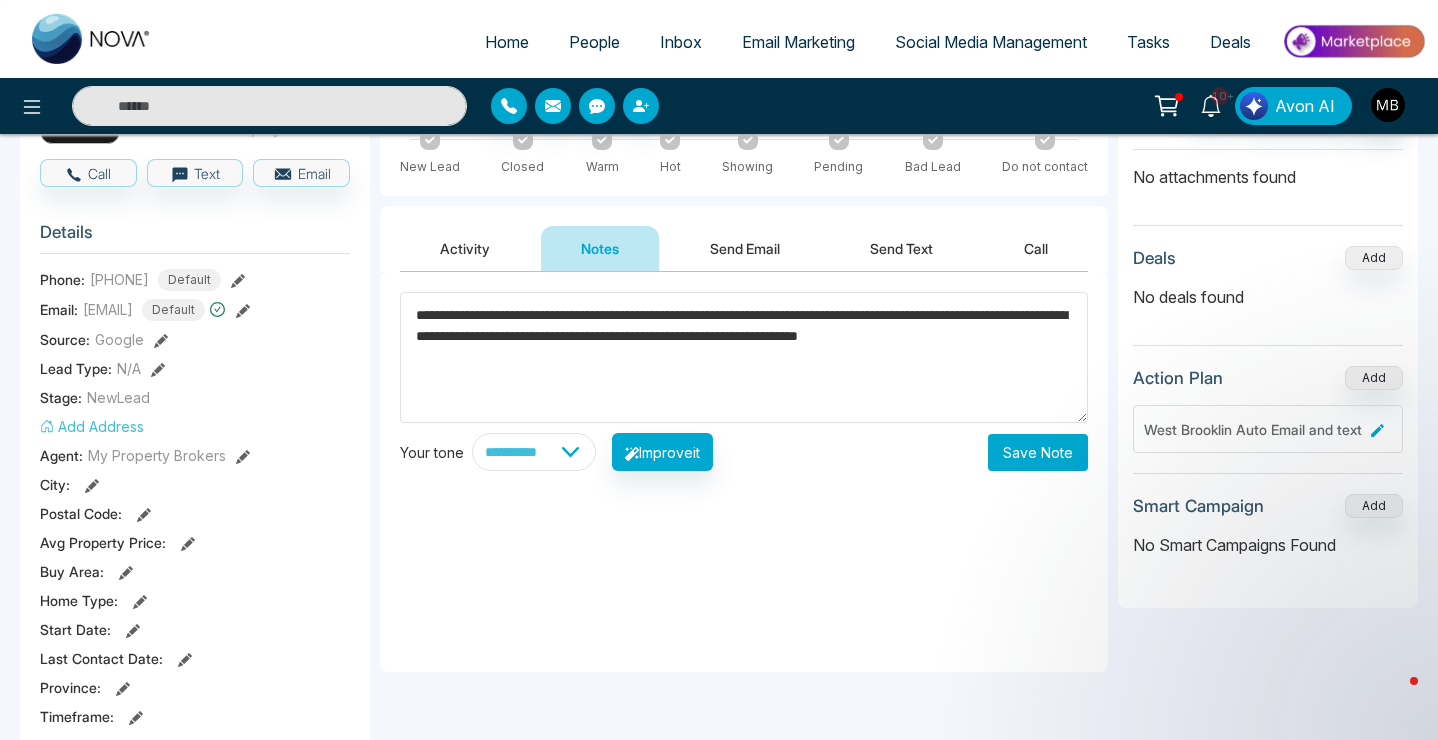 click on "Save Note" at bounding box center (1038, 452) 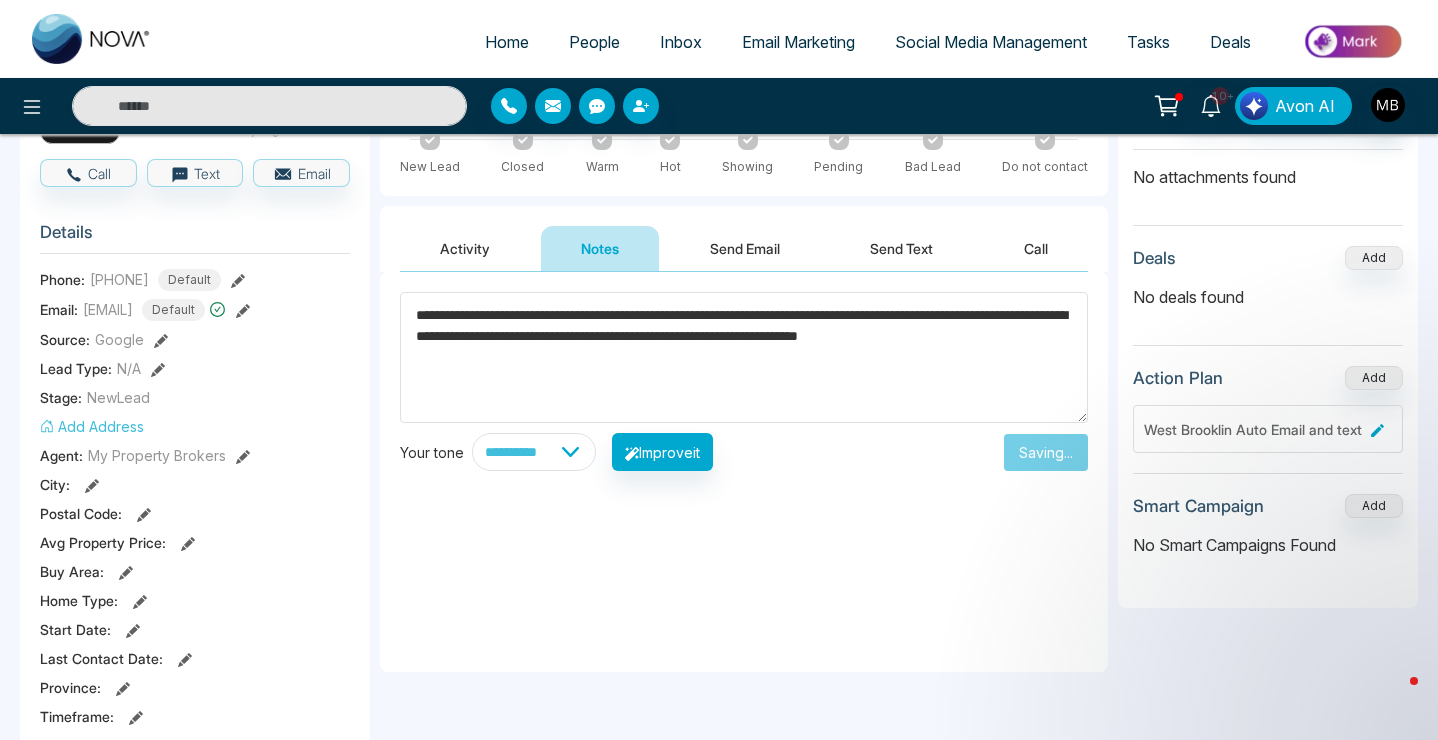 type 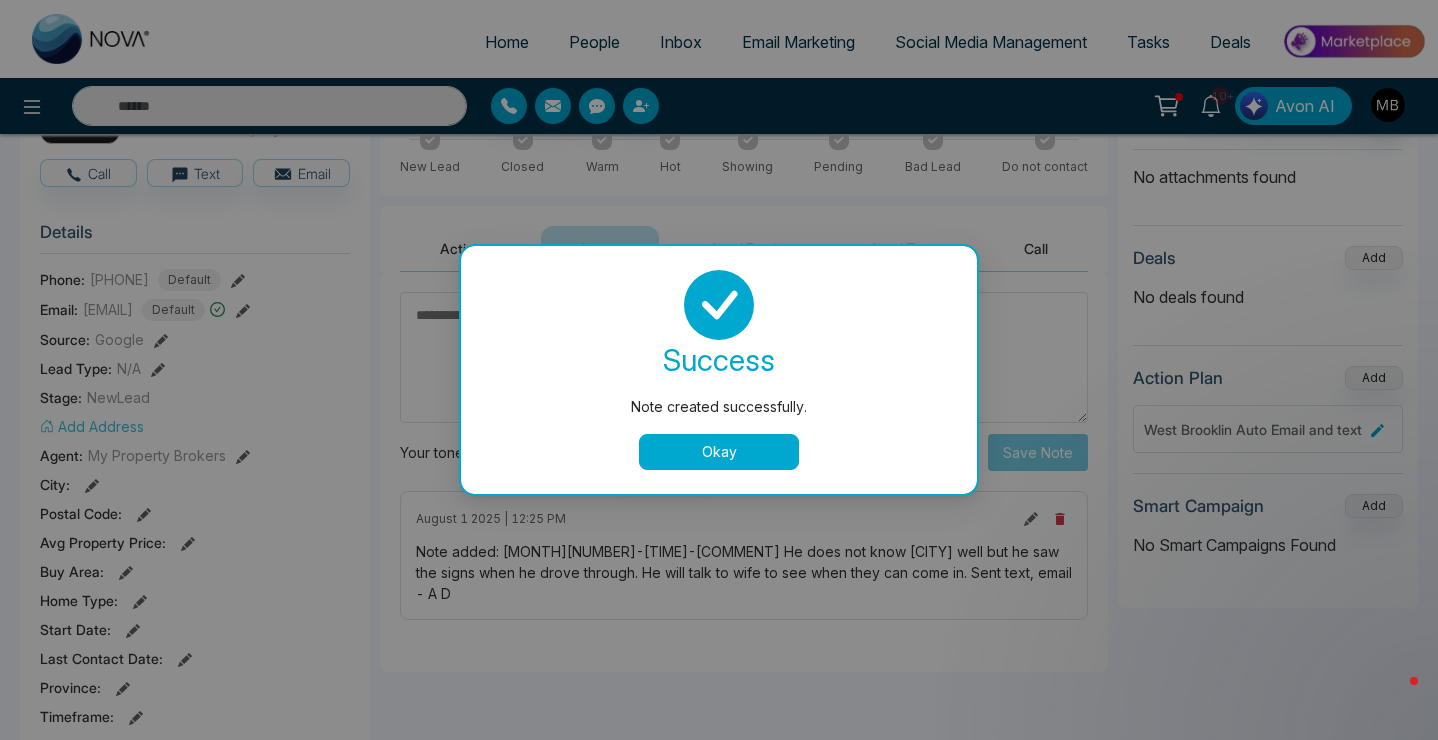 click on "Okay" at bounding box center (719, 452) 